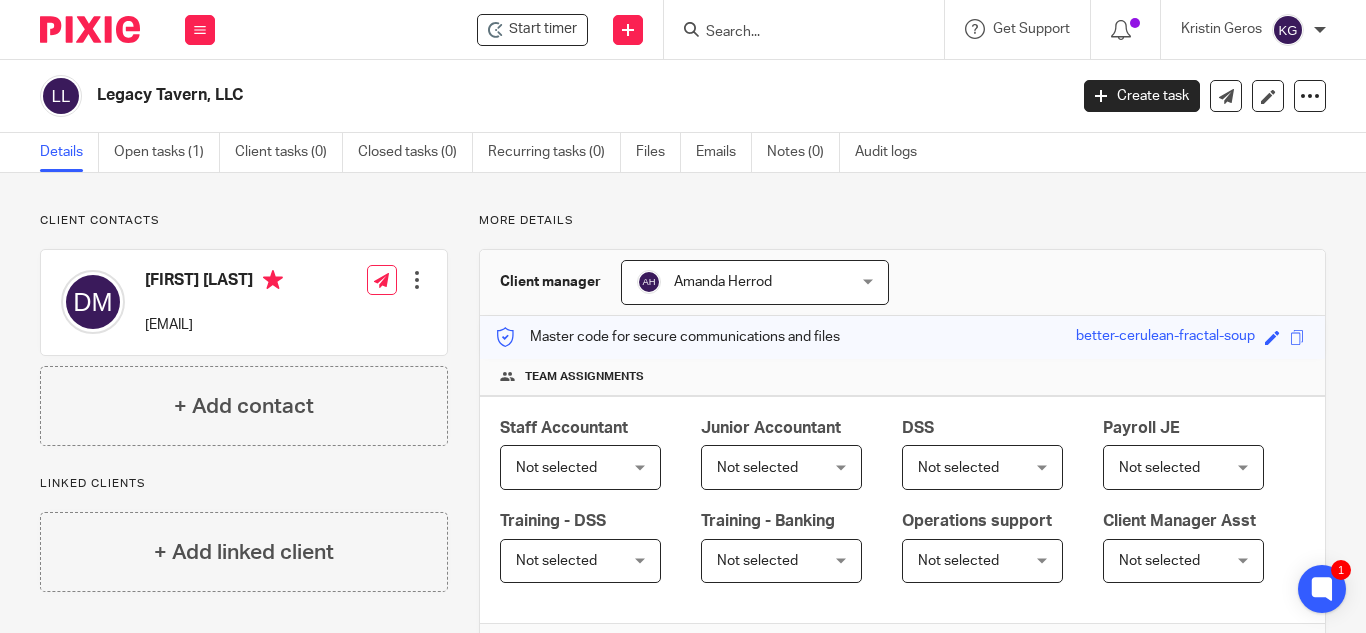 scroll, scrollTop: 0, scrollLeft: 0, axis: both 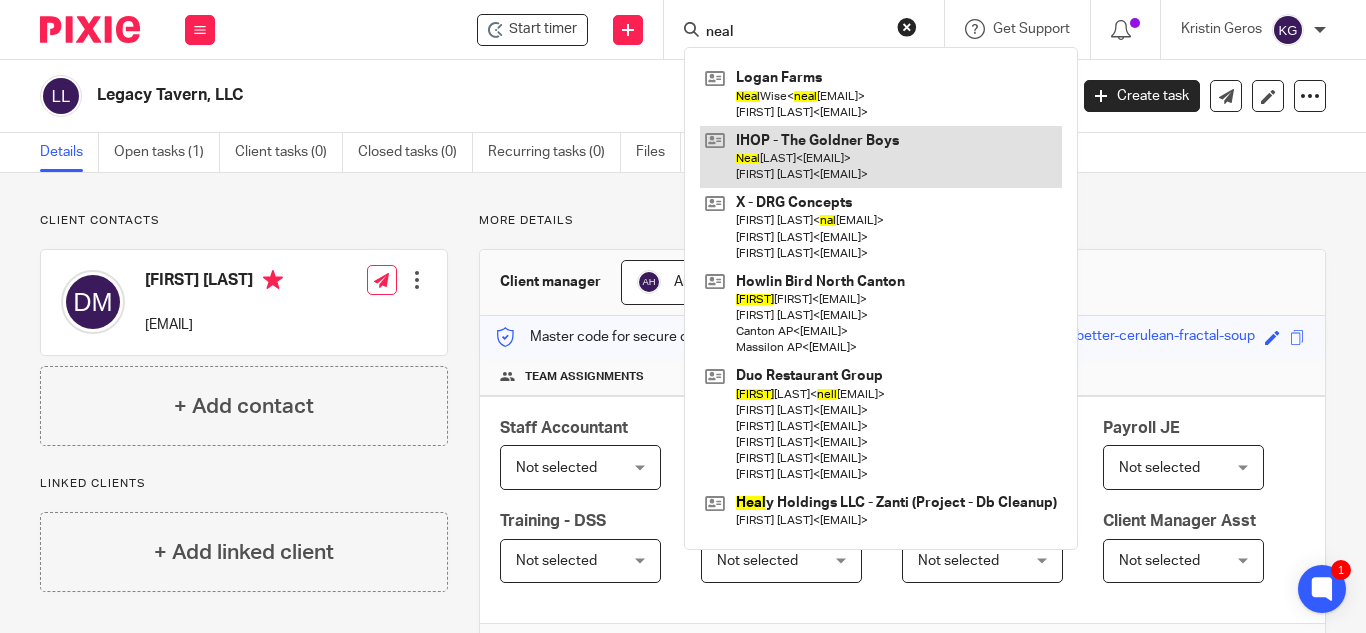 type on "neal" 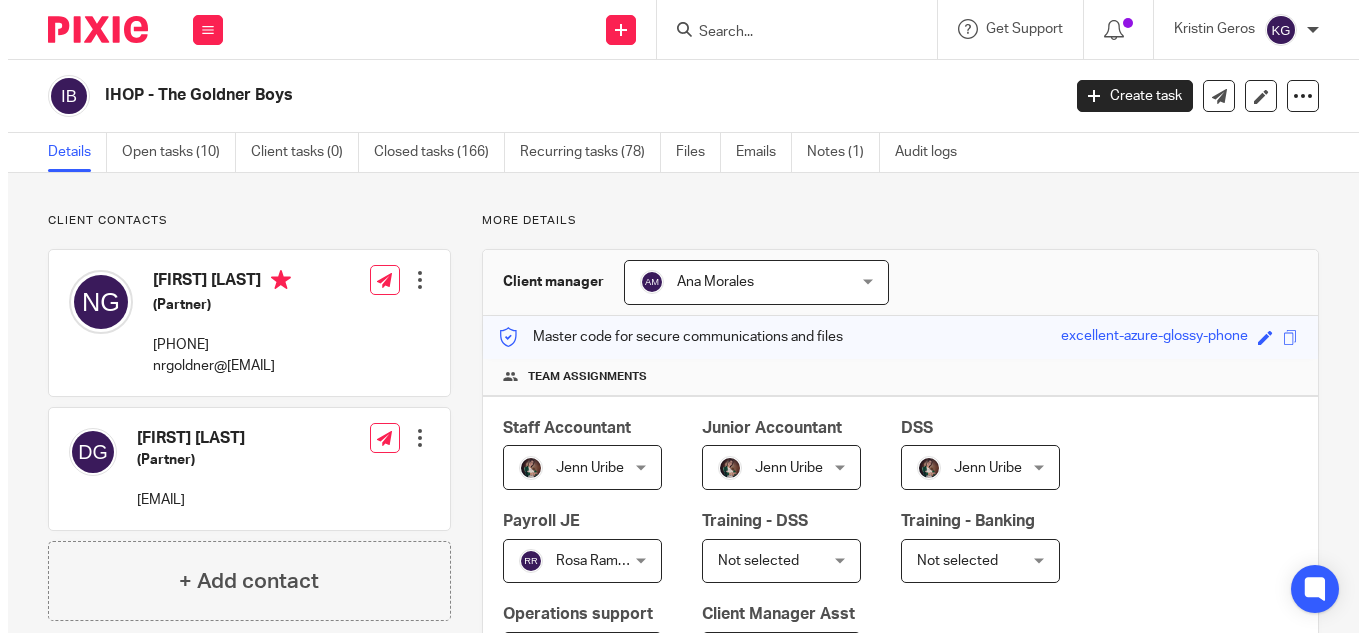 scroll, scrollTop: 0, scrollLeft: 0, axis: both 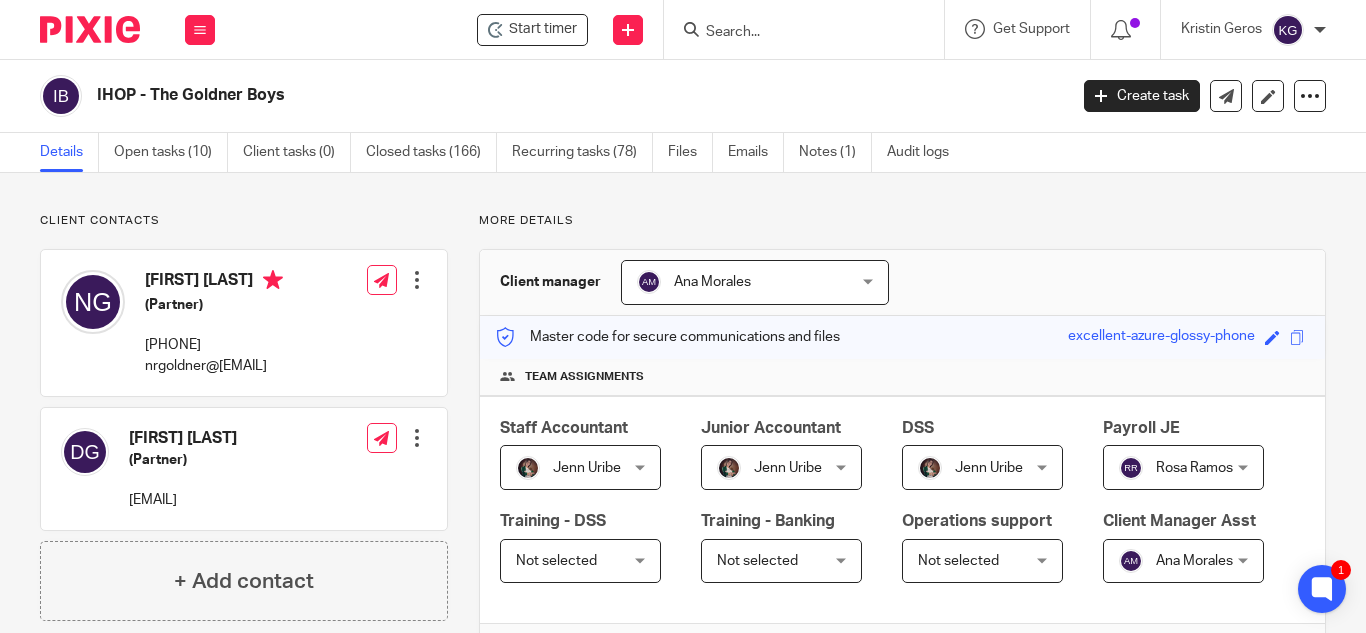 click at bounding box center (794, 33) 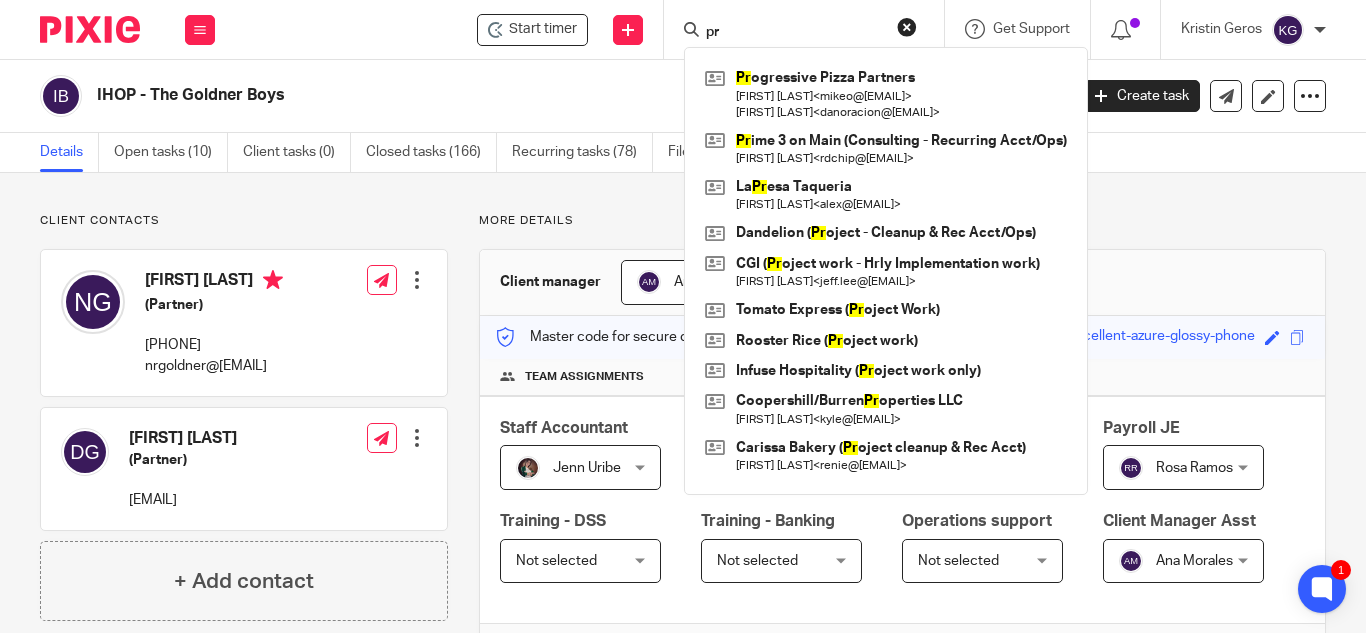 type on "p" 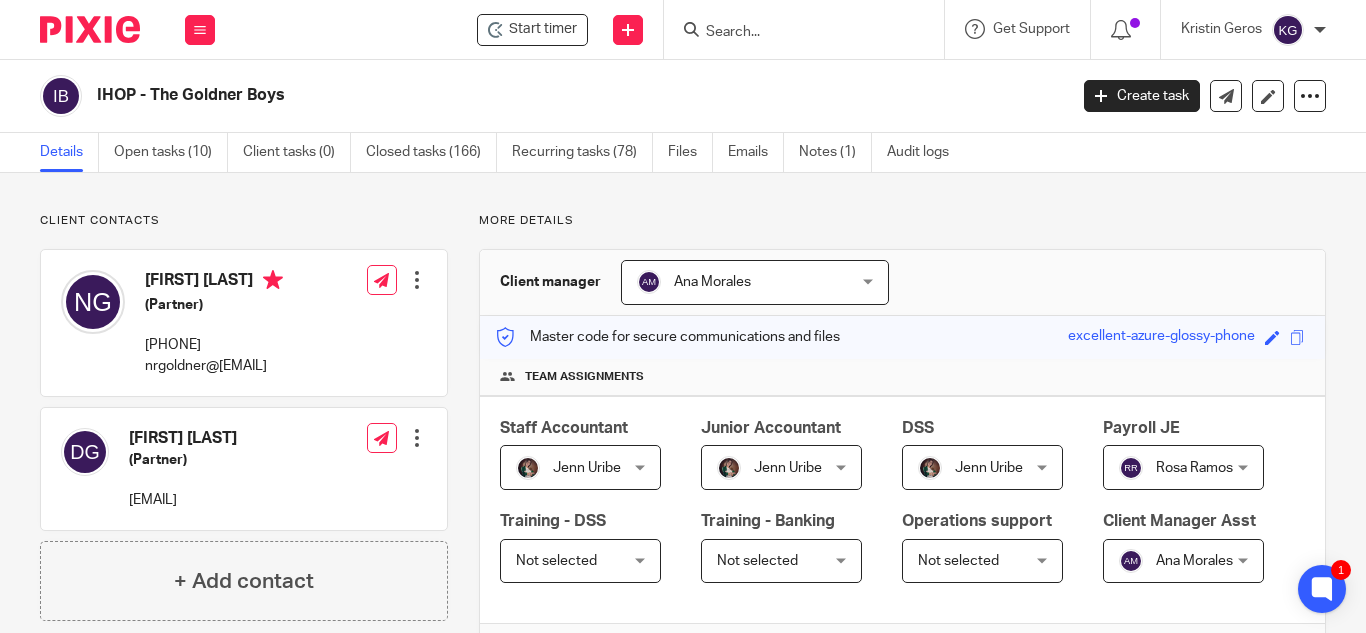 click at bounding box center (794, 33) 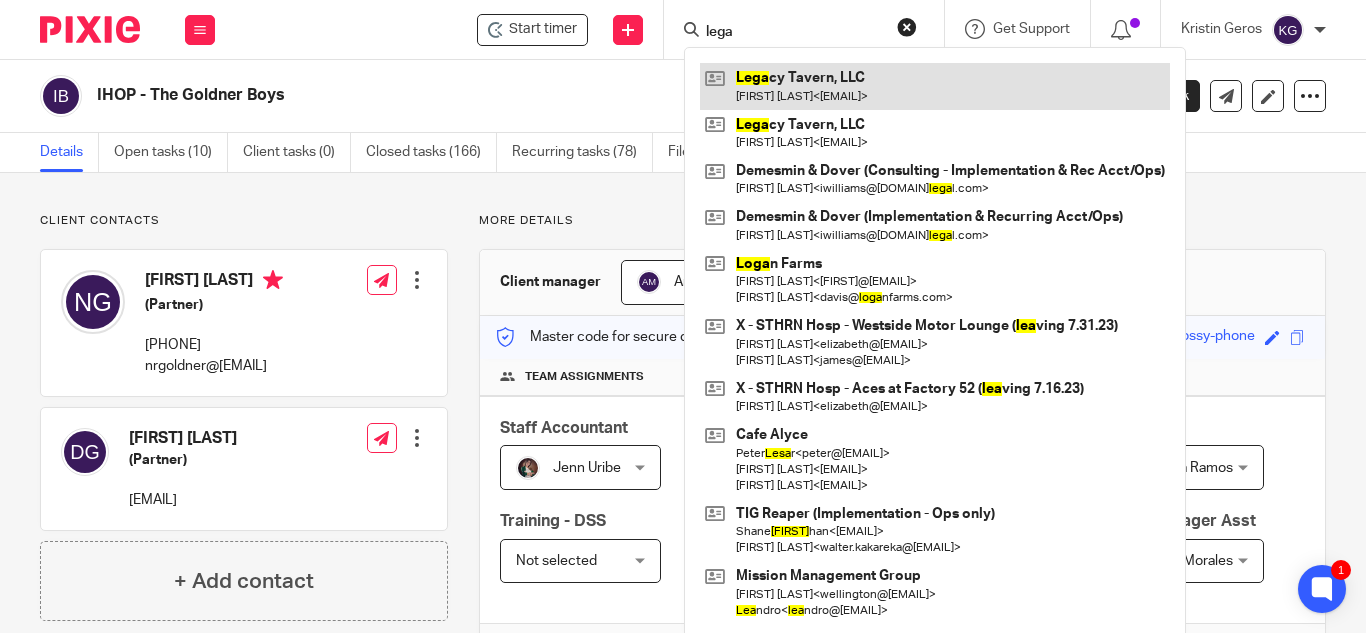 type on "lega" 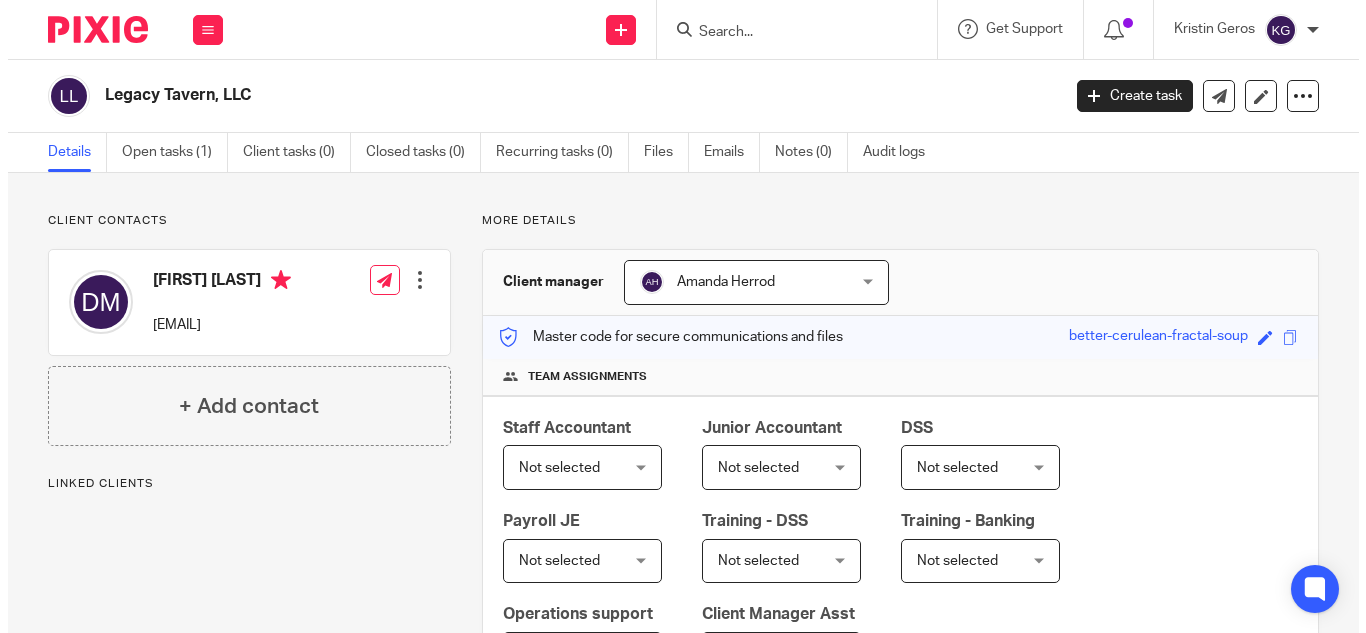 scroll, scrollTop: 0, scrollLeft: 0, axis: both 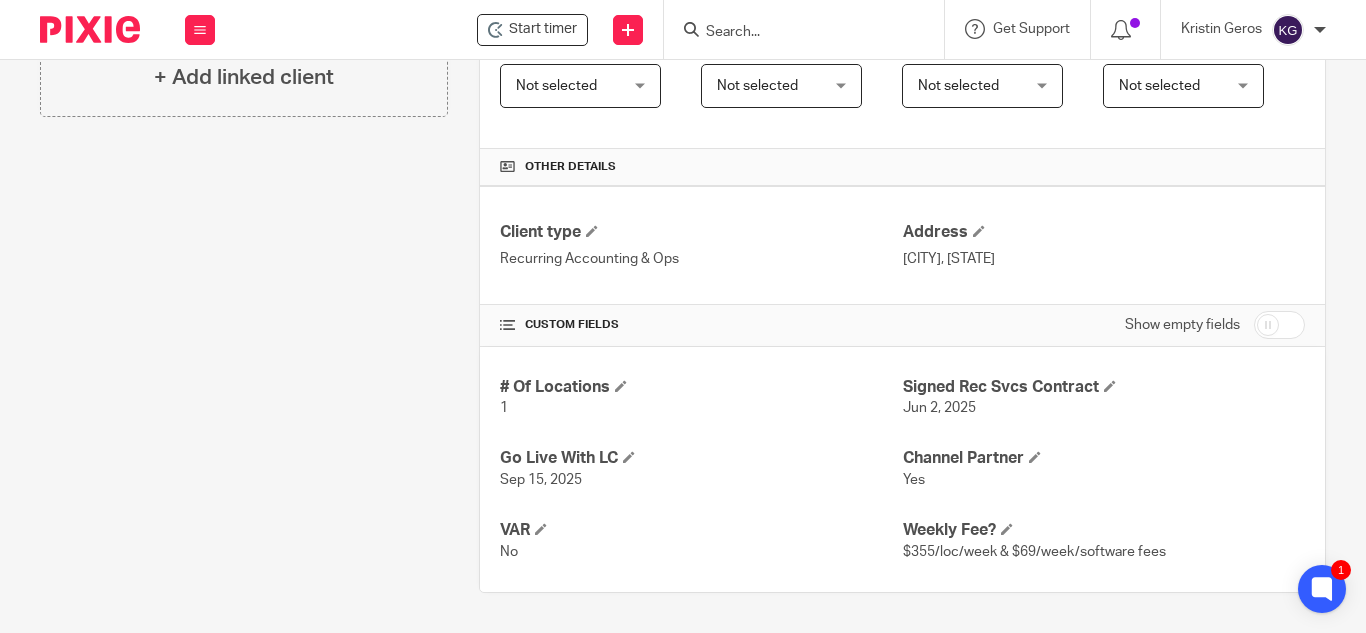 click at bounding box center (810, 29) 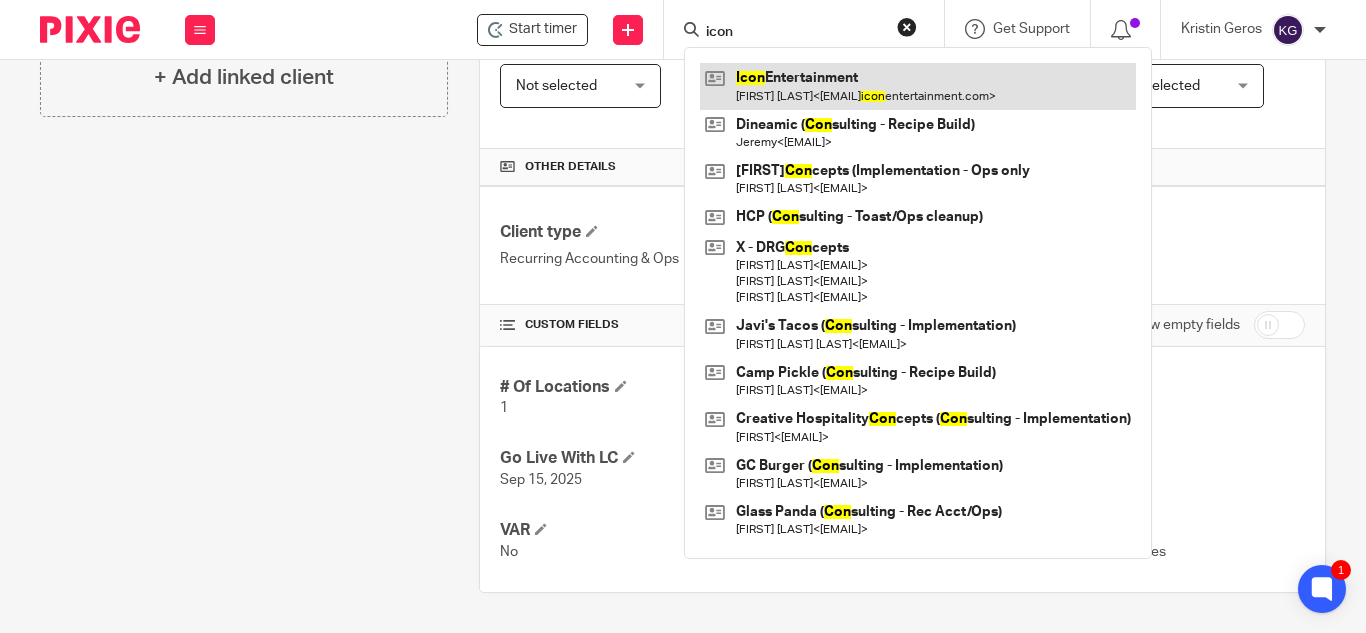 type on "icon" 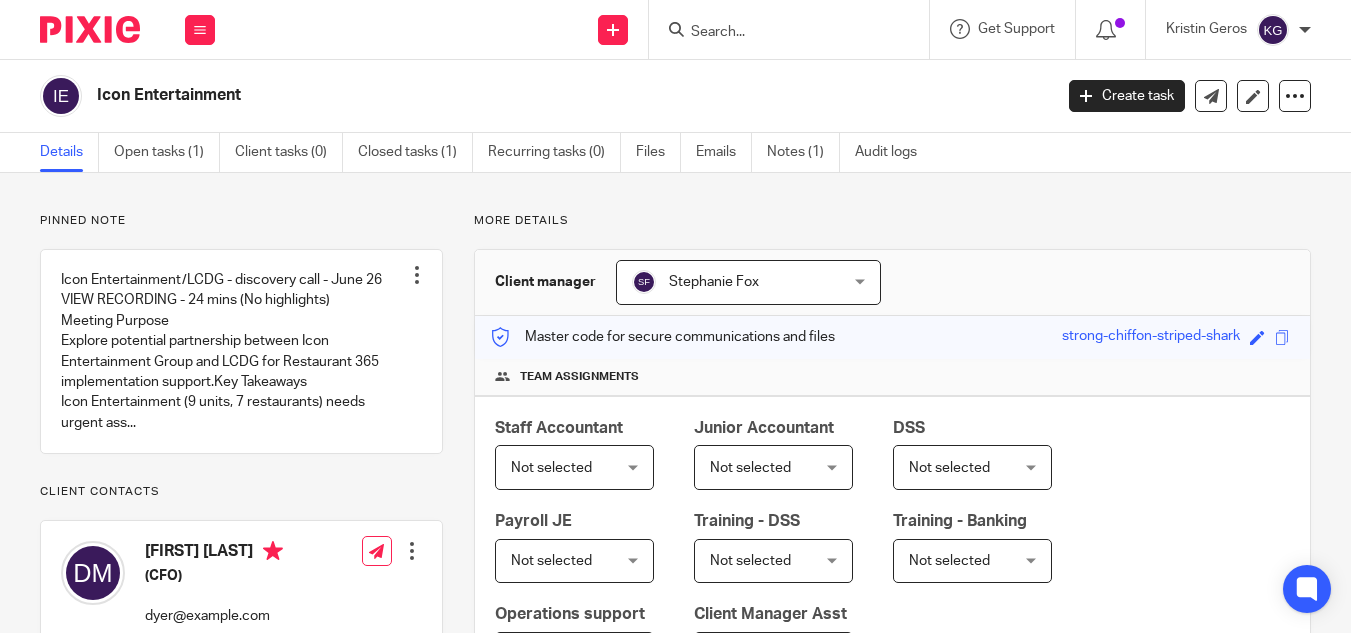 scroll, scrollTop: 0, scrollLeft: 0, axis: both 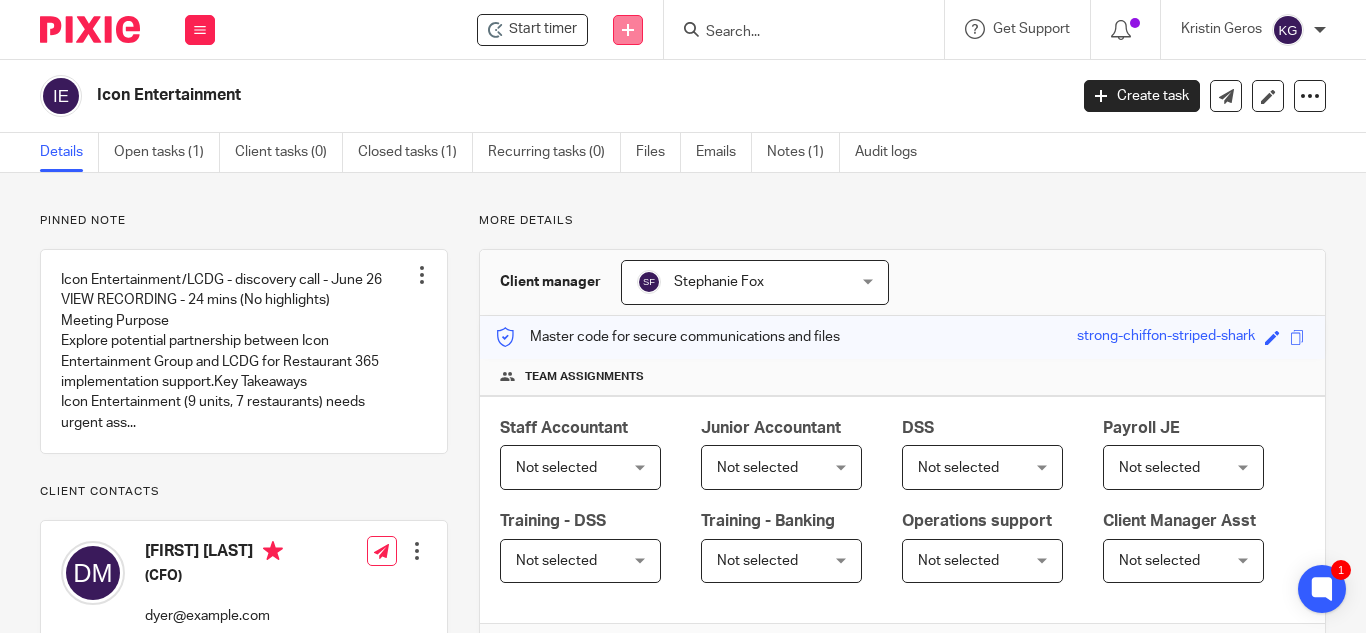 click at bounding box center (628, 30) 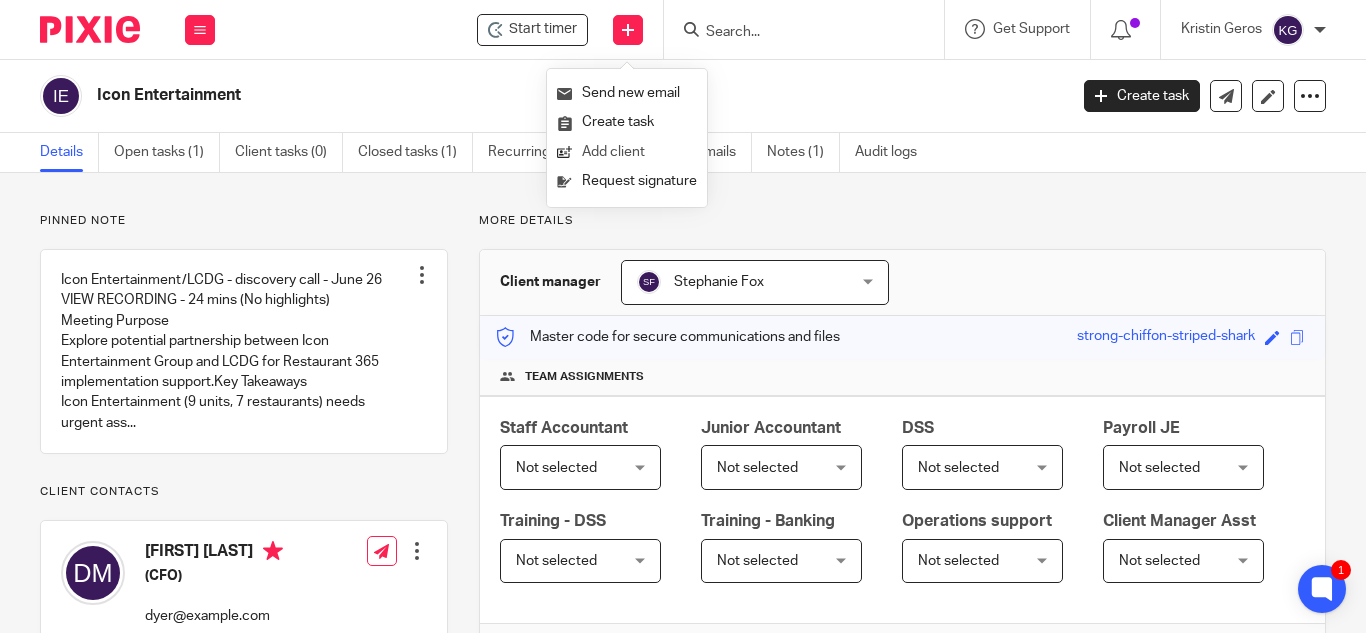 click on "Add client" at bounding box center (627, 152) 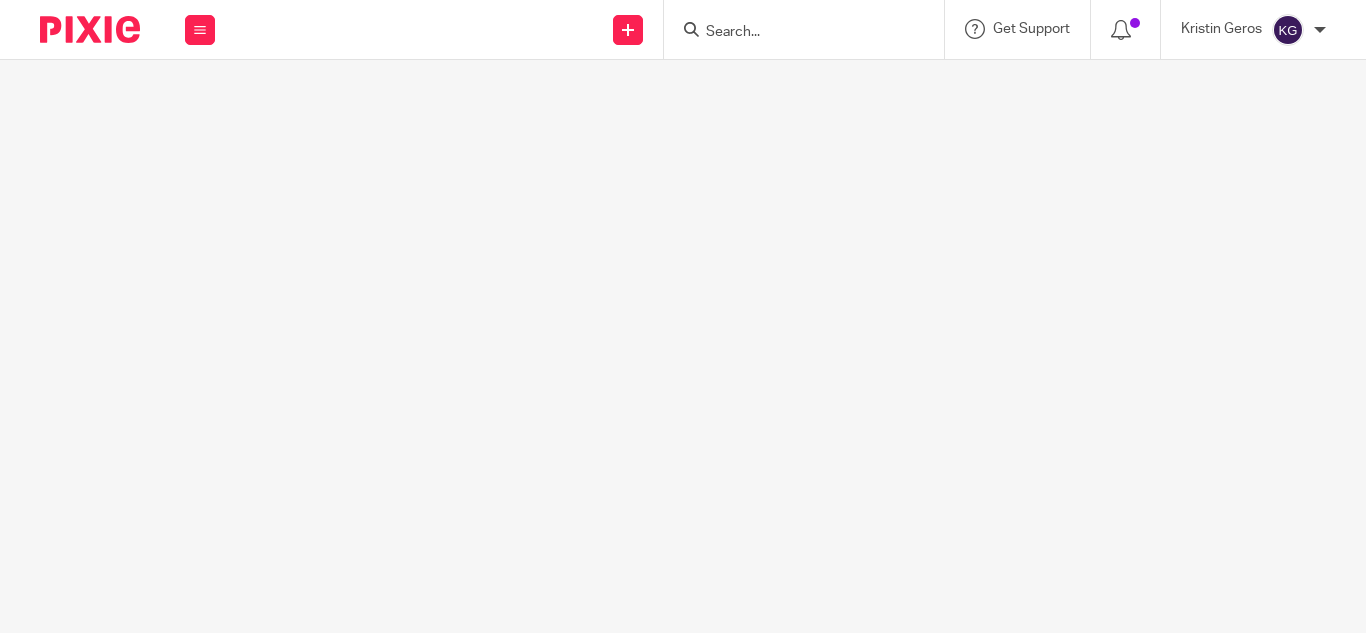 scroll, scrollTop: 0, scrollLeft: 0, axis: both 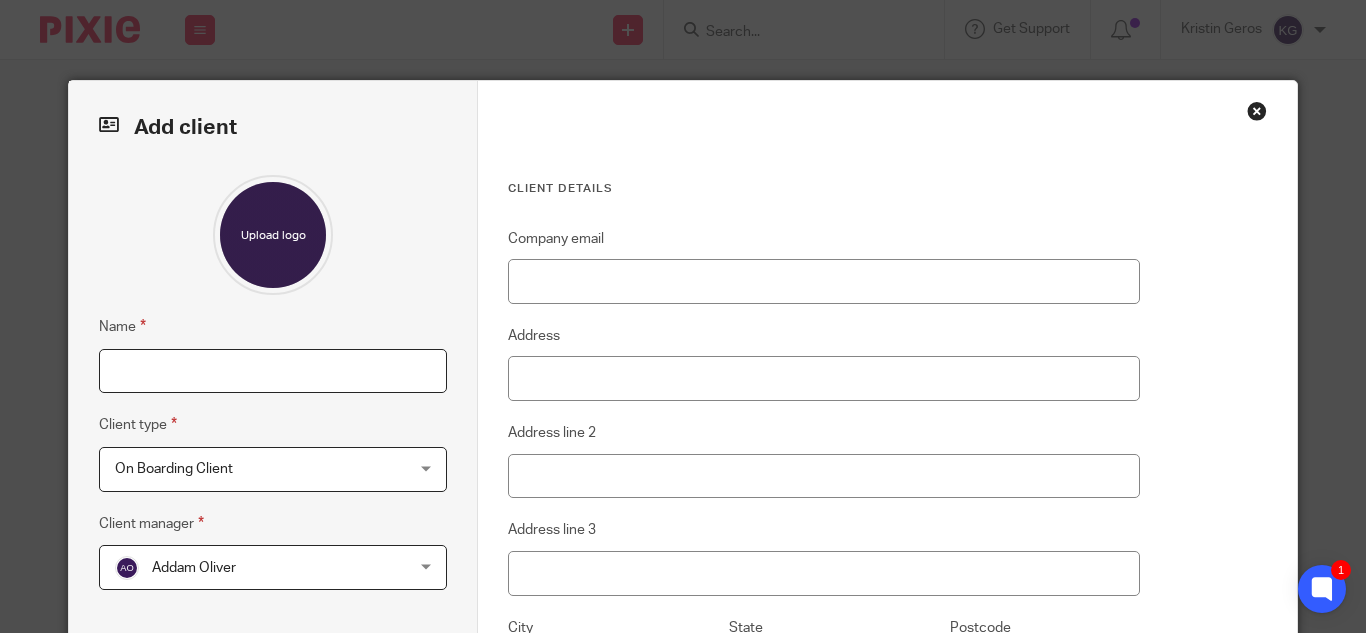 click on "Name" at bounding box center [273, 371] 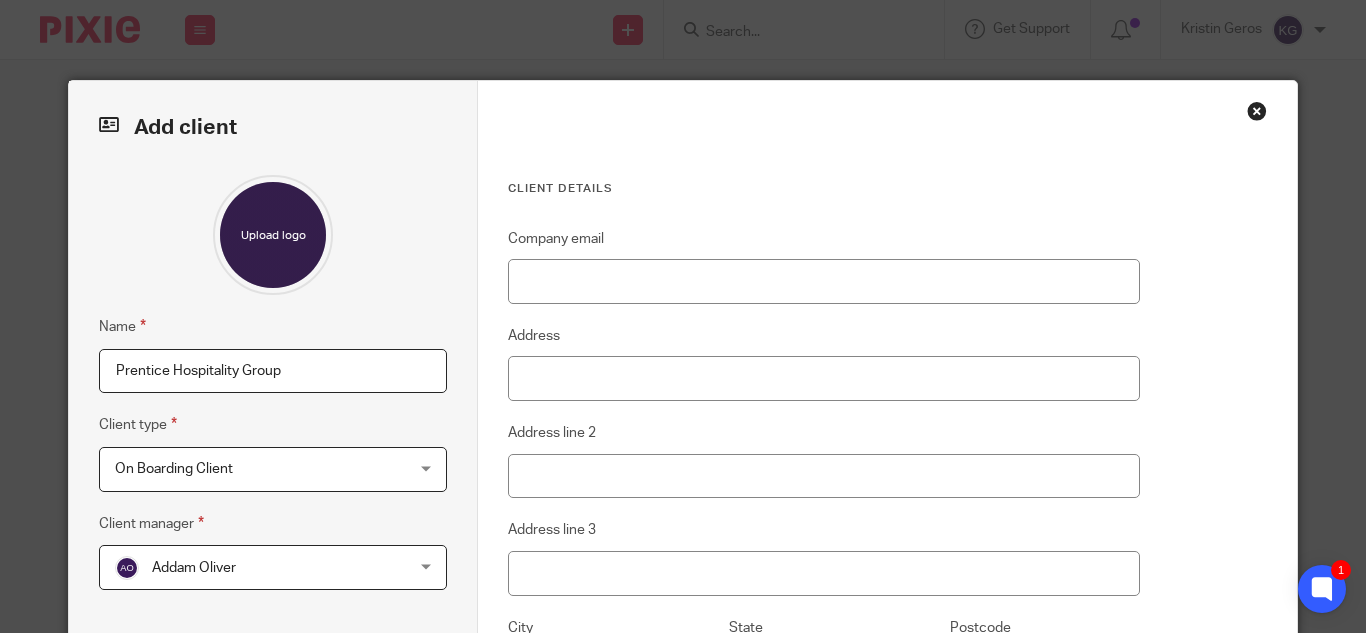 type on "Prentice Hospitality Group" 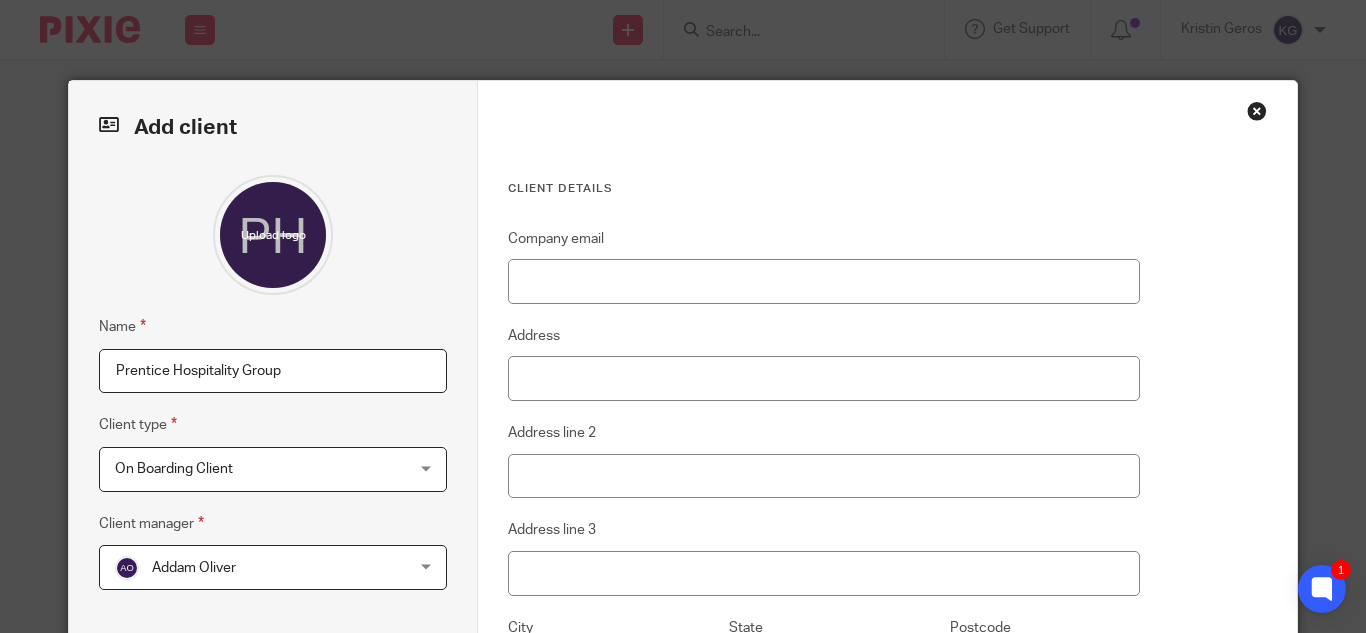 click on "On Boarding Client" at bounding box center (174, 469) 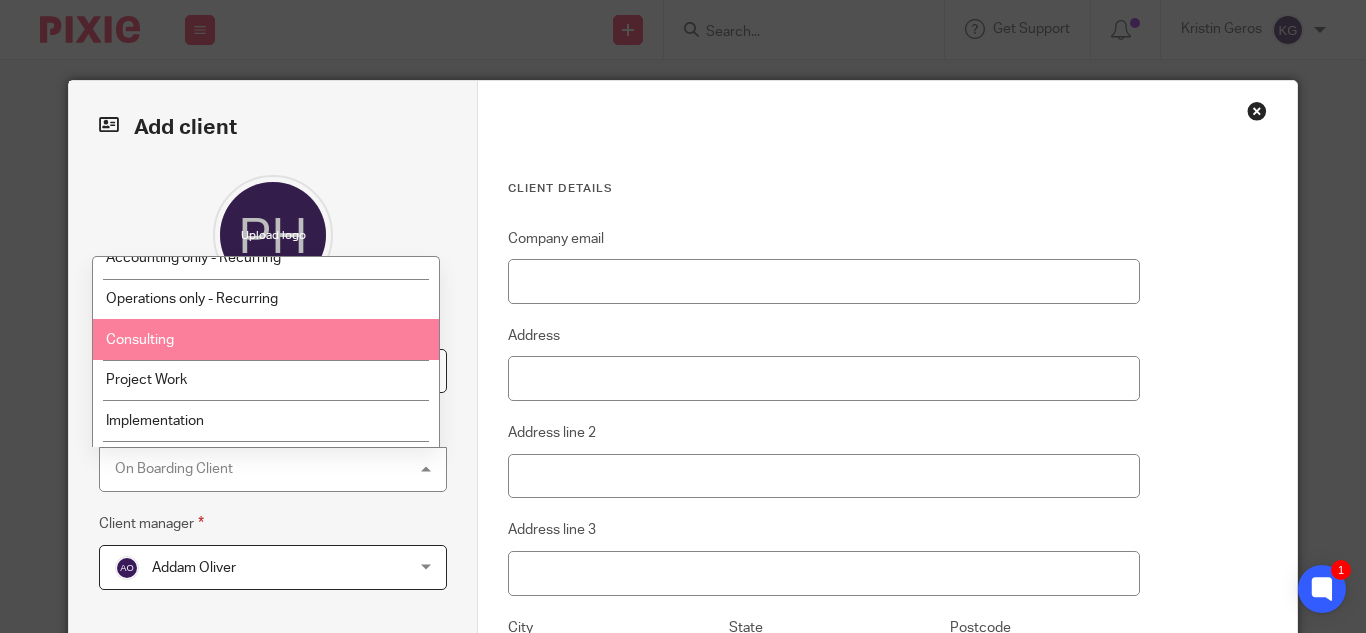 scroll, scrollTop: 0, scrollLeft: 0, axis: both 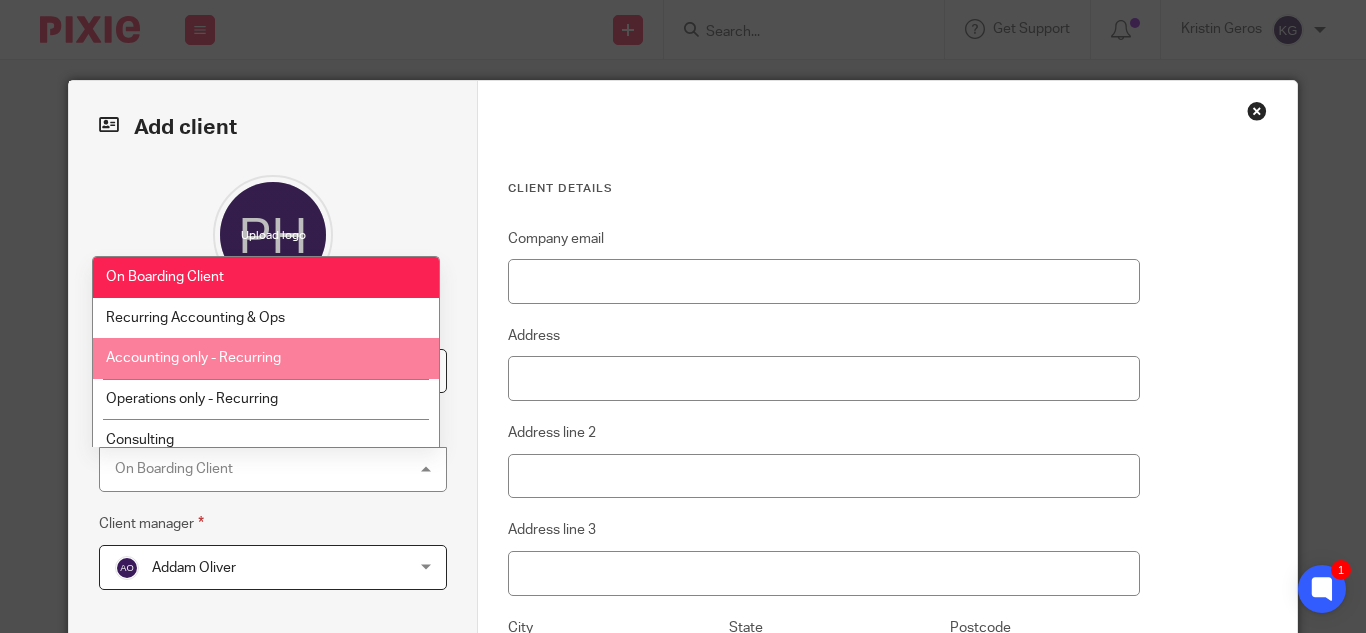 click on "Accounting only - Recurring" at bounding box center (266, 358) 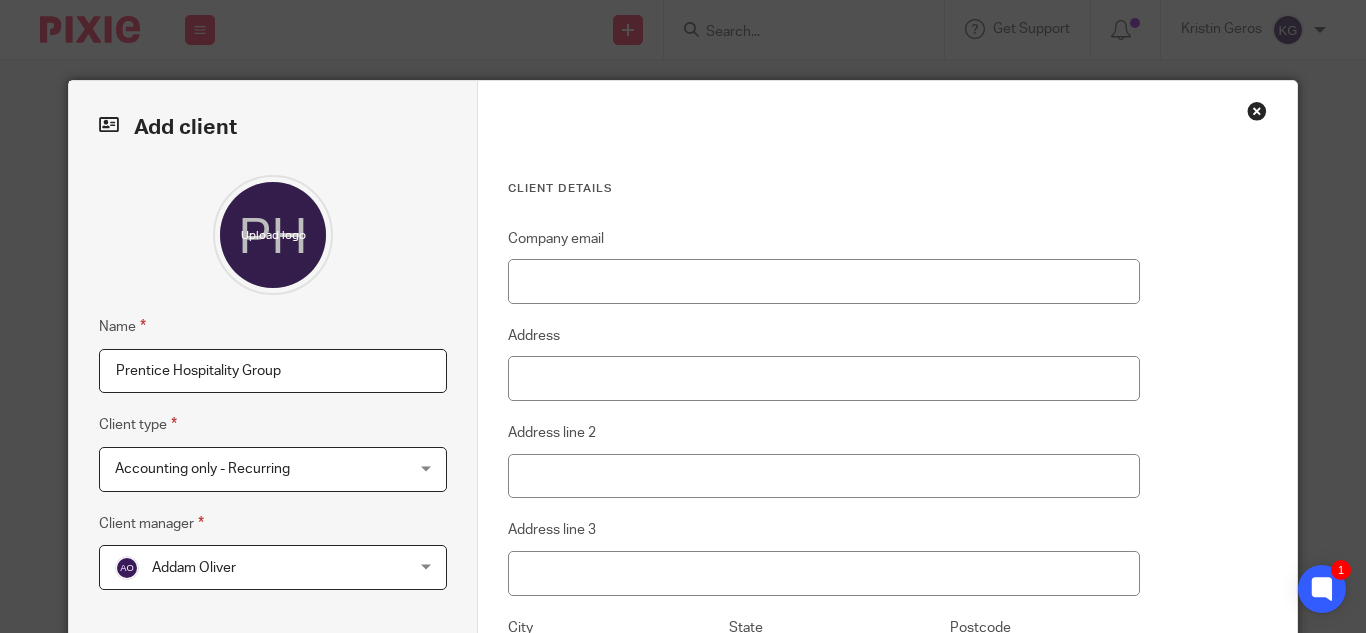 scroll, scrollTop: 100, scrollLeft: 0, axis: vertical 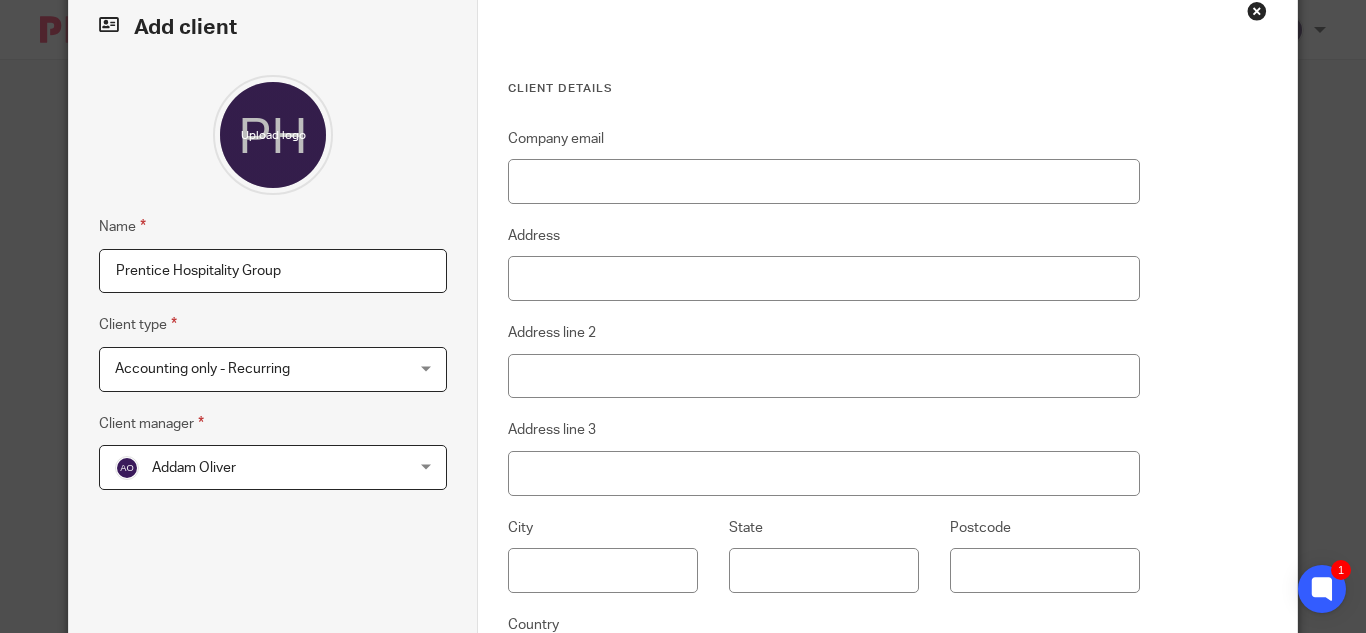 click on "Addam Oliver" at bounding box center [247, 467] 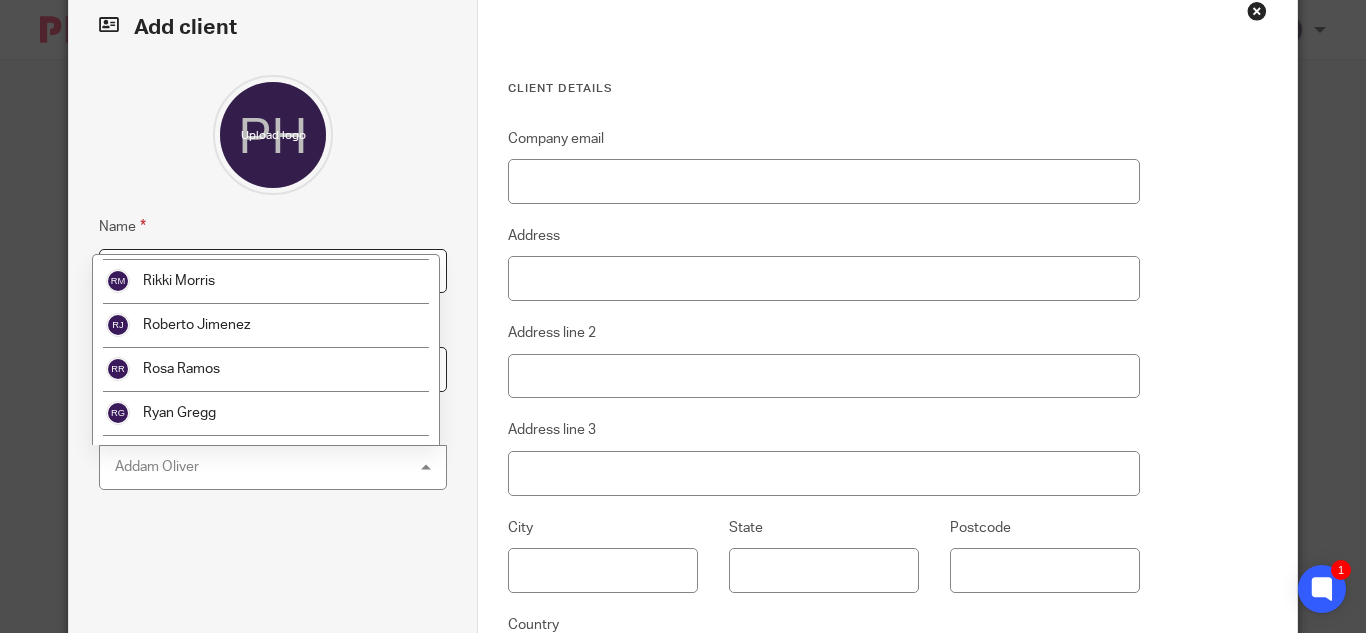 scroll, scrollTop: 1900, scrollLeft: 0, axis: vertical 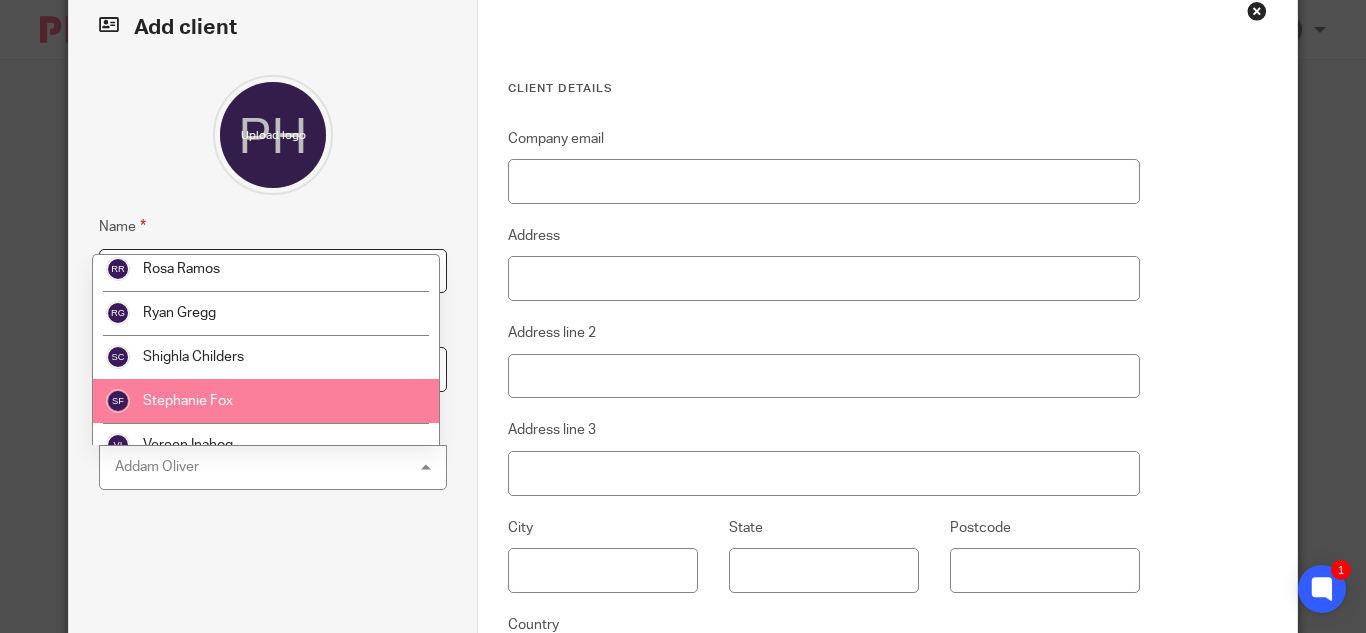 click on "Stephanie Fox" at bounding box center [188, 401] 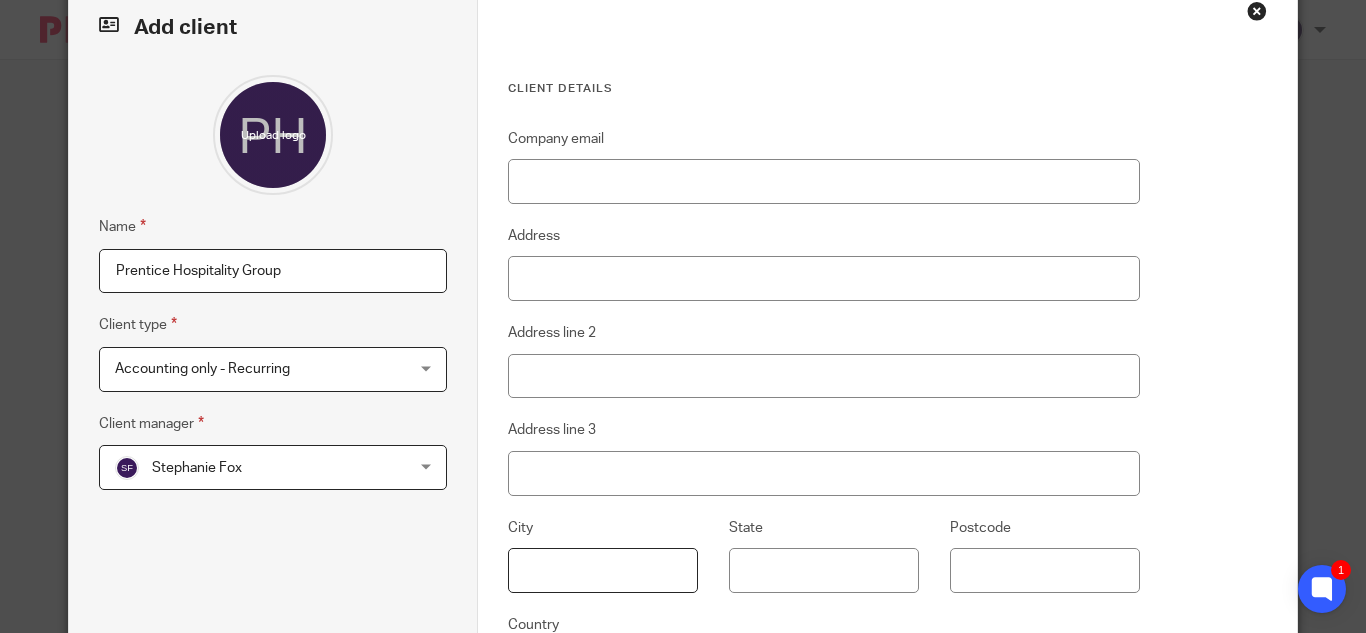 click at bounding box center (603, 570) 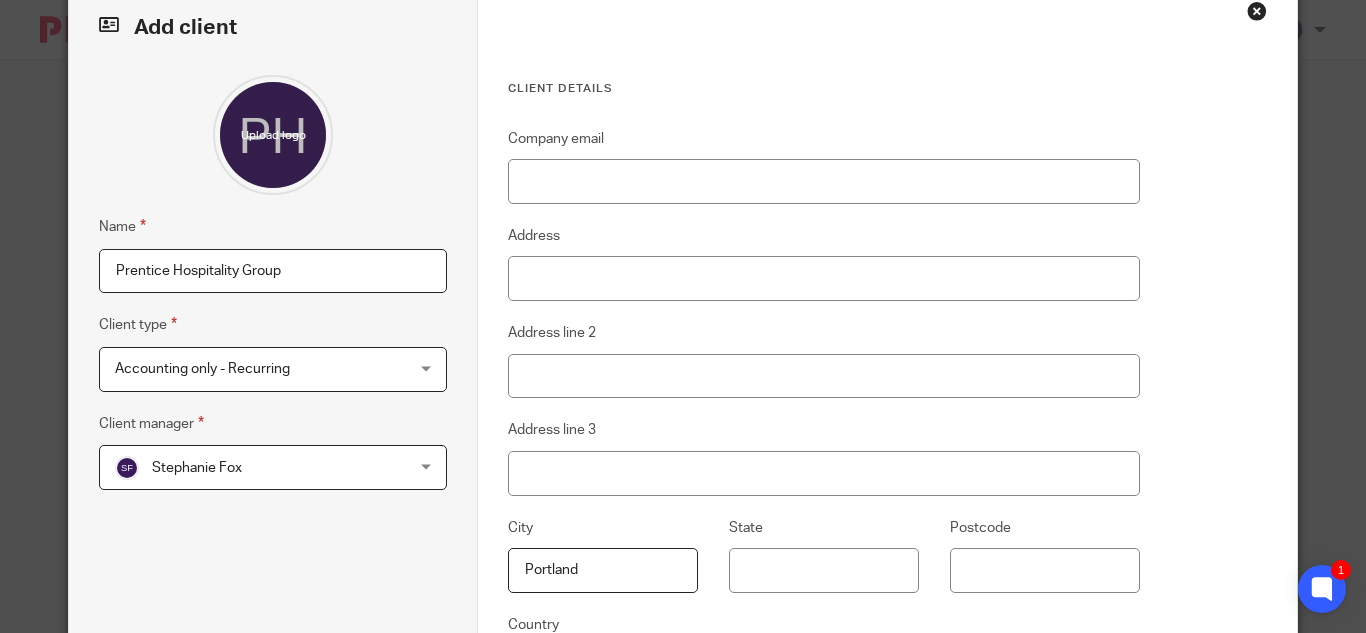 type on "Portland" 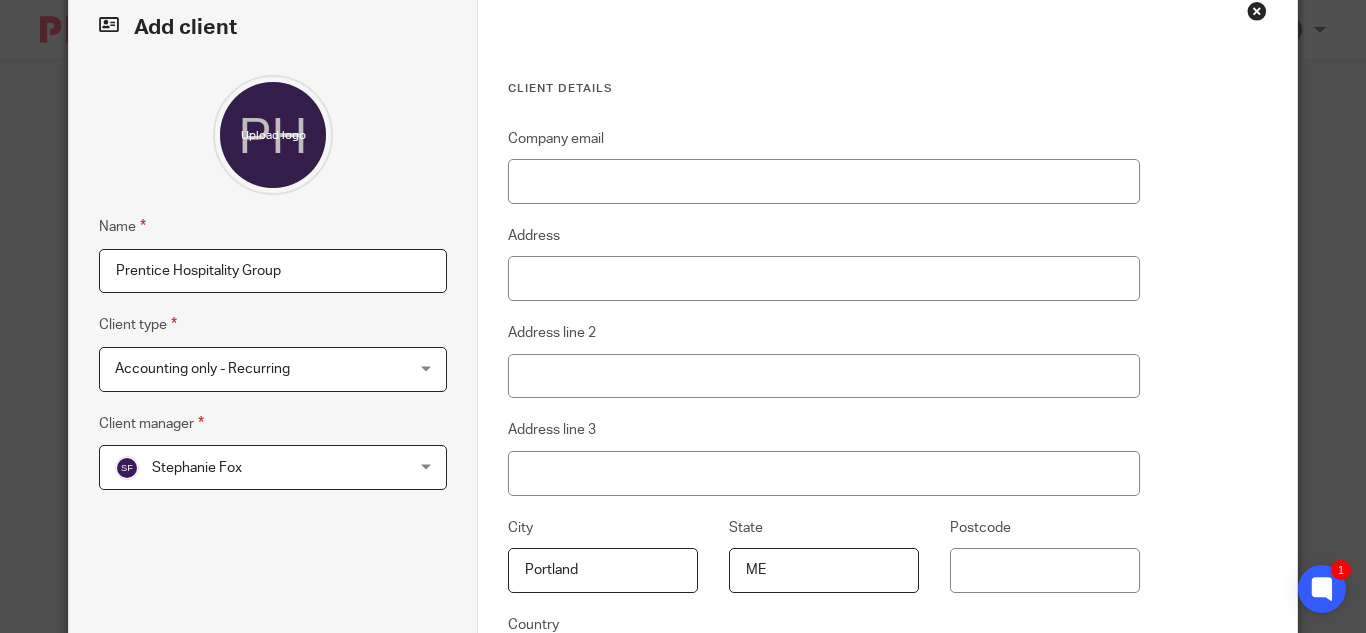scroll, scrollTop: 300, scrollLeft: 0, axis: vertical 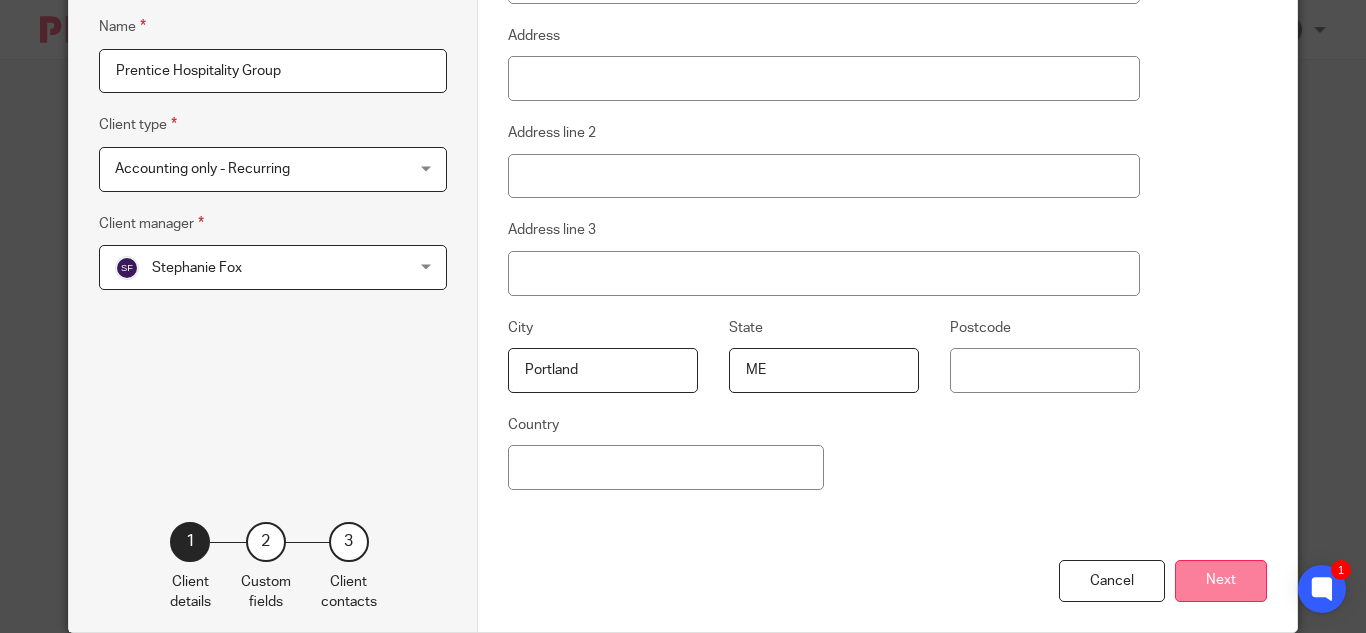 type on "ME" 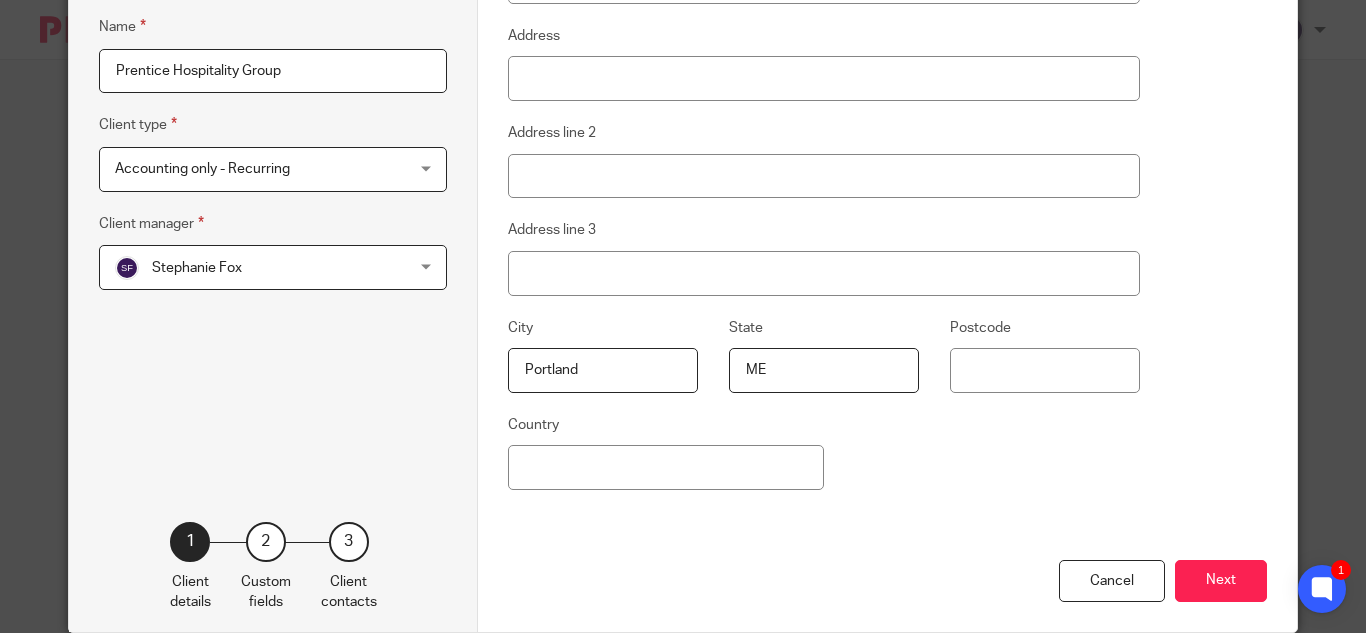 click on "Next" at bounding box center [1221, 581] 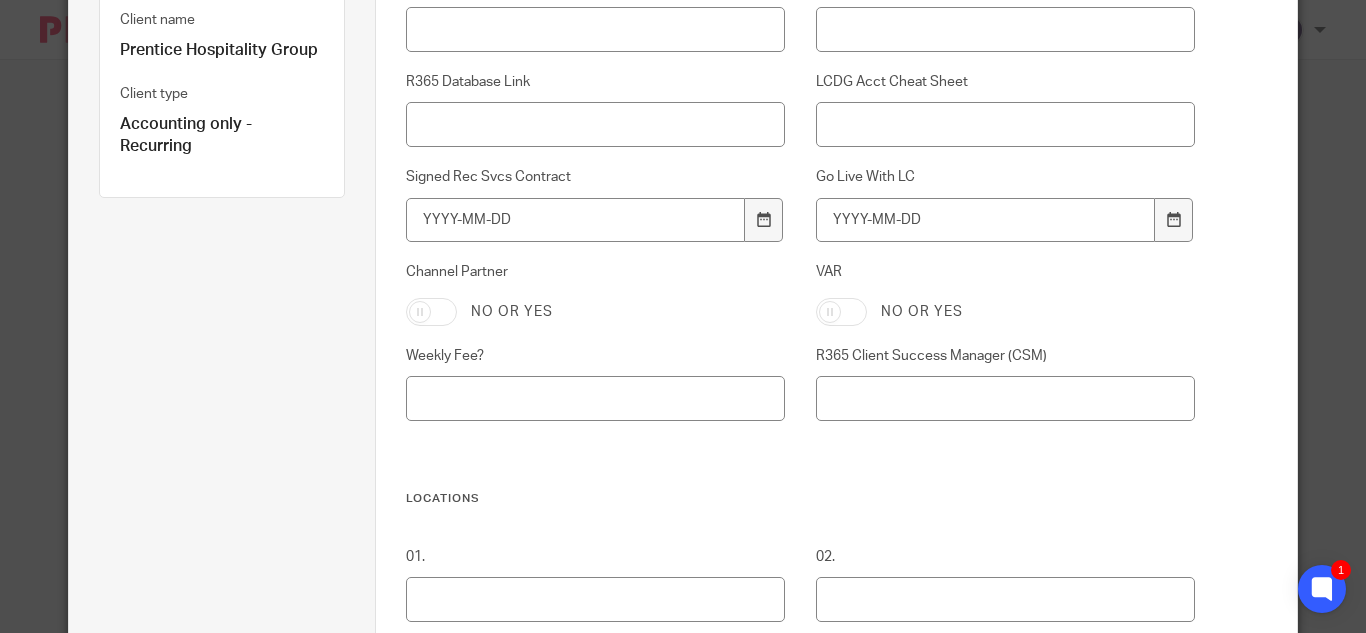 scroll, scrollTop: 100, scrollLeft: 0, axis: vertical 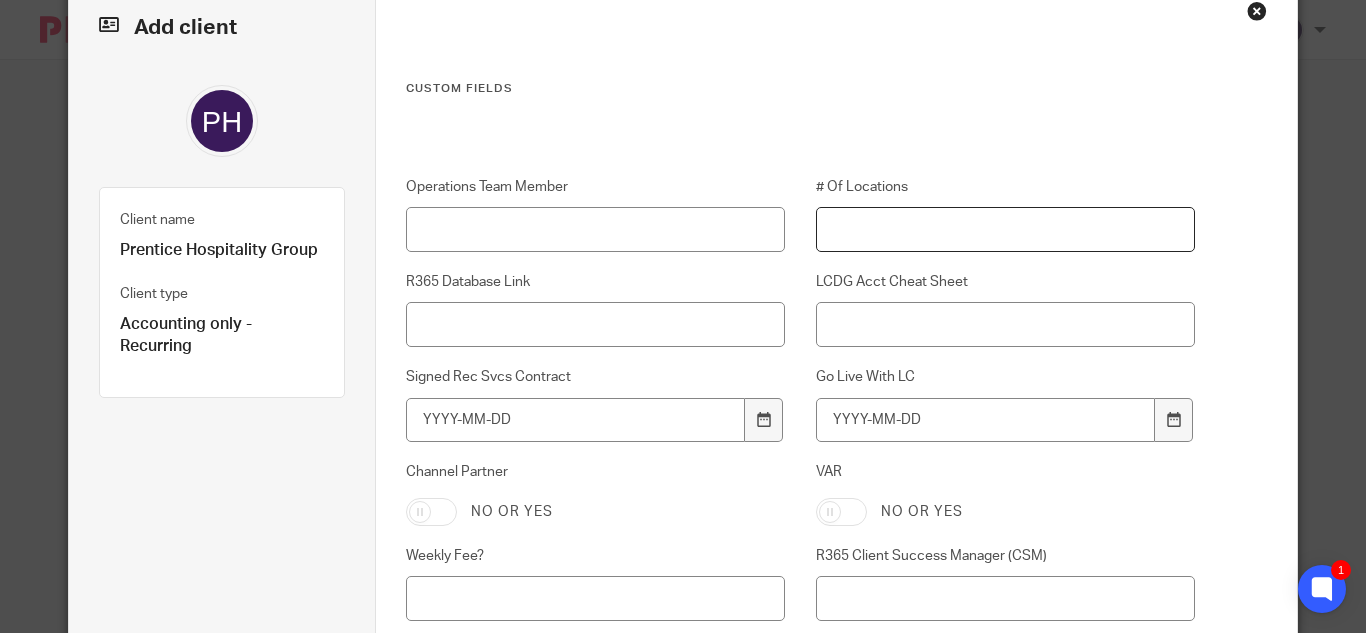 click on "# Of Locations" at bounding box center (1005, 229) 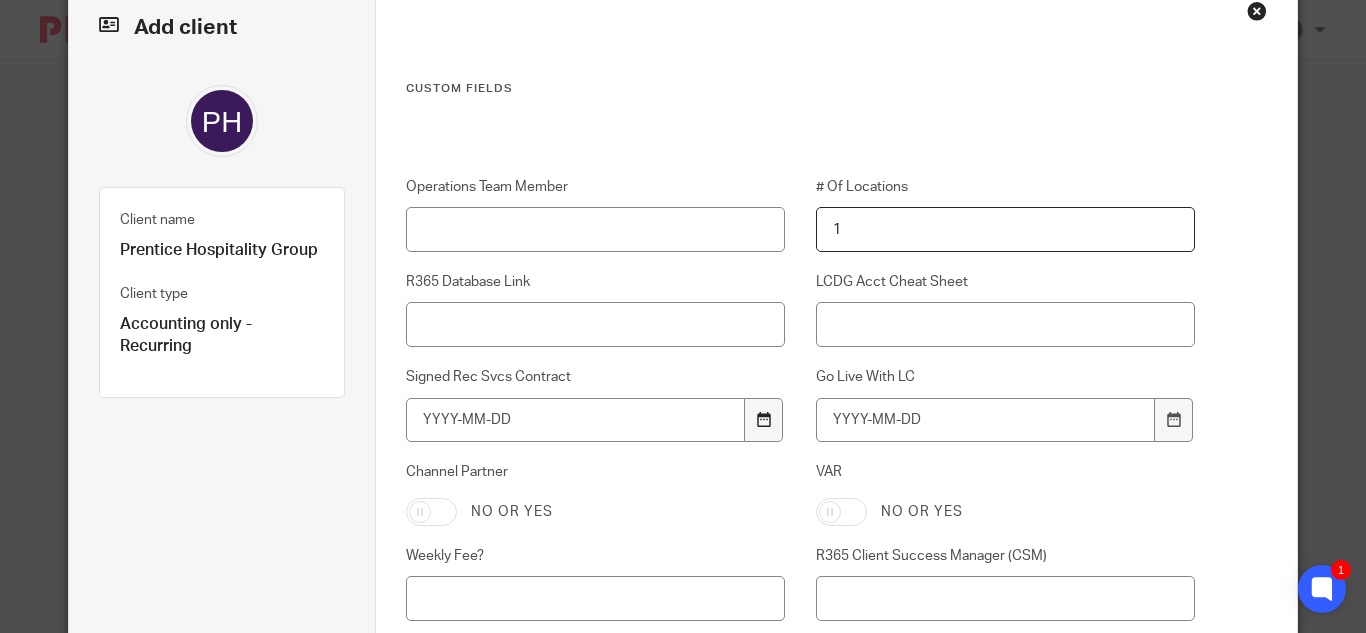 type on "1" 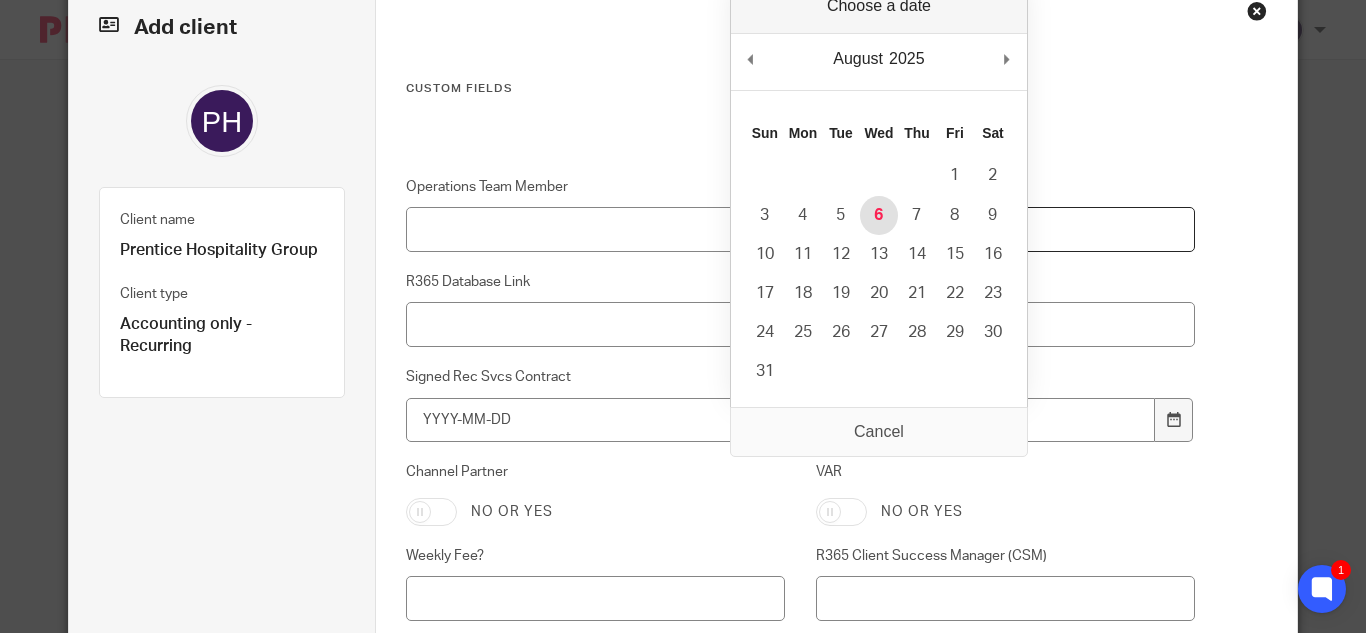 type on "2025-08-06" 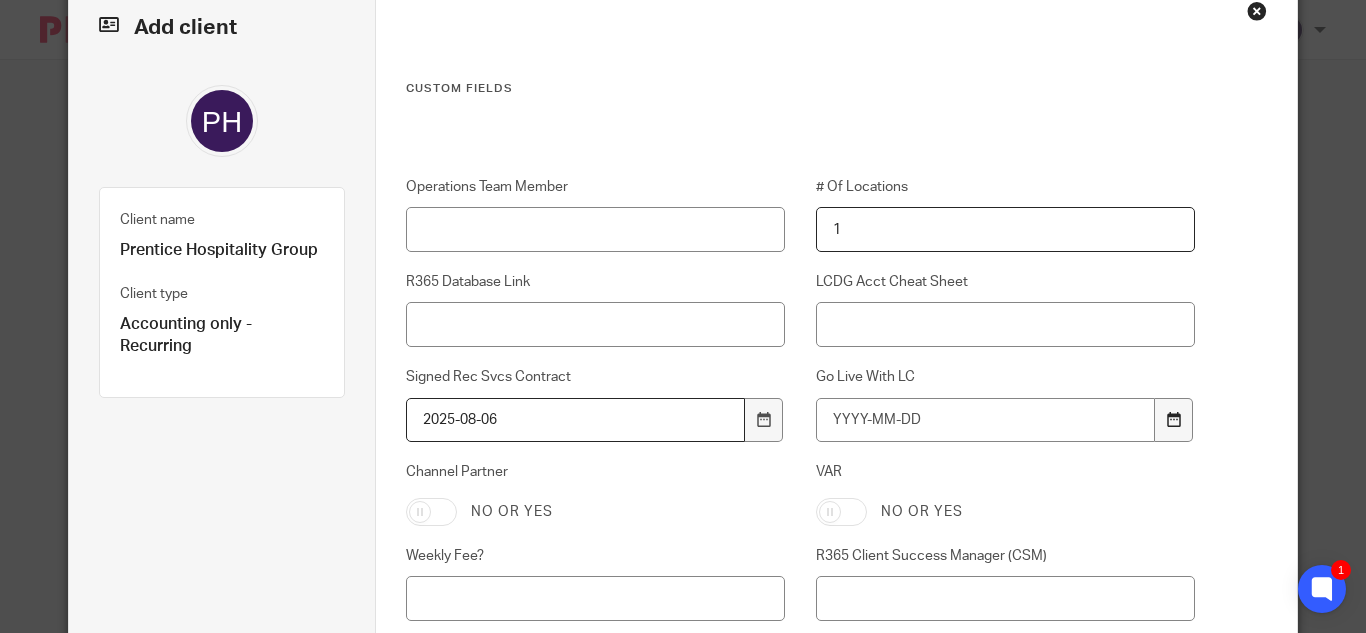 scroll, scrollTop: 200, scrollLeft: 0, axis: vertical 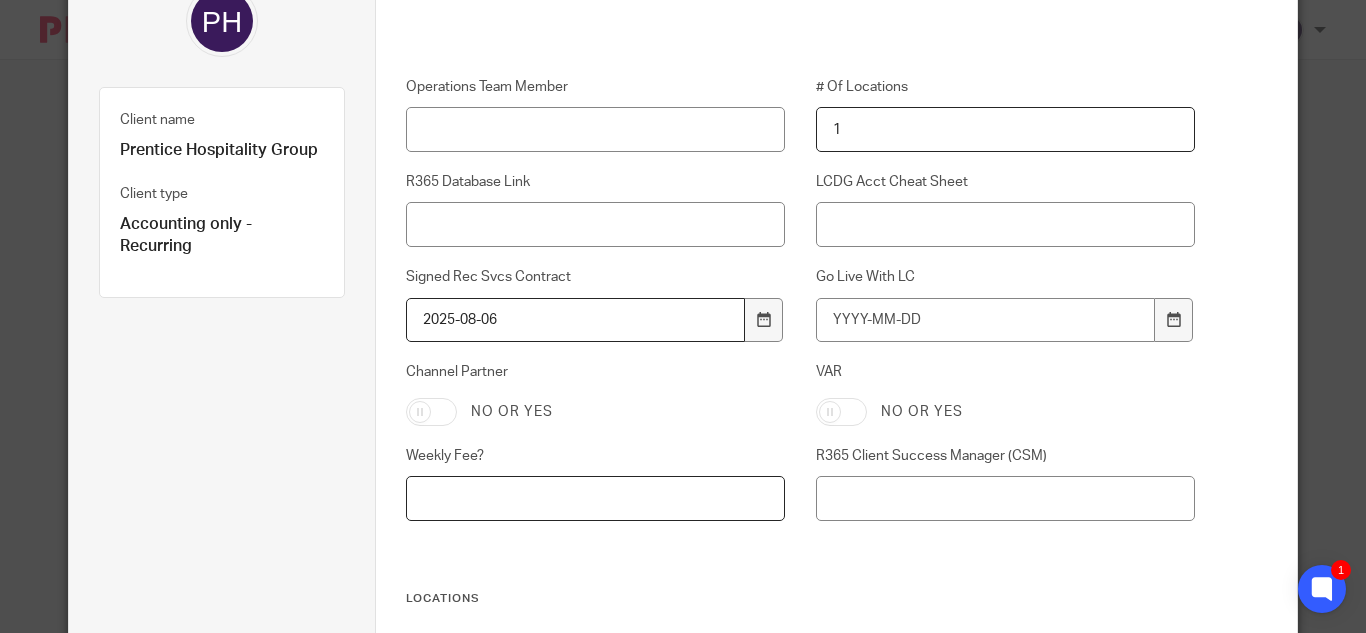 click on "Weekly Fee?" at bounding box center [595, 498] 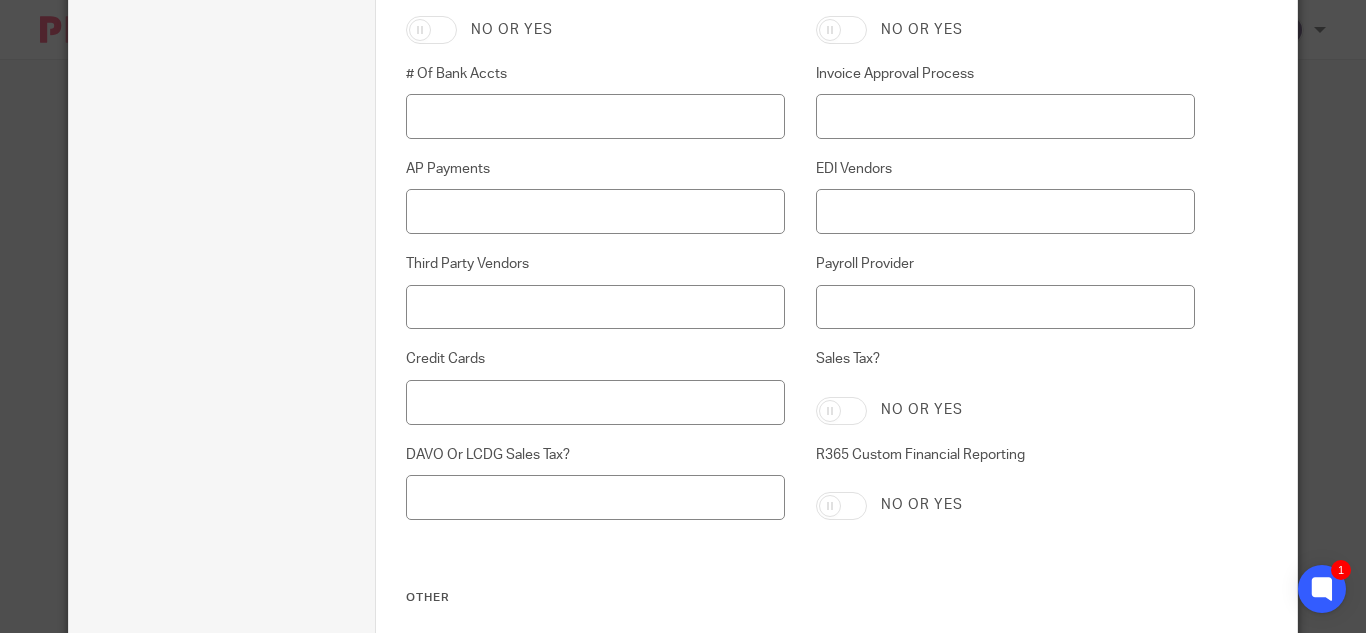 scroll, scrollTop: 2700, scrollLeft: 0, axis: vertical 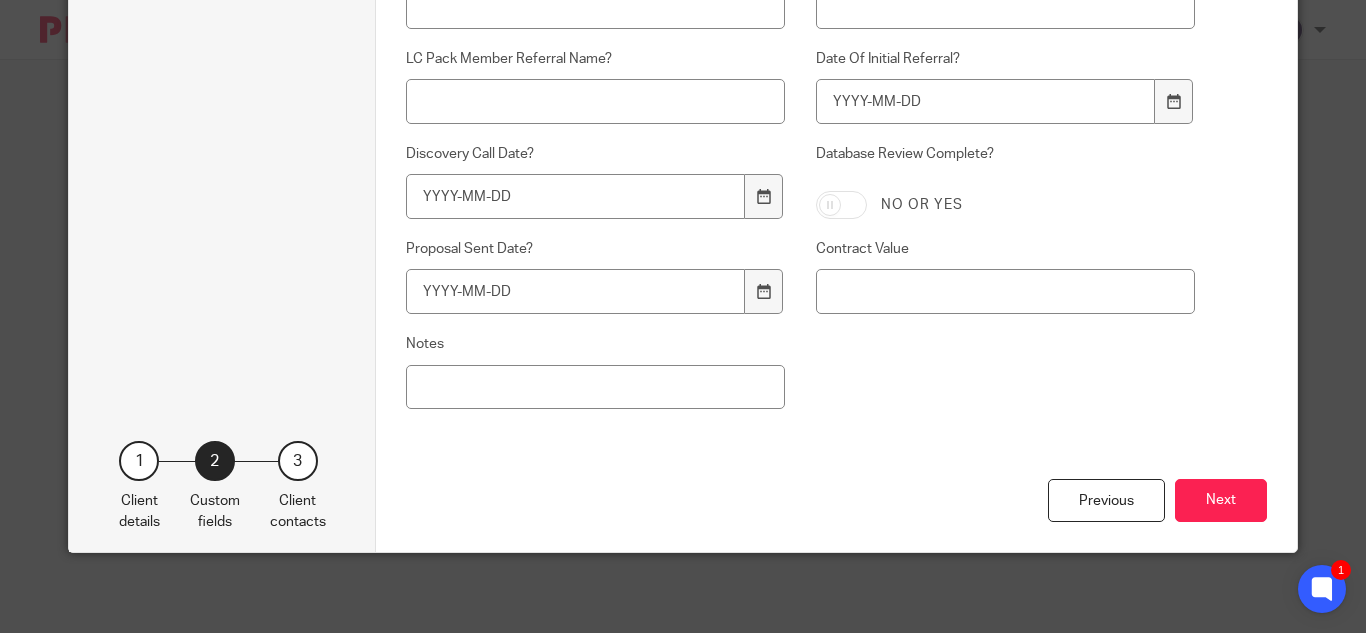 type on "$50/week/loc" 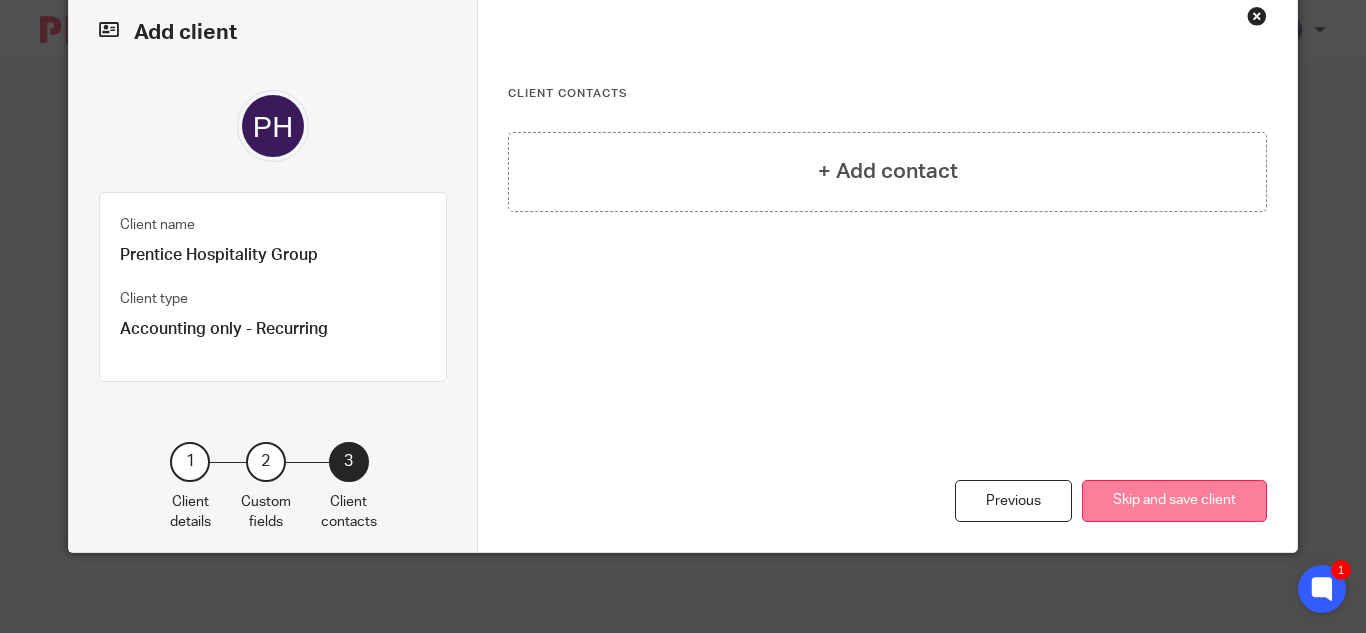 scroll, scrollTop: 95, scrollLeft: 0, axis: vertical 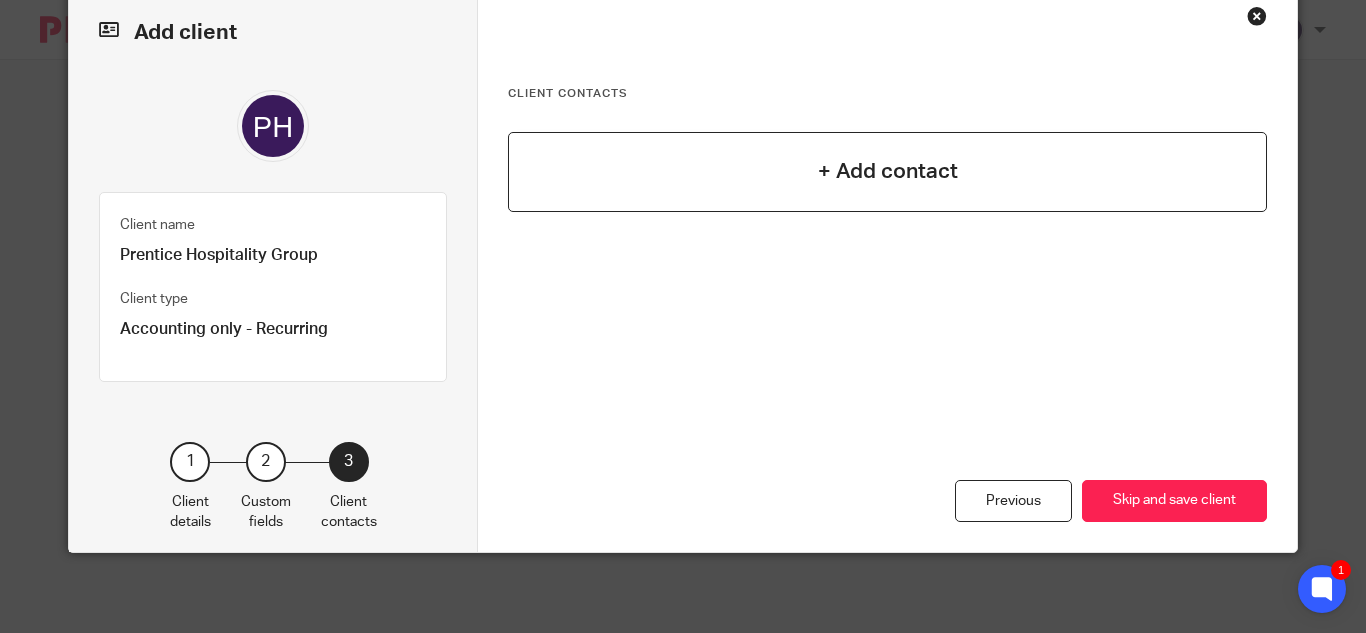 click on "+ Add contact" at bounding box center [888, 171] 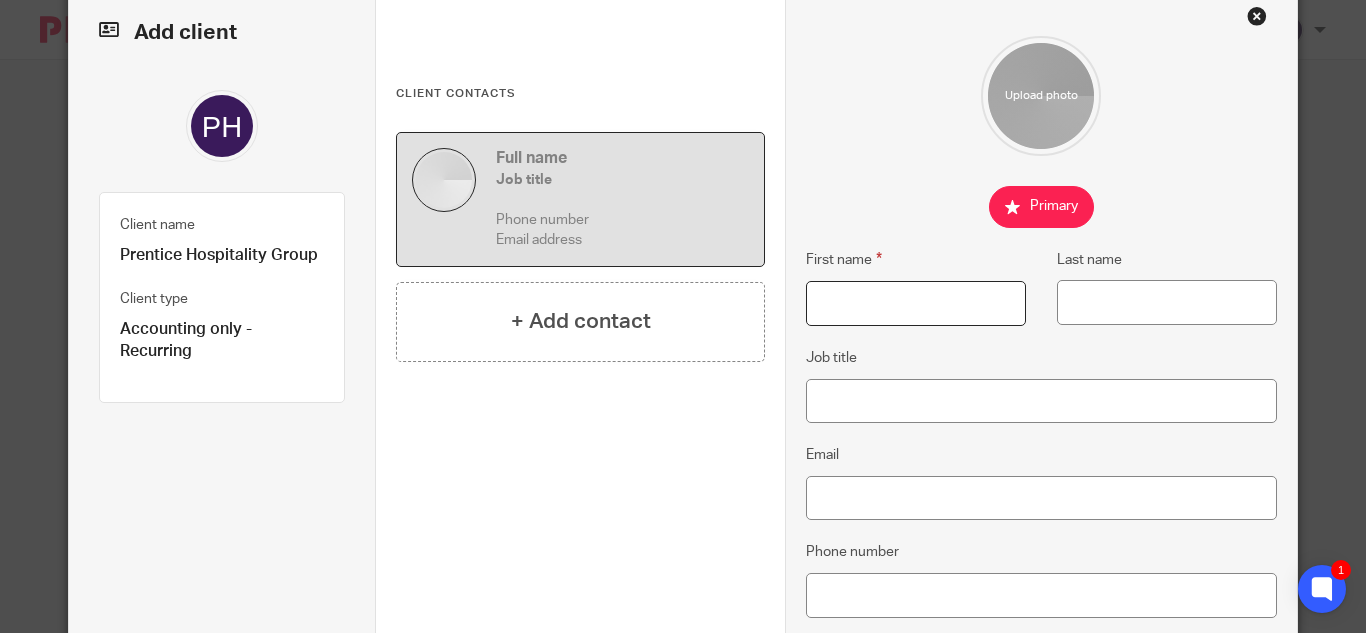 drag, startPoint x: 849, startPoint y: 304, endPoint x: 832, endPoint y: 285, distance: 25.495098 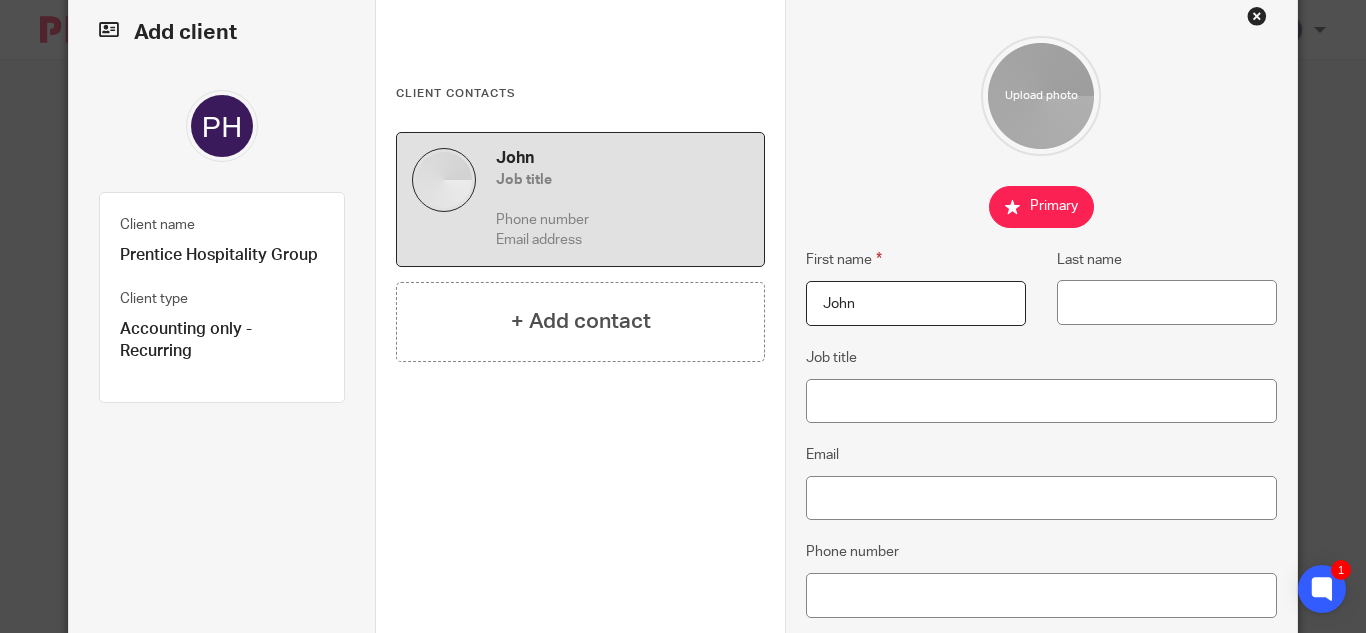 type on "John" 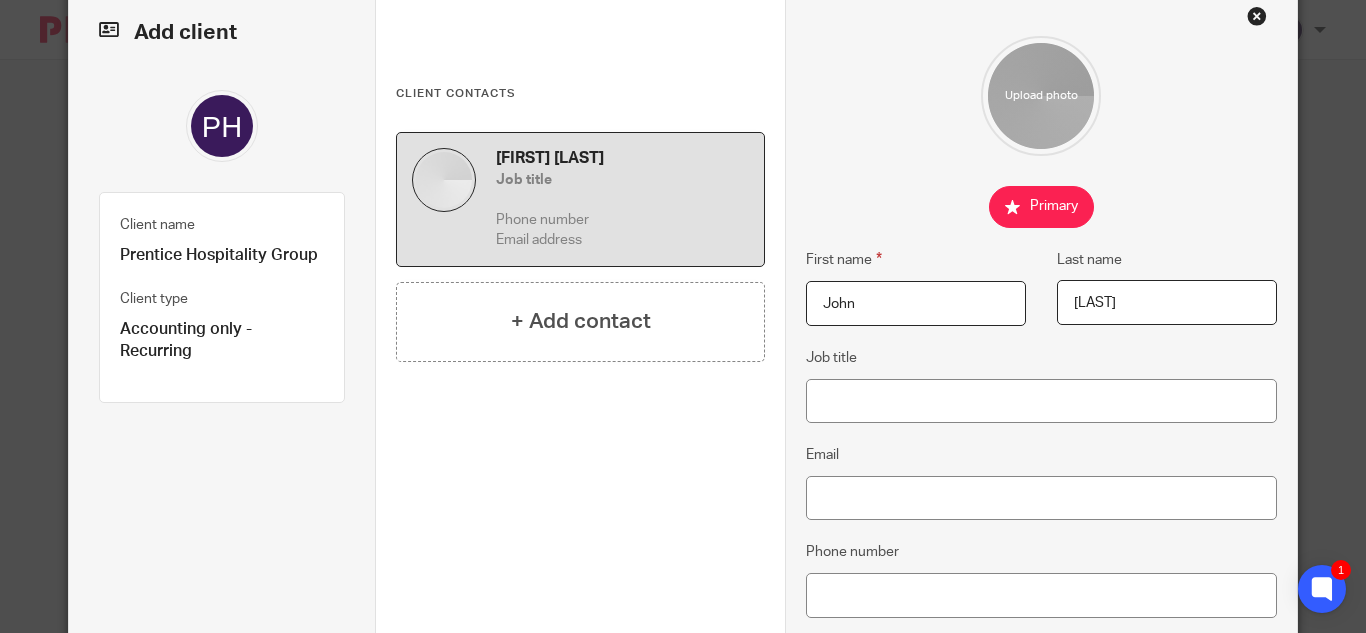 type on "Thompson" 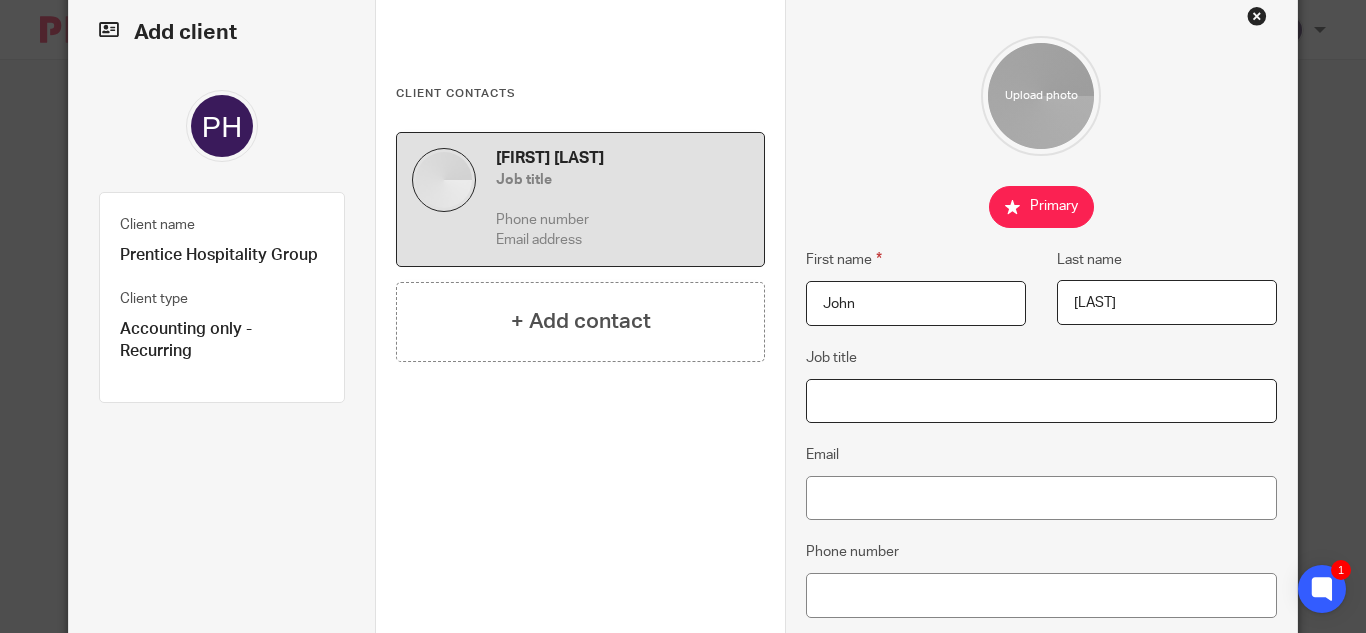 click on "Job title" at bounding box center [1041, 401] 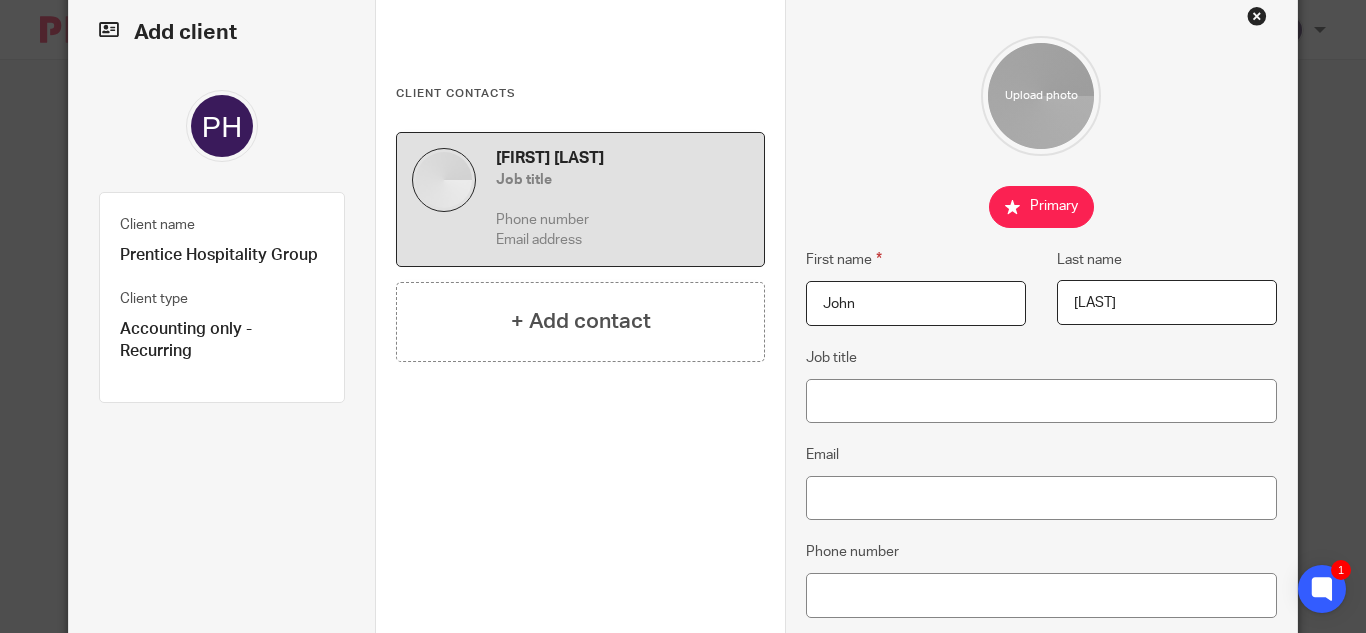 drag, startPoint x: 836, startPoint y: 473, endPoint x: 825, endPoint y: 508, distance: 36.687874 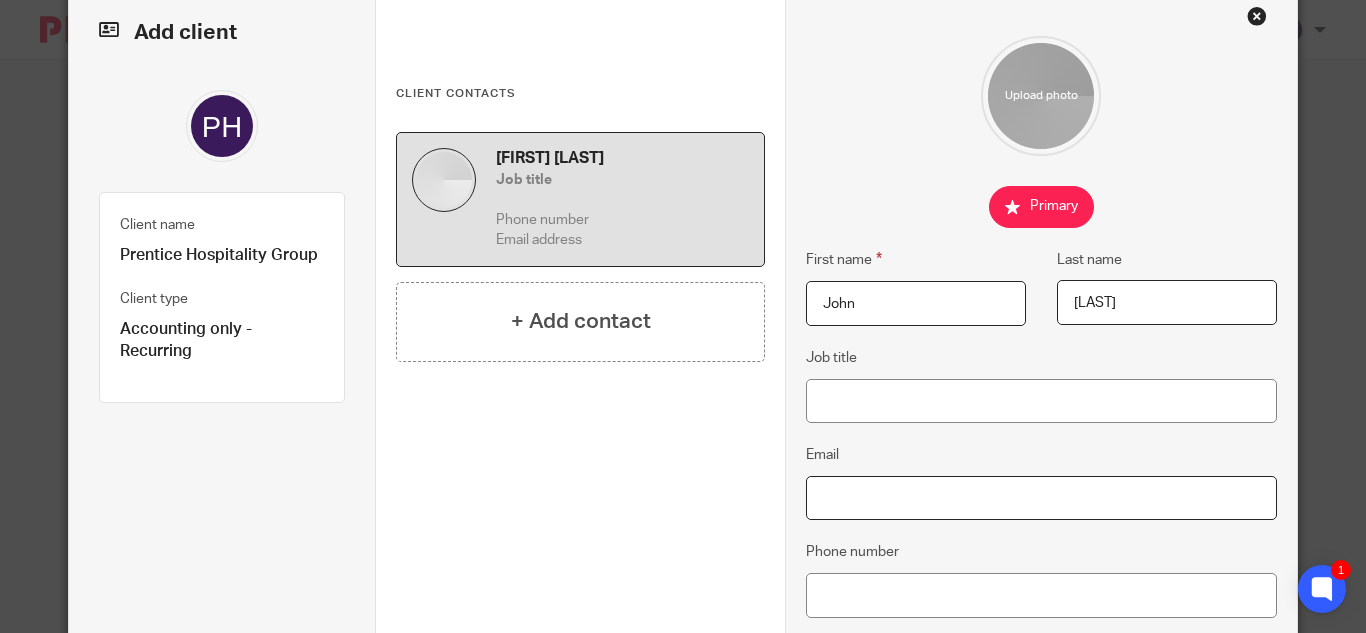 click on "Email" at bounding box center (1041, 498) 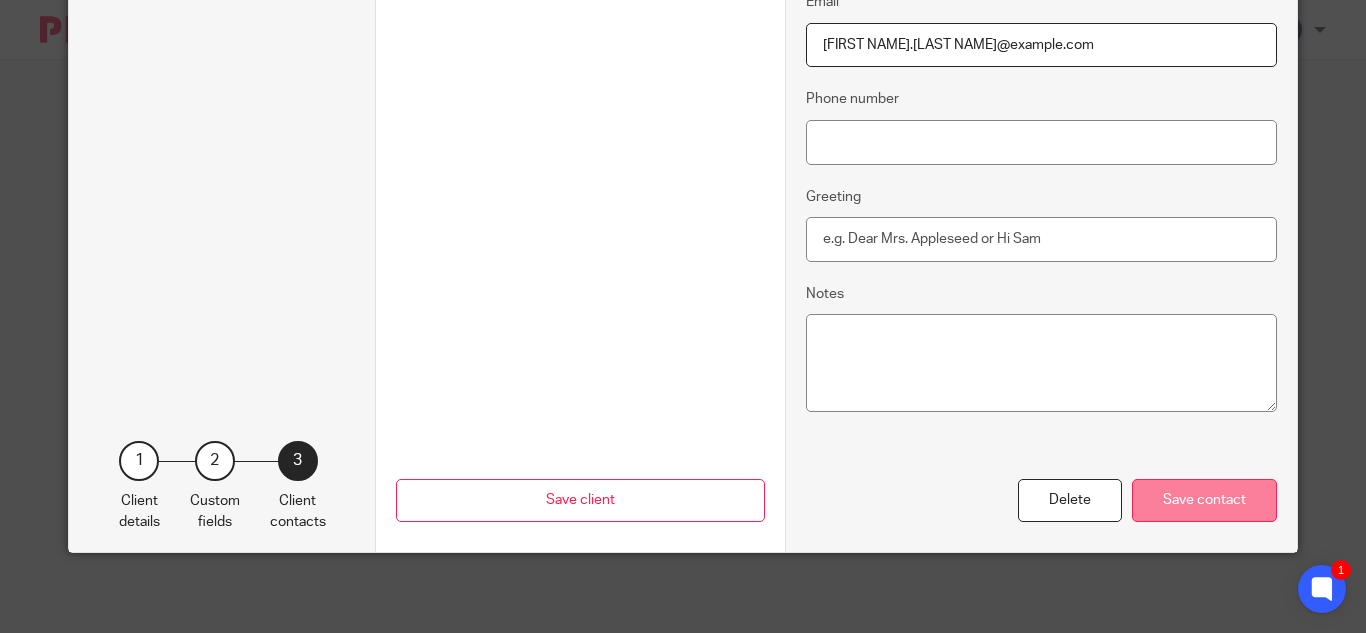 type on "[FIRST].[LAST]@[DOMAIN]" 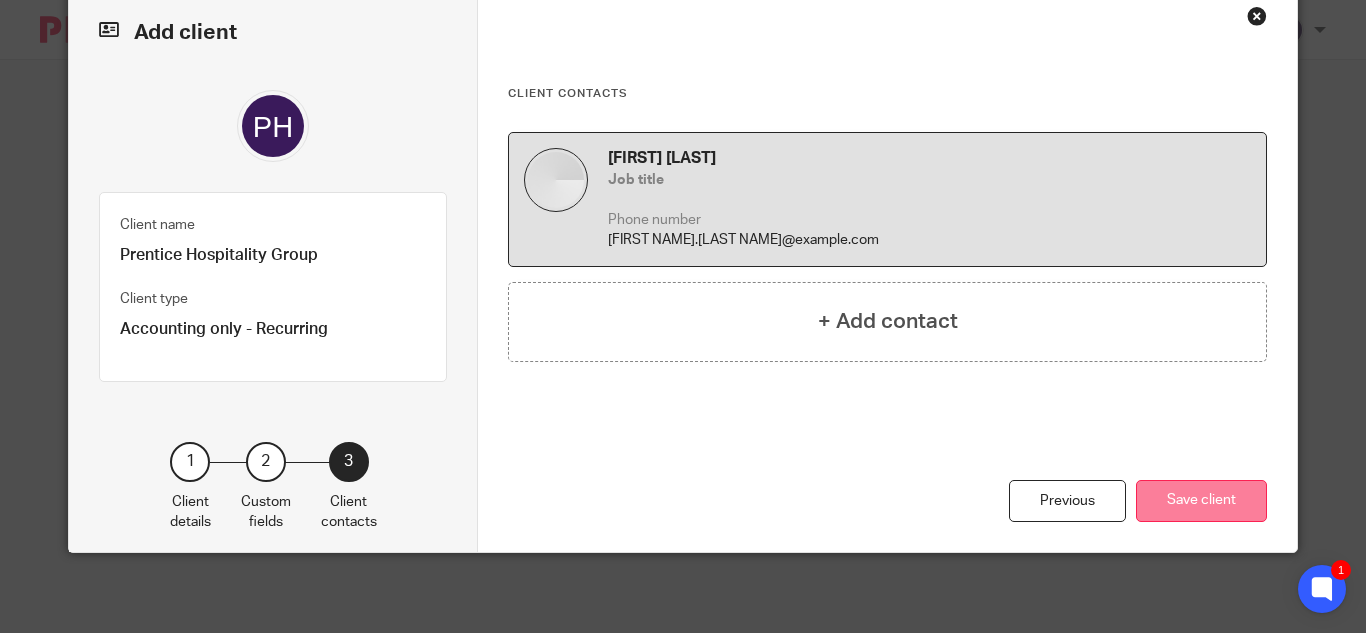 click on "Save client" at bounding box center [1201, 501] 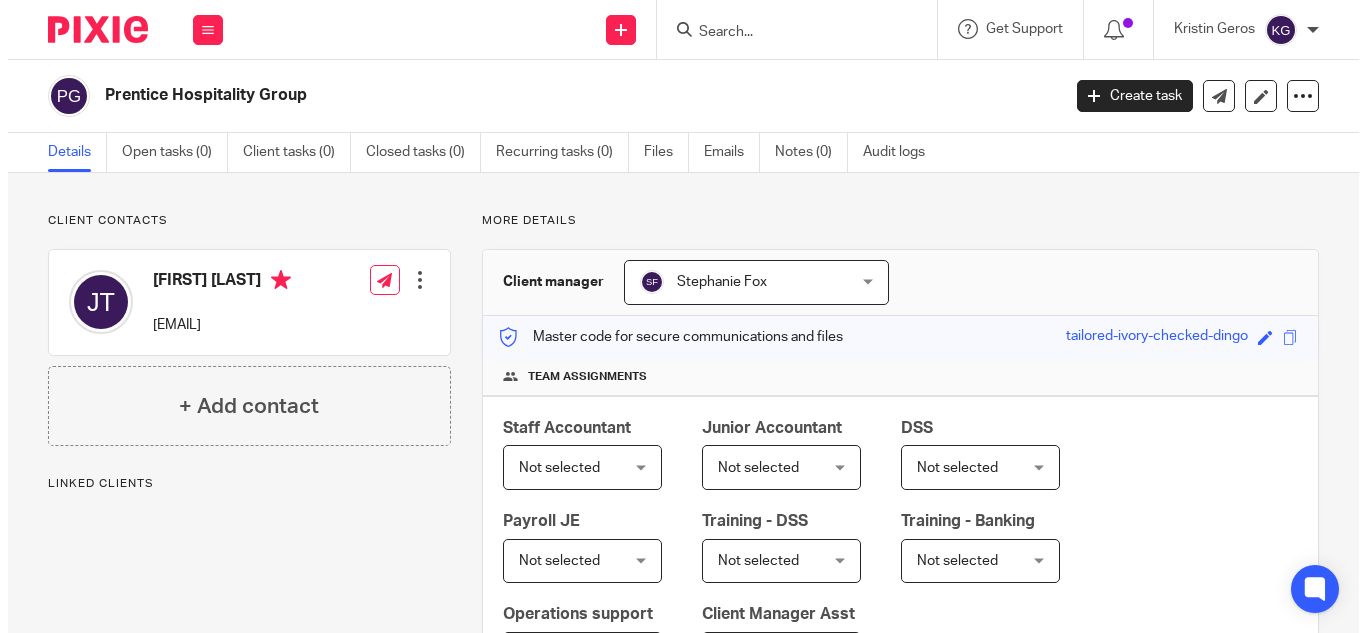 scroll, scrollTop: 0, scrollLeft: 0, axis: both 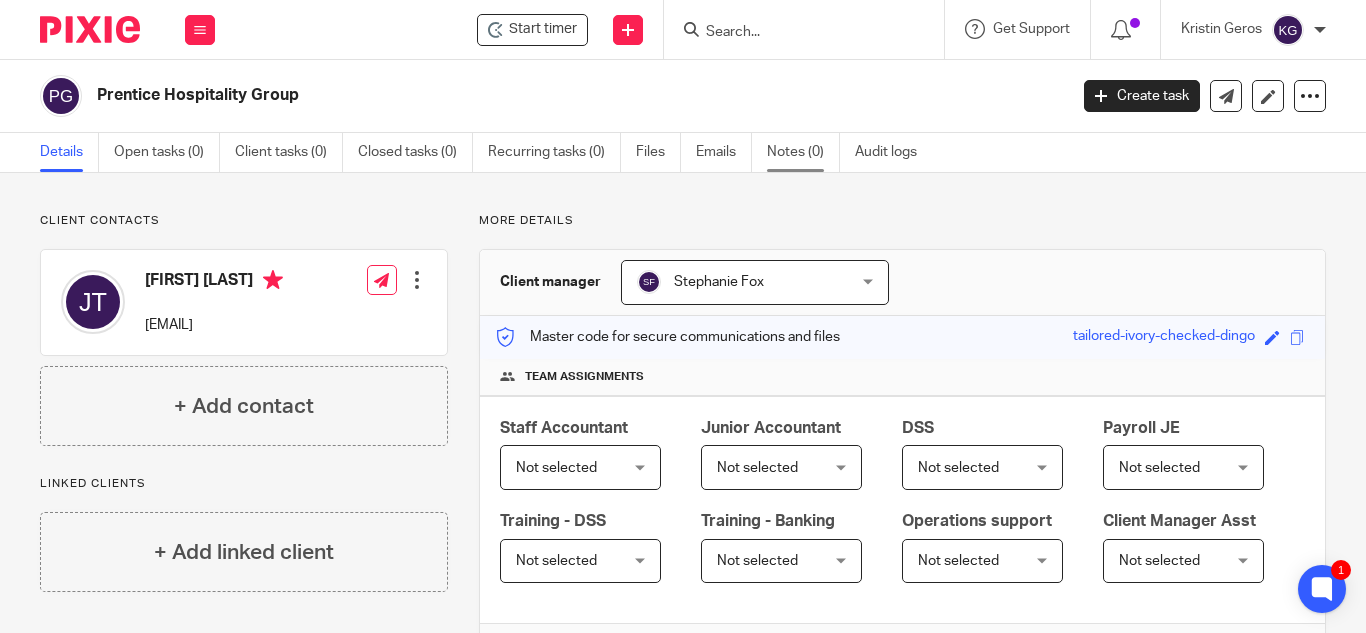 click on "Notes (0)" at bounding box center [803, 152] 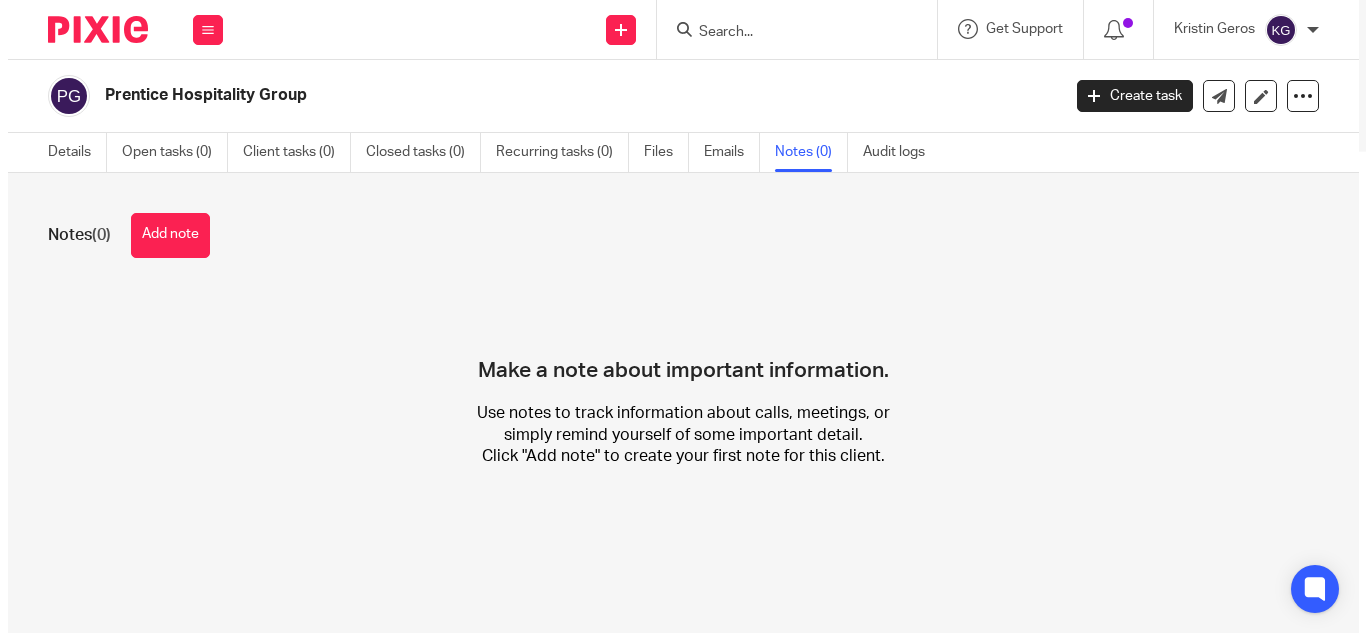 scroll, scrollTop: 0, scrollLeft: 0, axis: both 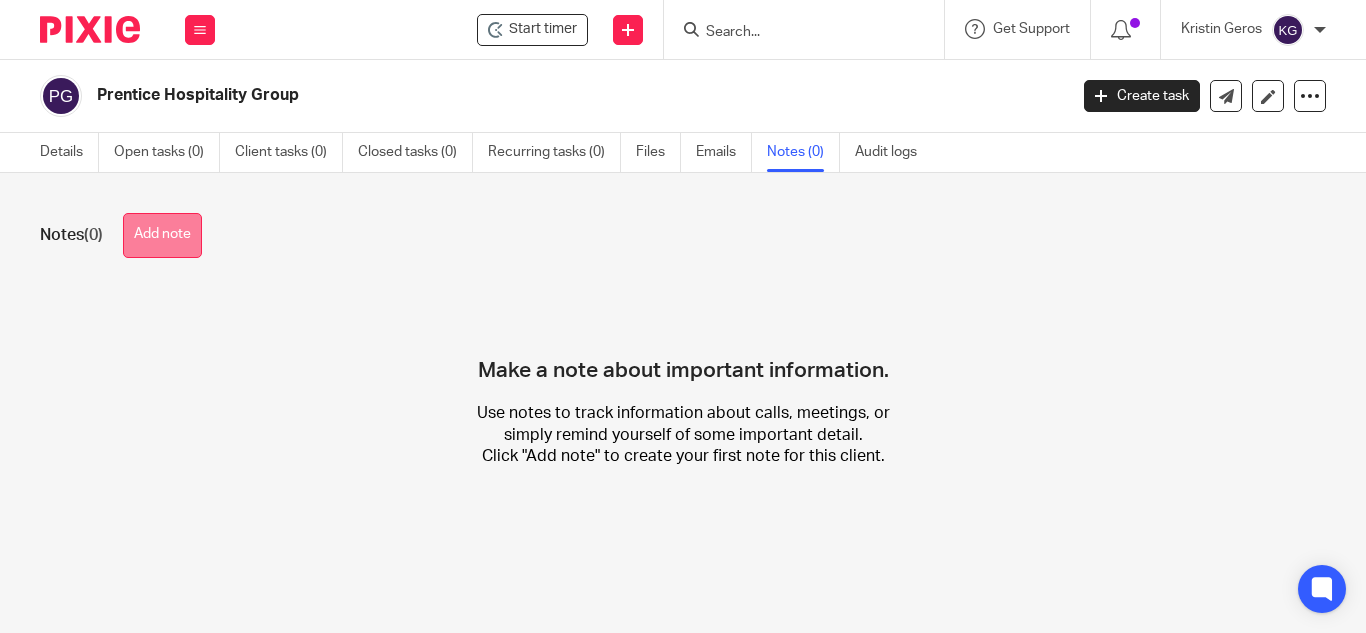 click on "Add note" at bounding box center (162, 235) 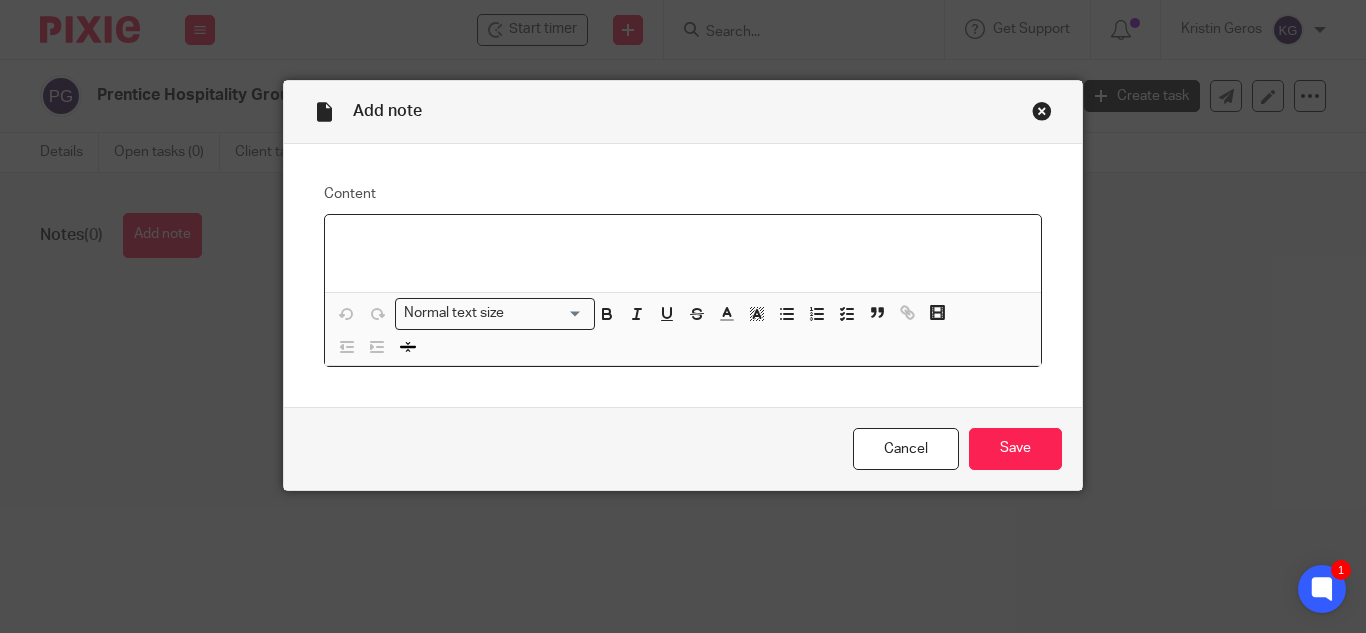 paste 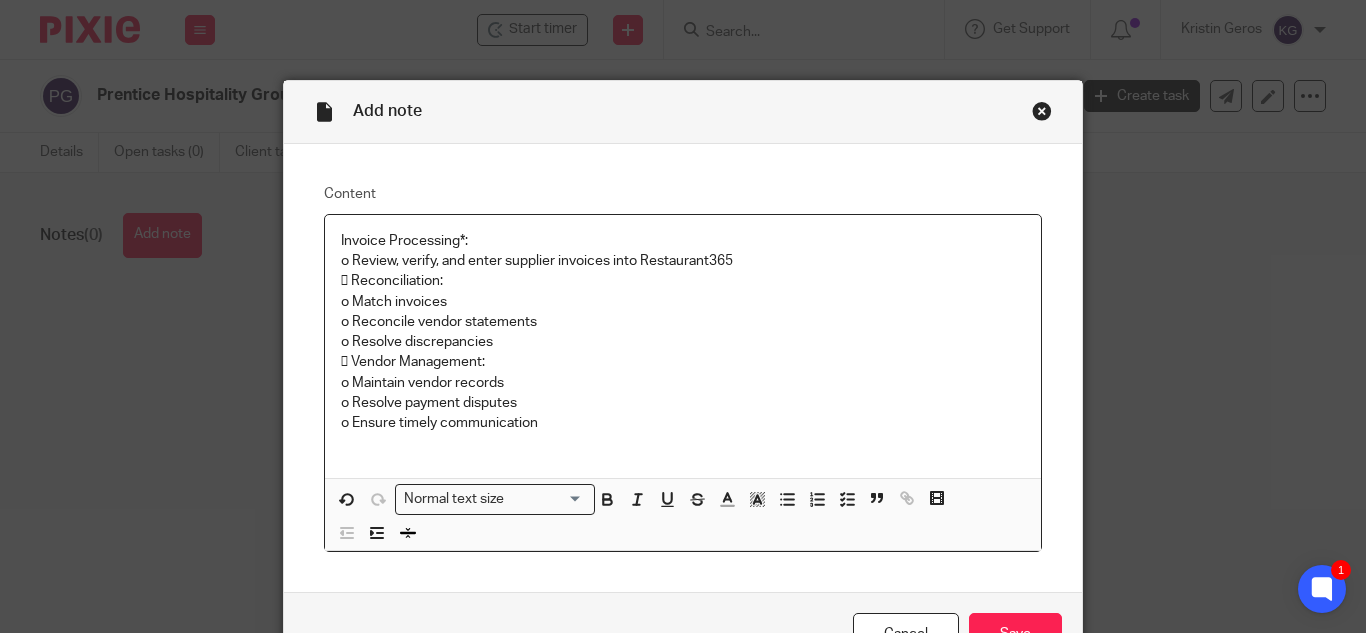 click on "o Review, verify, and enter supplier invoices into Restaurant365" at bounding box center (683, 261) 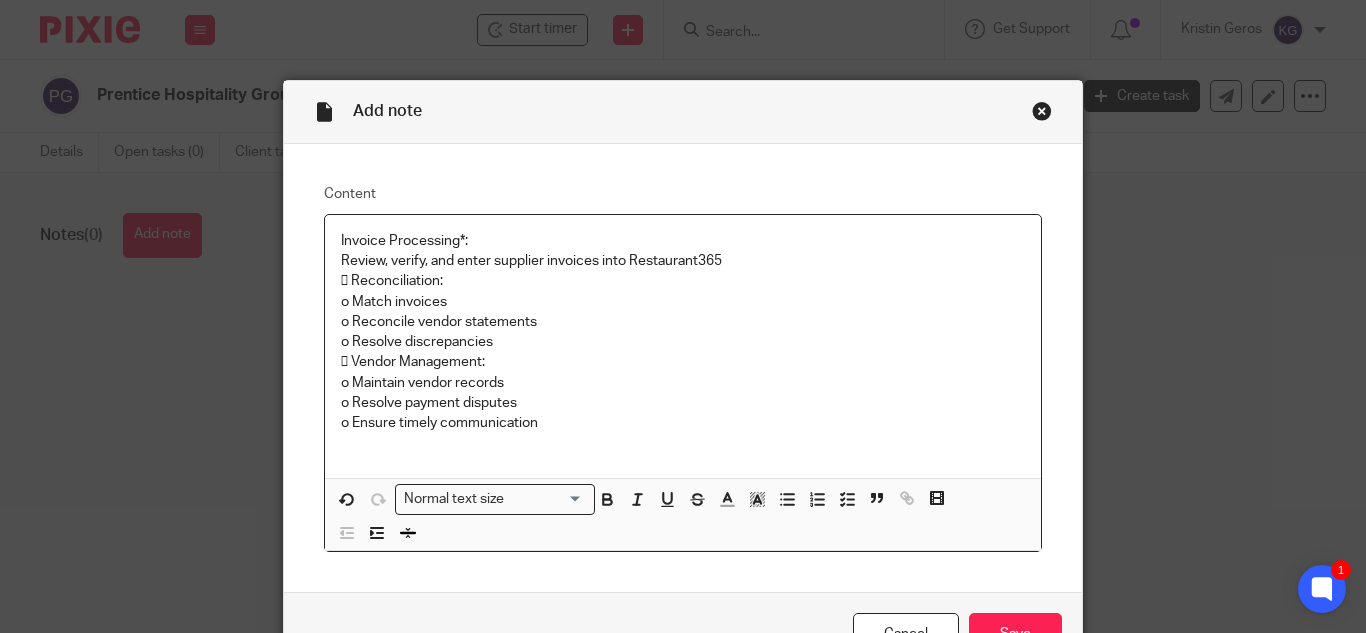 click on " Reconciliation:" at bounding box center [683, 281] 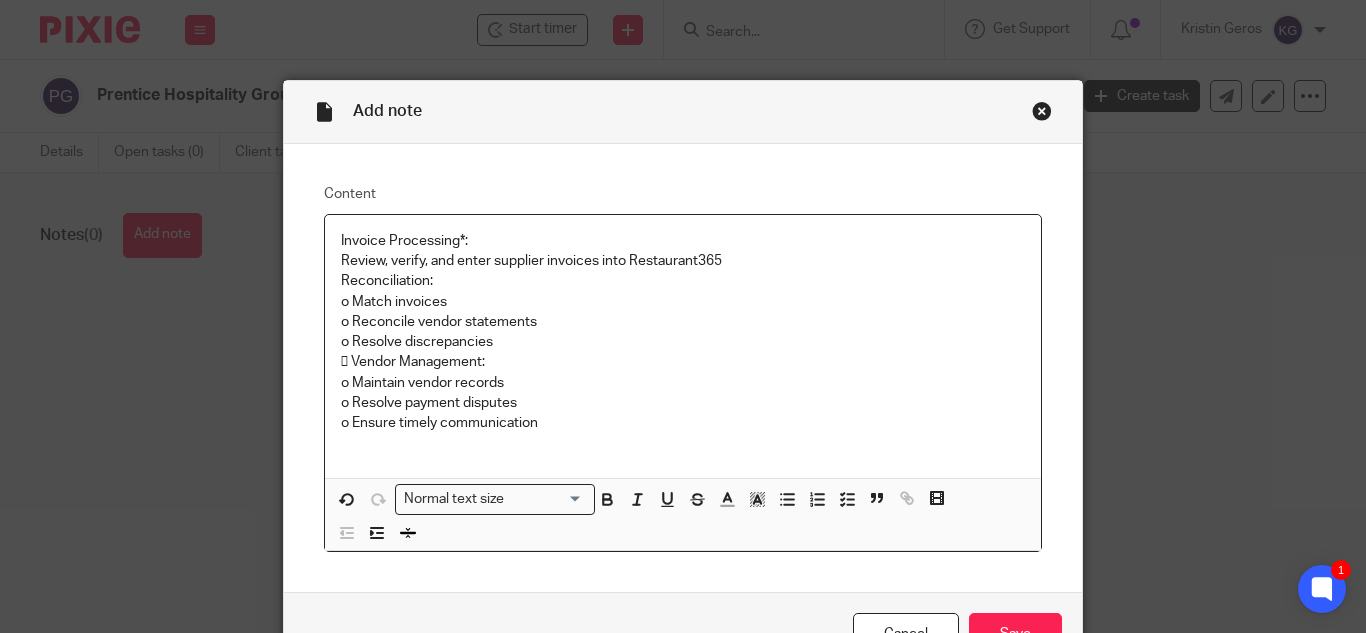 click on "o Match invoices" at bounding box center (683, 302) 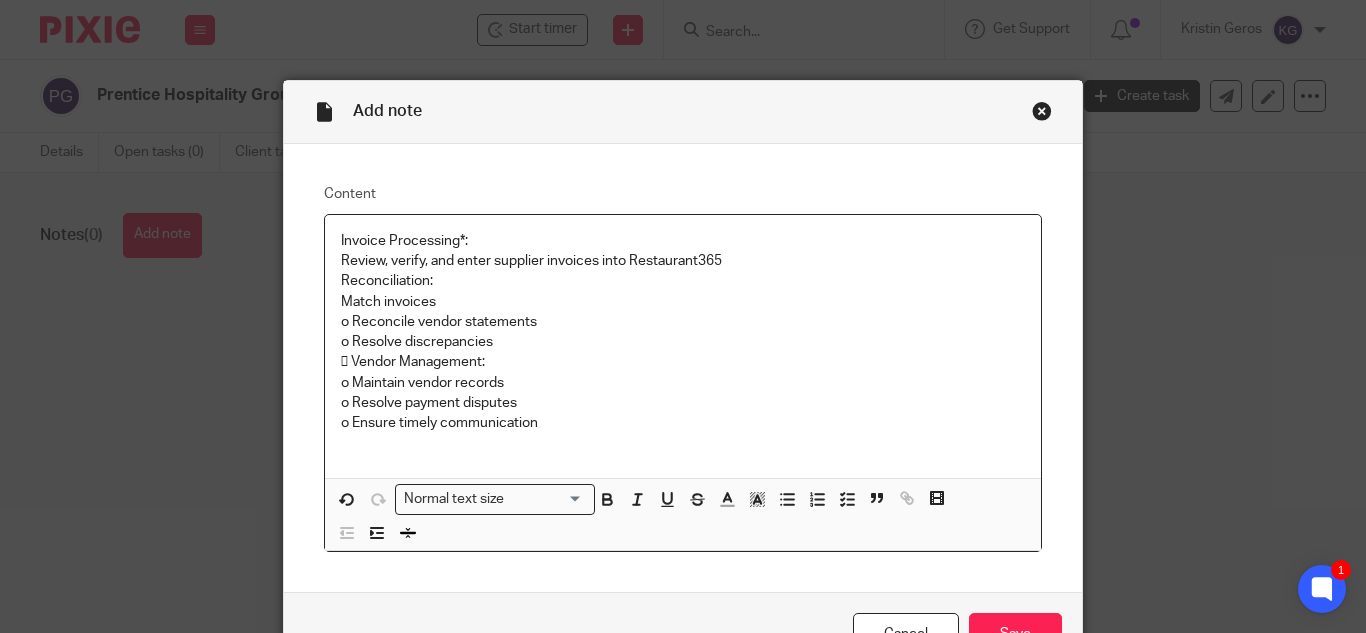 click on "o Reconcile vendor statements" at bounding box center [683, 322] 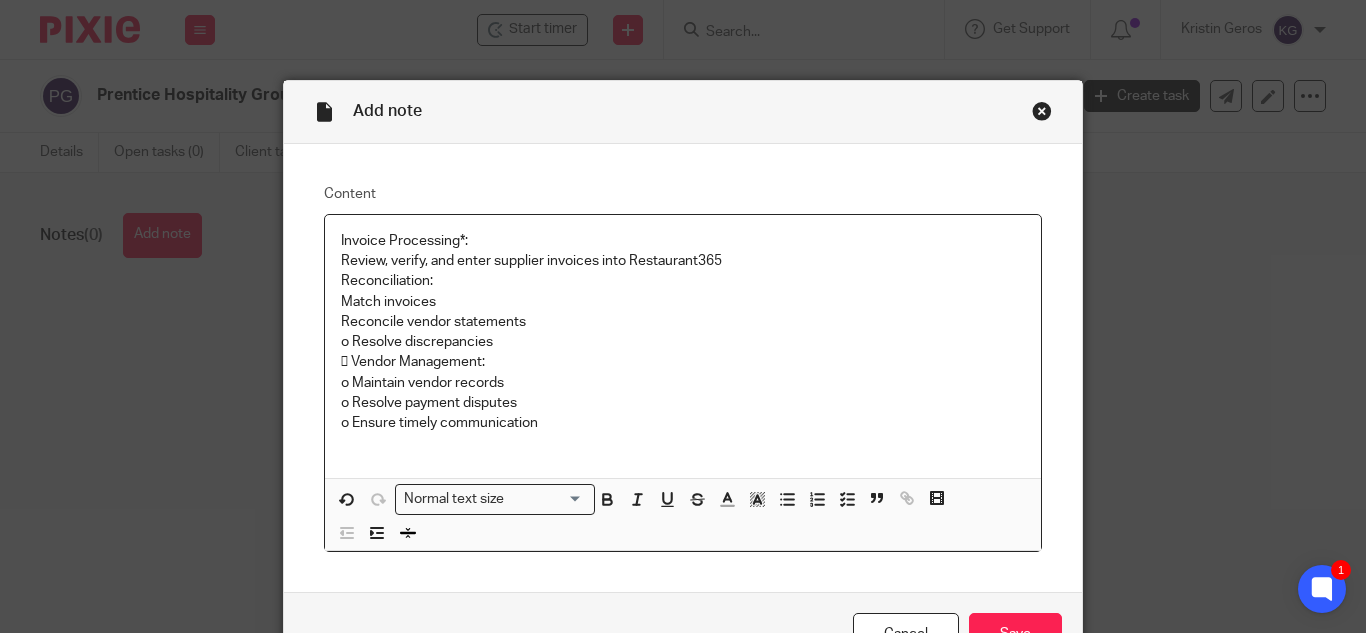 click on "o Resolve discrepancies" at bounding box center [683, 342] 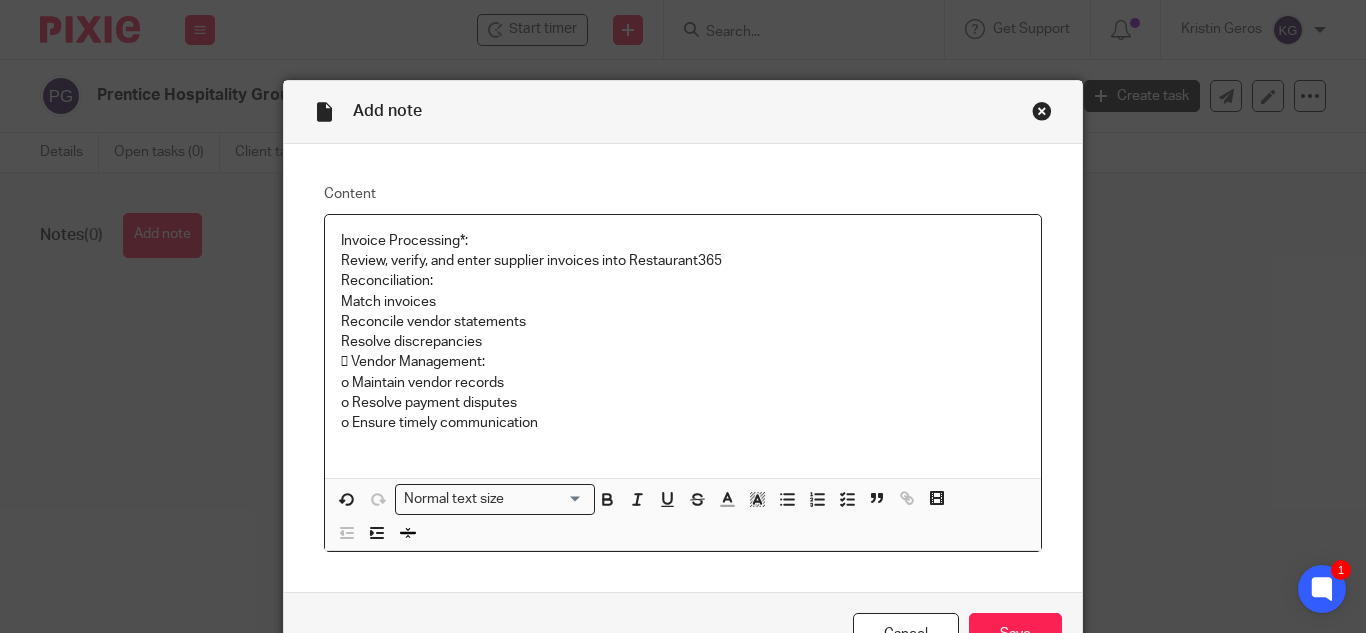 drag, startPoint x: 343, startPoint y: 360, endPoint x: 354, endPoint y: 354, distance: 12.529964 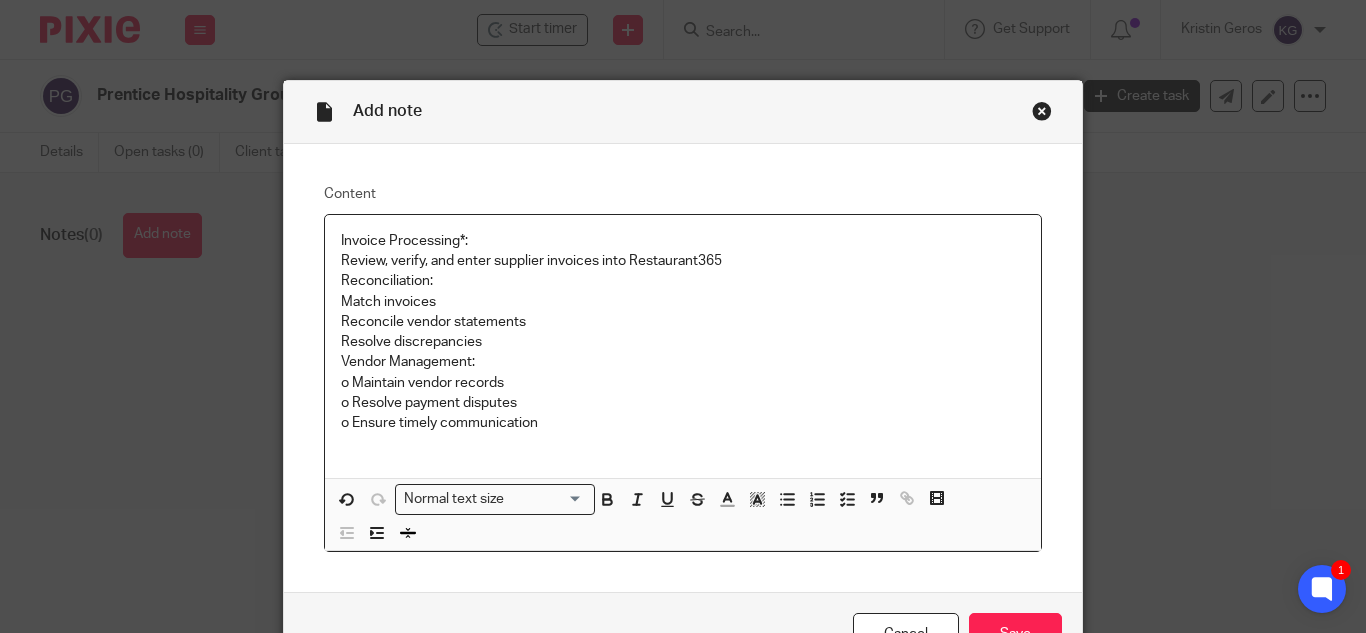 click on "o Maintain vendor records" at bounding box center [683, 383] 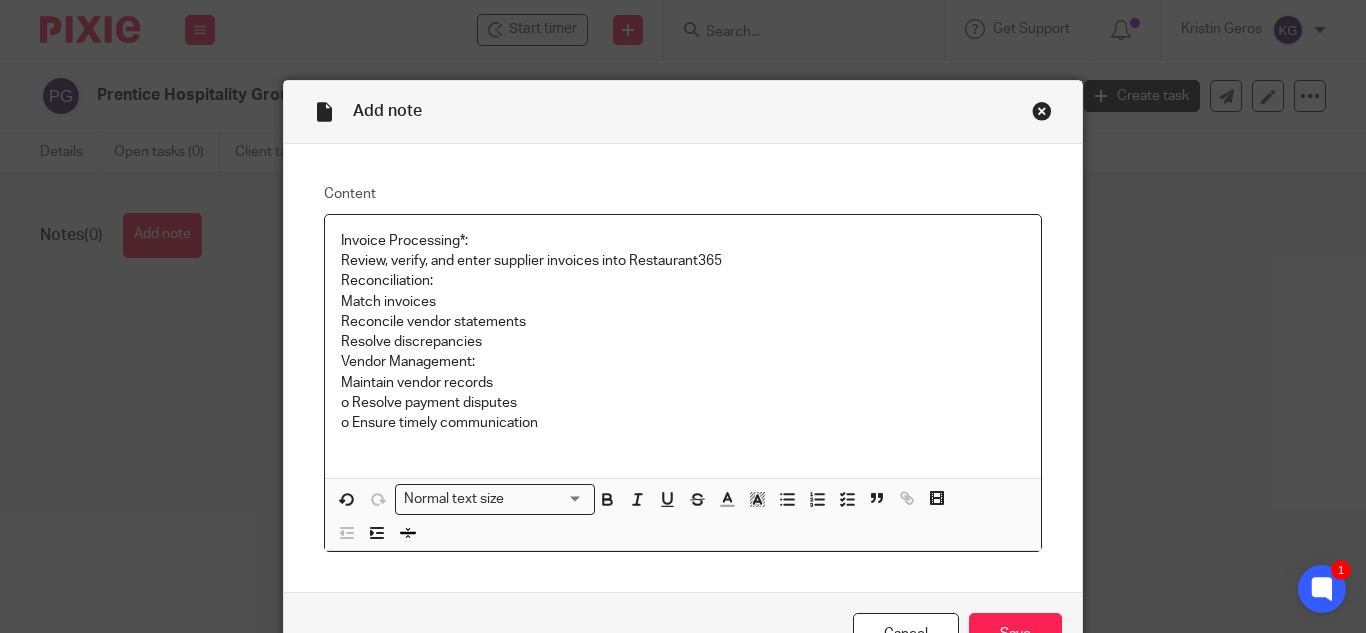 click on "o Resolve payment disputes" at bounding box center (683, 403) 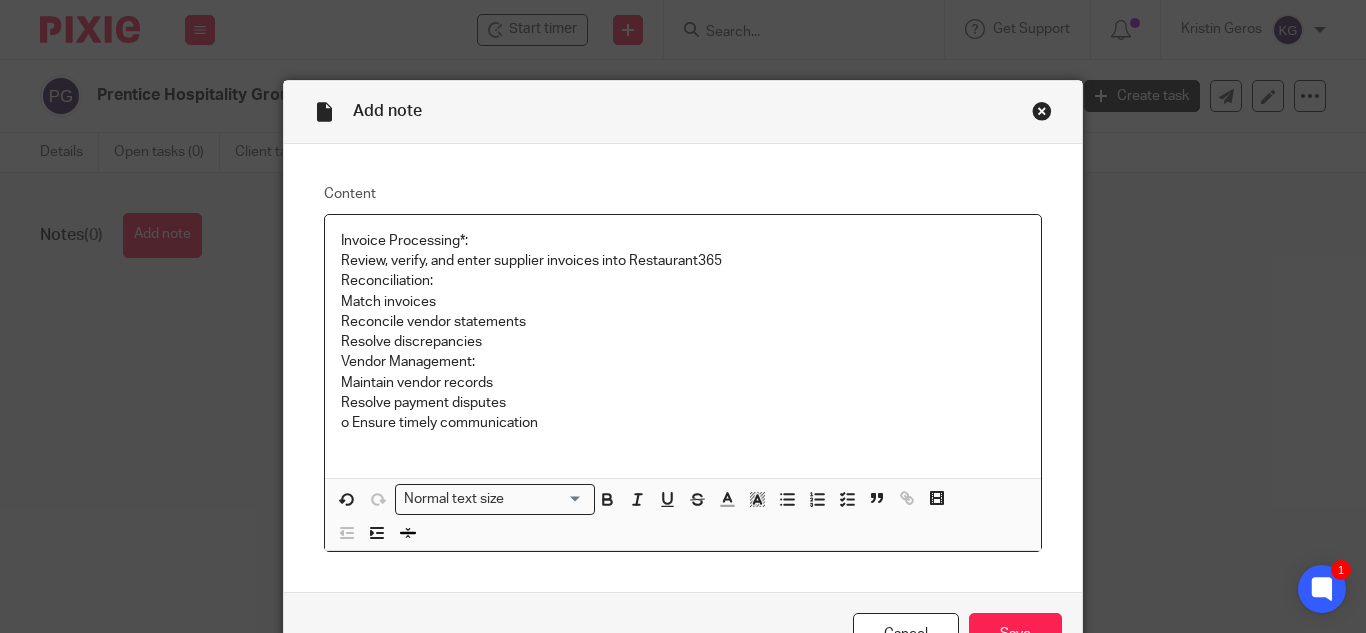 click on "o Ensure timely communication" at bounding box center (683, 423) 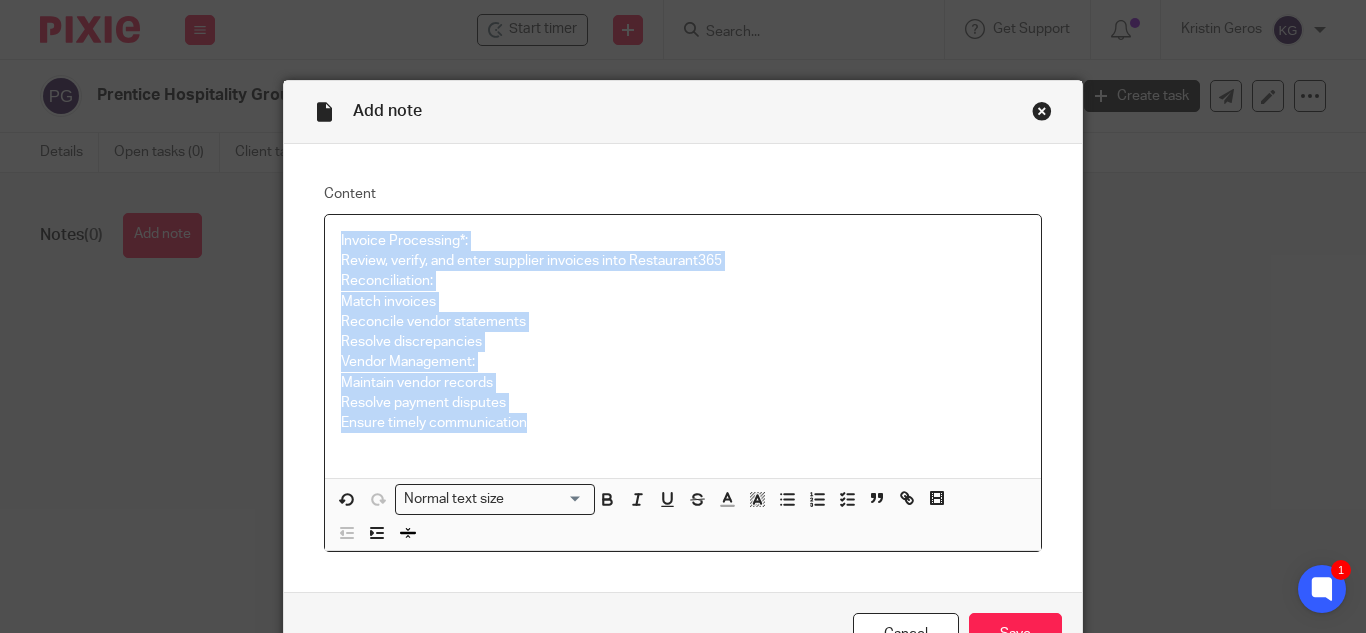 drag, startPoint x: 430, startPoint y: 397, endPoint x: 322, endPoint y: 246, distance: 185.64752 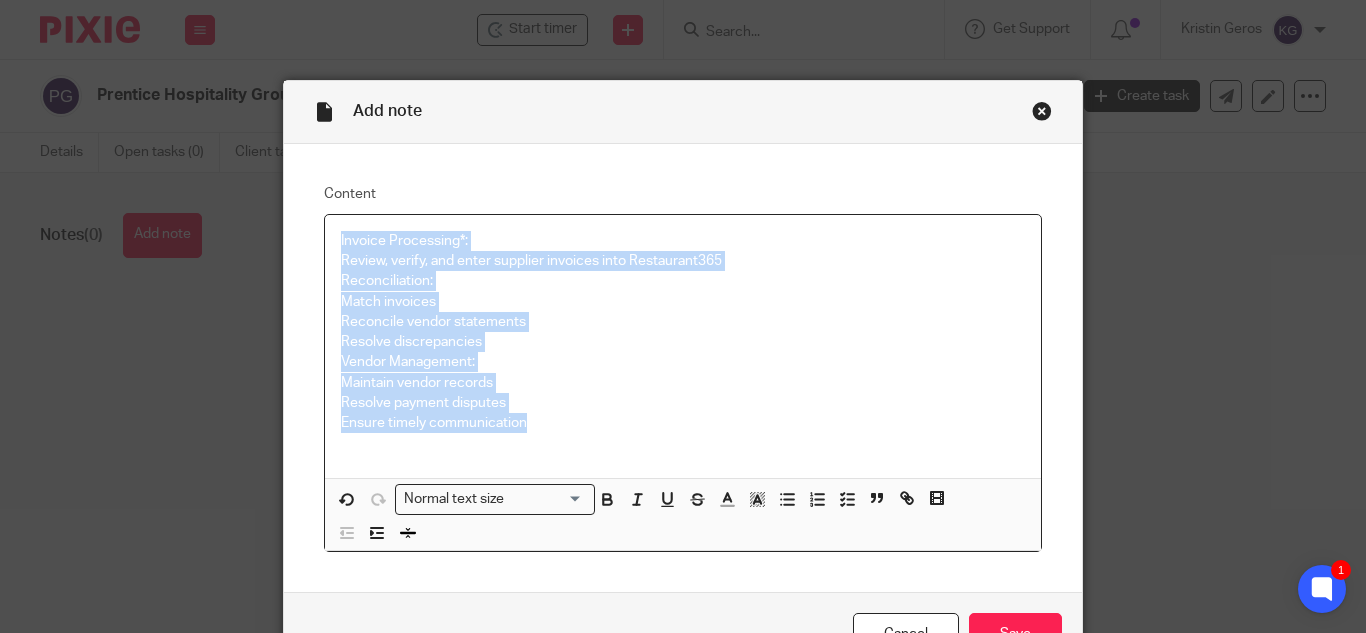 click on "Invoice Processing*: Review, verify, and enter supplier invoices into Restaurant365 Reconciliation: Match invoices Reconcile vendor statements Resolve discrepancies Vendor Management: Maintain vendor records Resolve payment disputes Ensure timely communication" at bounding box center (683, 346) 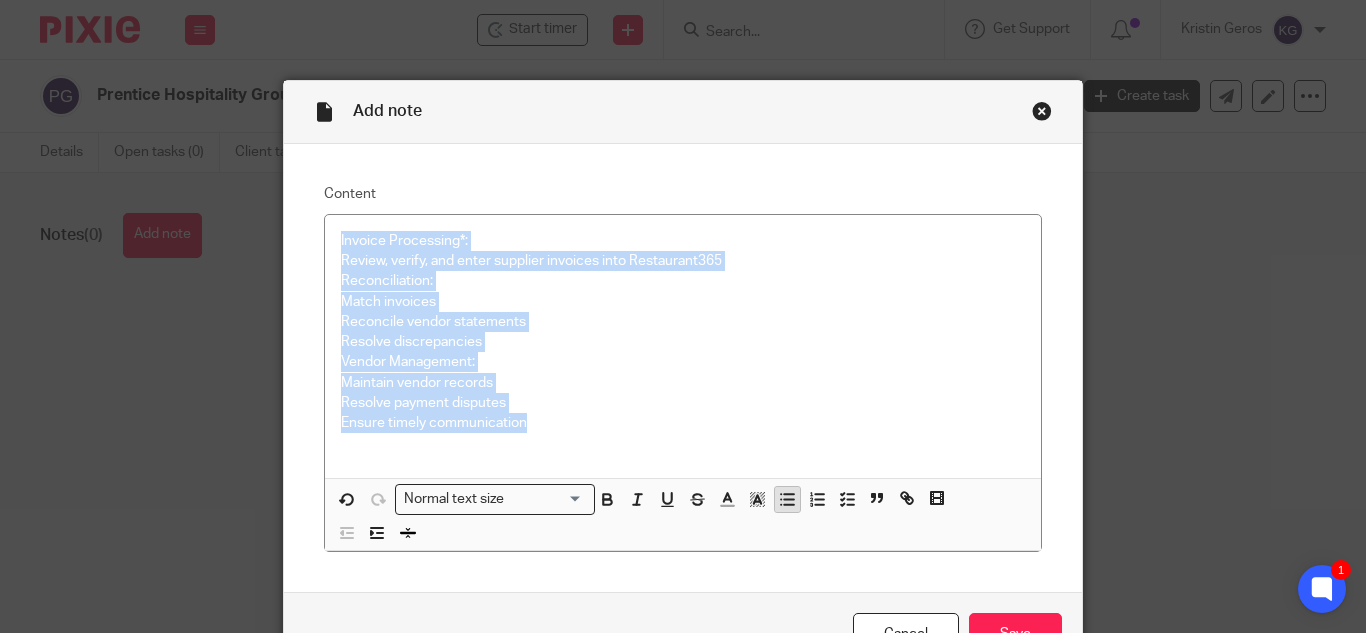 click 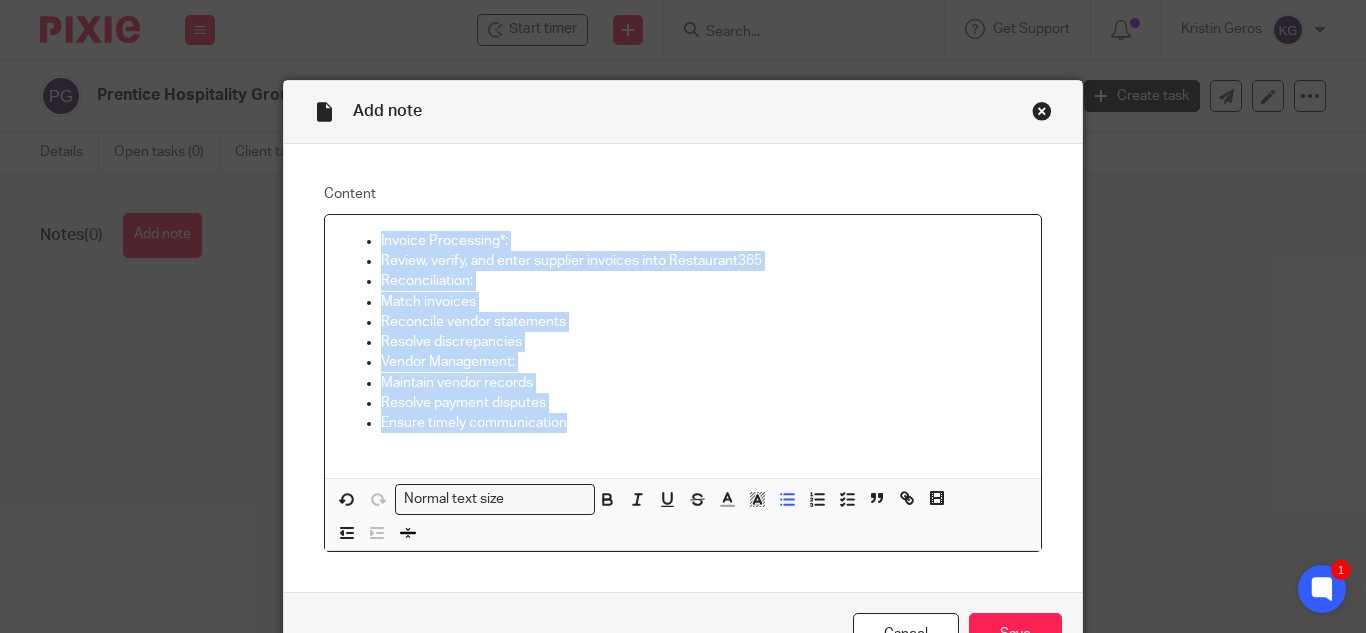 click on "Invoice Processing*: Review, verify, and enter supplier invoices into Restaurant365 Reconciliation: Match invoices Reconcile vendor statements Resolve discrepancies Vendor Management: Maintain vendor records Resolve payment disputes Ensure timely communication" at bounding box center [683, 332] 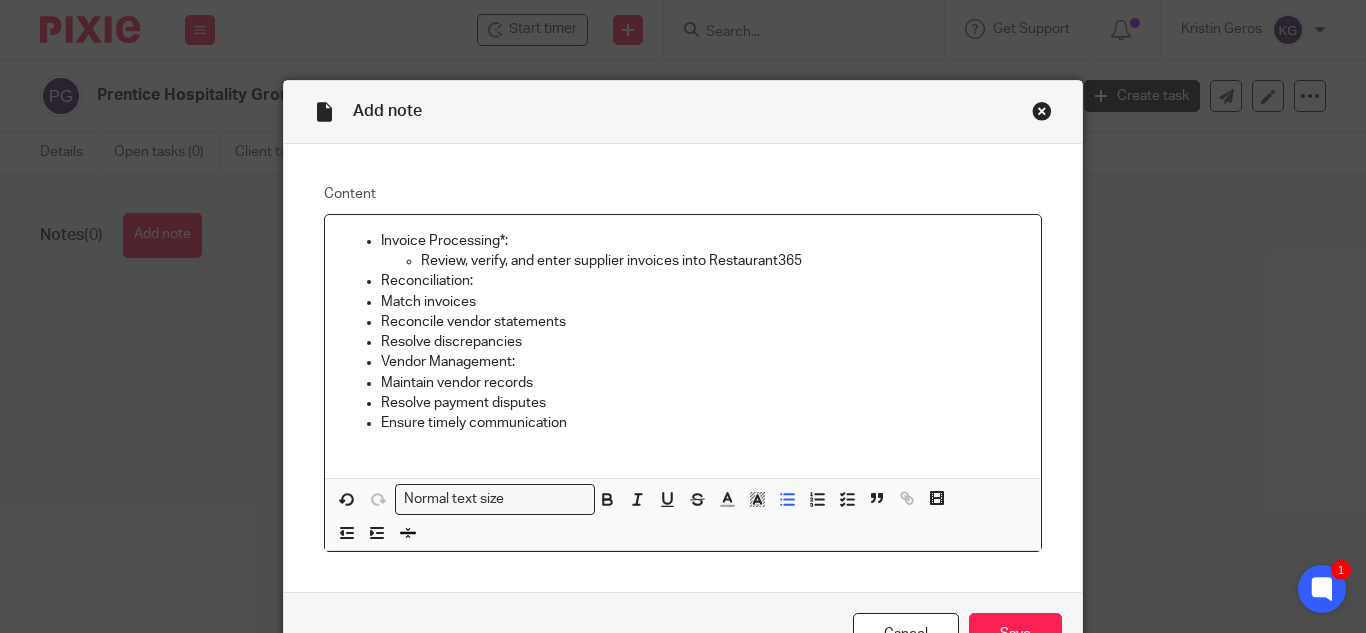 click on "Invoice Processing*: Review, verify, and enter supplier invoices into Restaurant365 Reconciliation: Match invoices Reconcile vendor statements Resolve discrepancies Vendor Management: Maintain vendor records Resolve payment disputes Ensure timely communication" at bounding box center (683, 332) 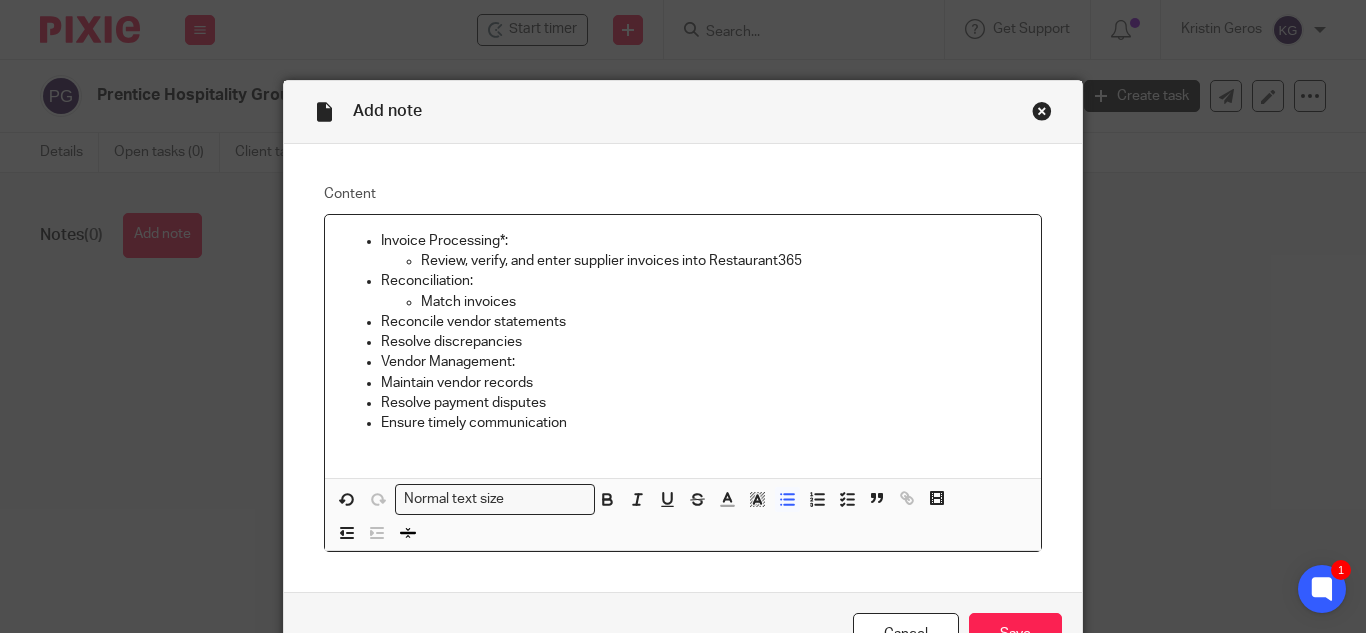 click on "Invoice Processing*: Review, verify, and enter supplier invoices into Restaurant365 Reconciliation: Match invoices Reconcile vendor statements Resolve discrepancies Vendor Management: Maintain vendor records Resolve payment disputes Ensure timely communication" at bounding box center [683, 332] 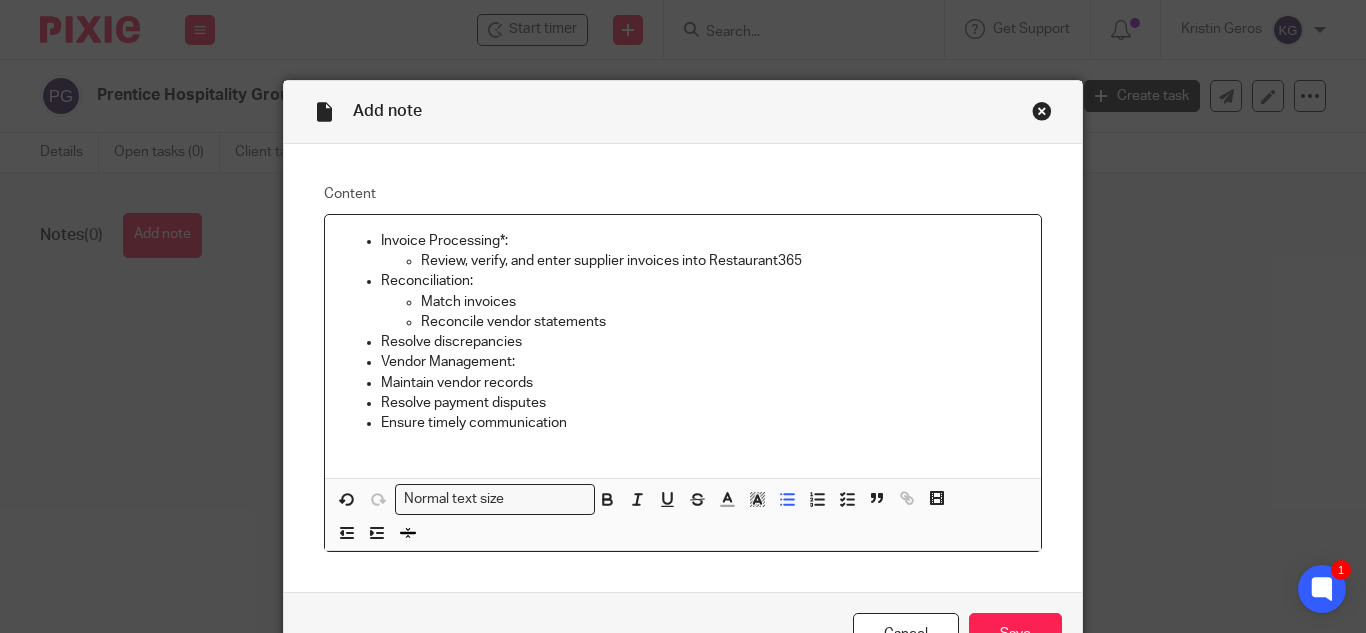 click on "Invoice Processing*: Review, verify, and enter supplier invoices into Restaurant365 Reconciliation: Match invoices Reconcile vendor statements Resolve discrepancies Vendor Management: Maintain vendor records Resolve payment disputes Ensure timely communication" at bounding box center (683, 332) 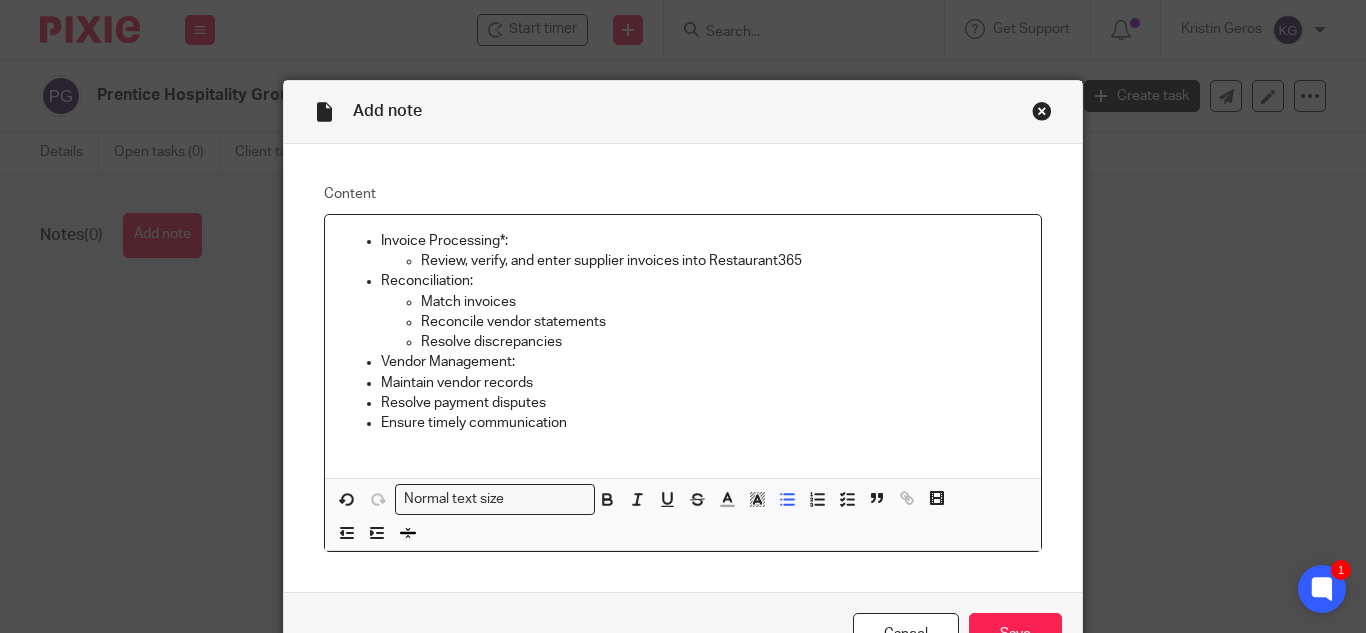 click on "Invoice Processing*: Review, verify, and enter supplier invoices into Restaurant365 Reconciliation: Match invoices Reconcile vendor statements Resolve discrepancies Vendor Management: Maintain vendor records Resolve payment disputes Ensure timely communication" at bounding box center (683, 332) 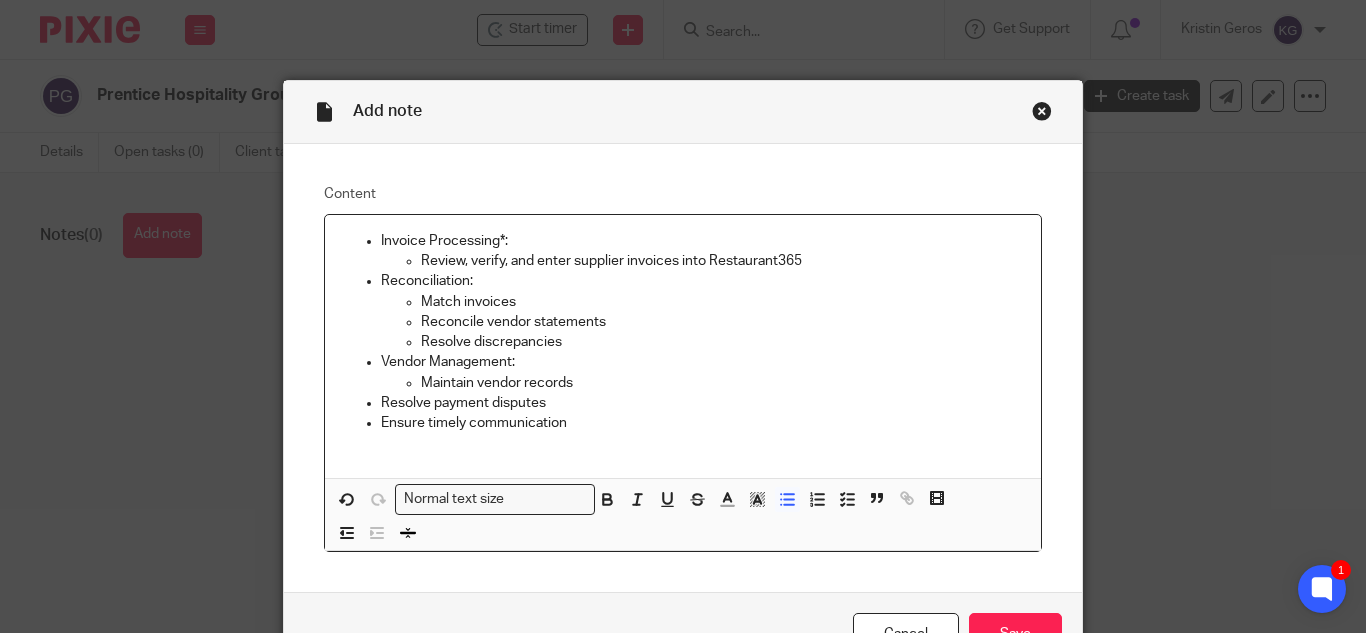 click on "Resolve payment disputes" at bounding box center (703, 403) 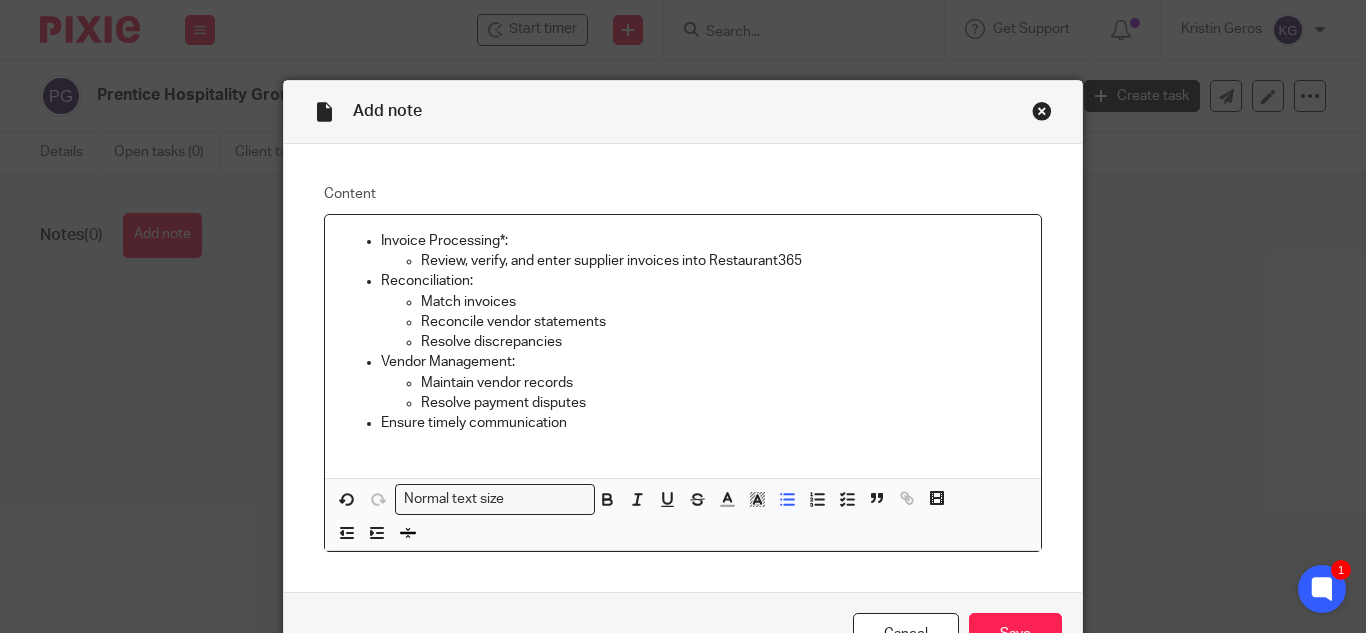 click on "Ensure timely communication" at bounding box center (703, 423) 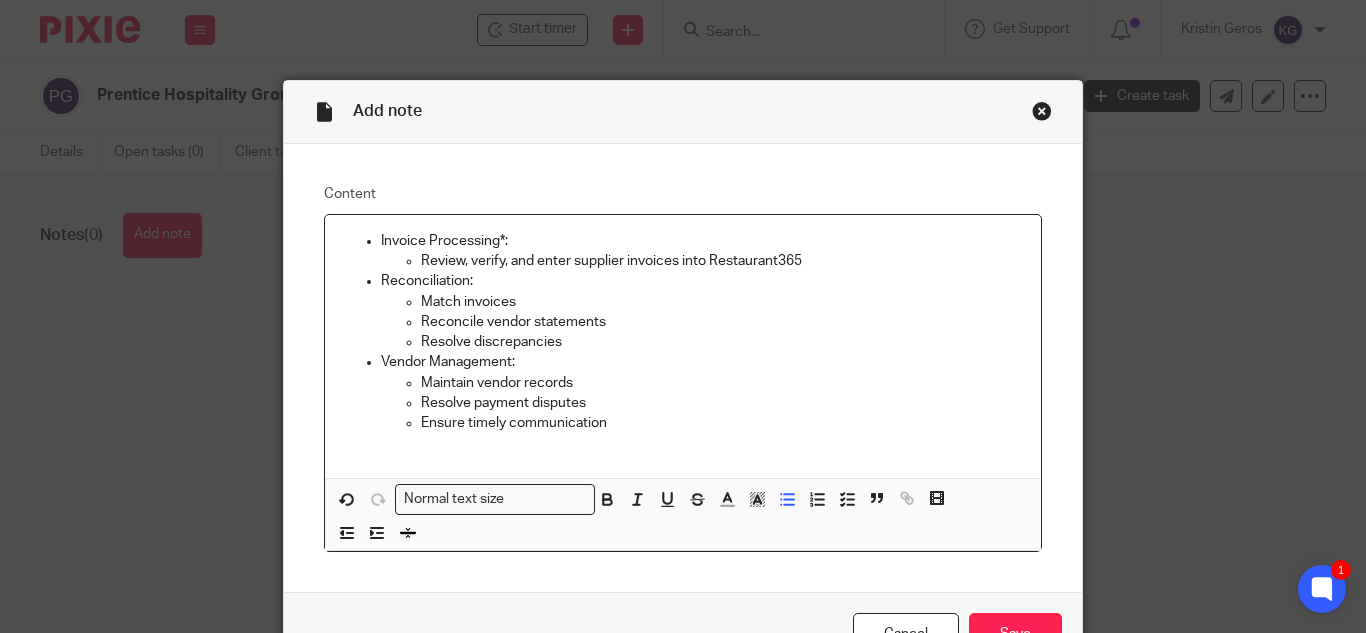 click on "Invoice Processing*:" at bounding box center [703, 241] 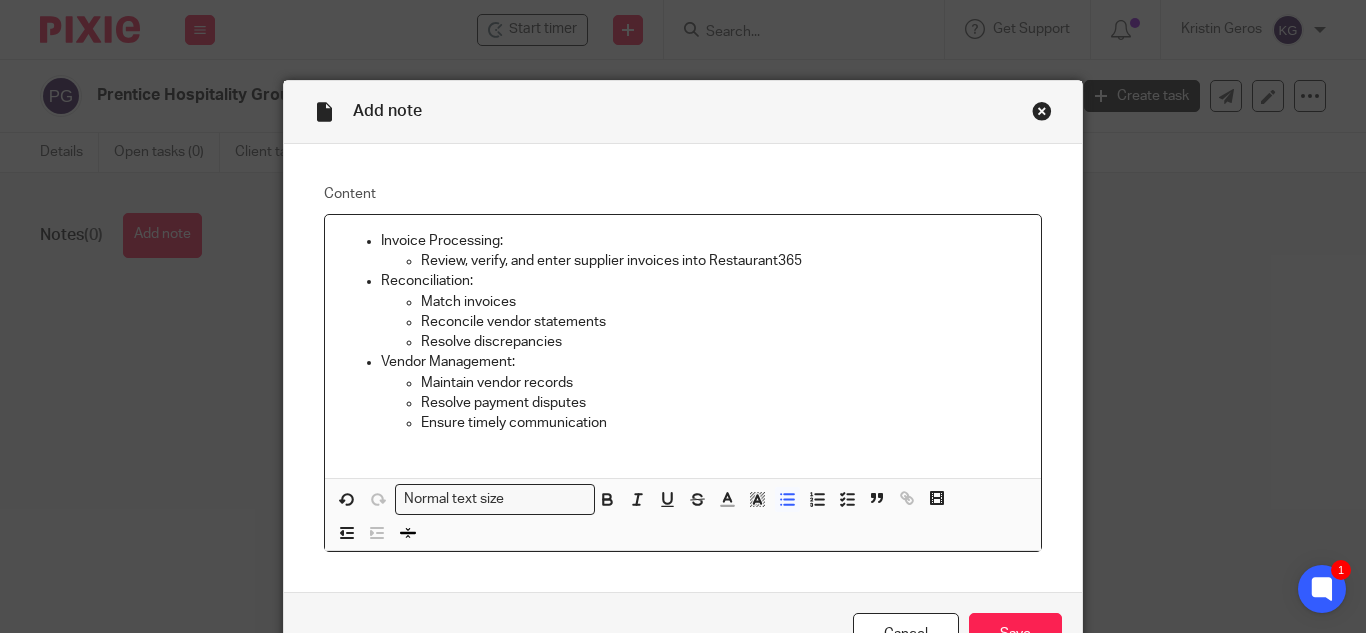 scroll, scrollTop: 100, scrollLeft: 0, axis: vertical 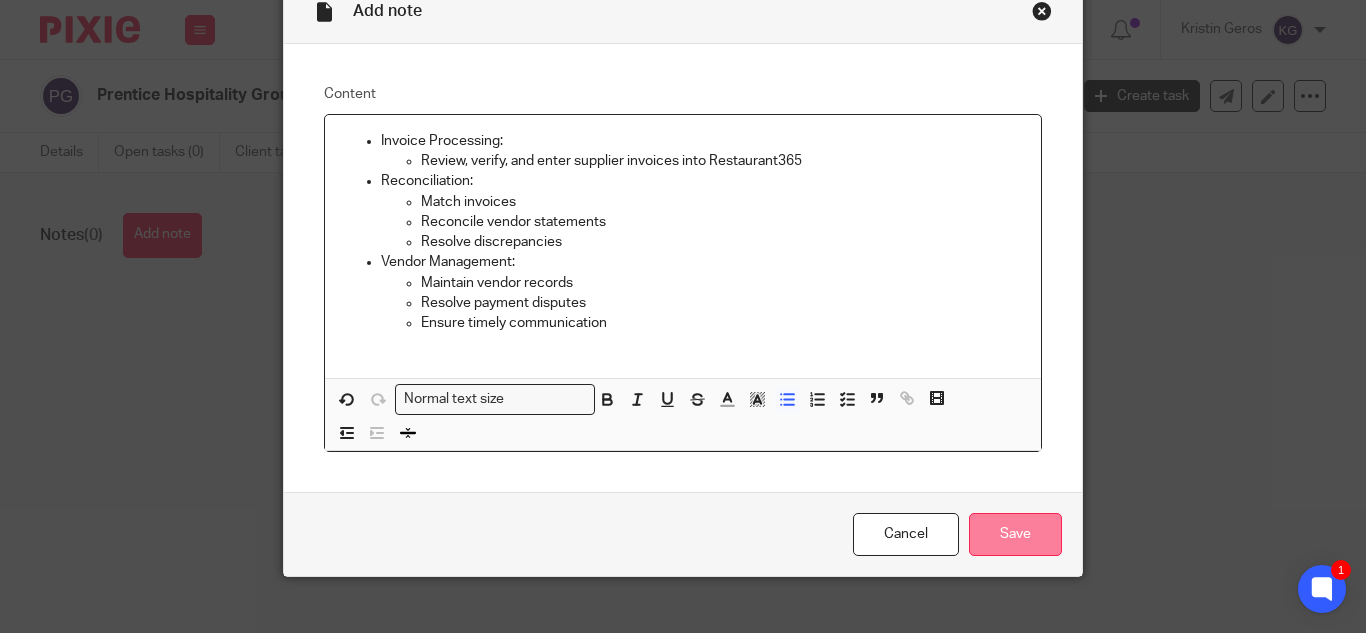 click on "Save" at bounding box center [1015, 534] 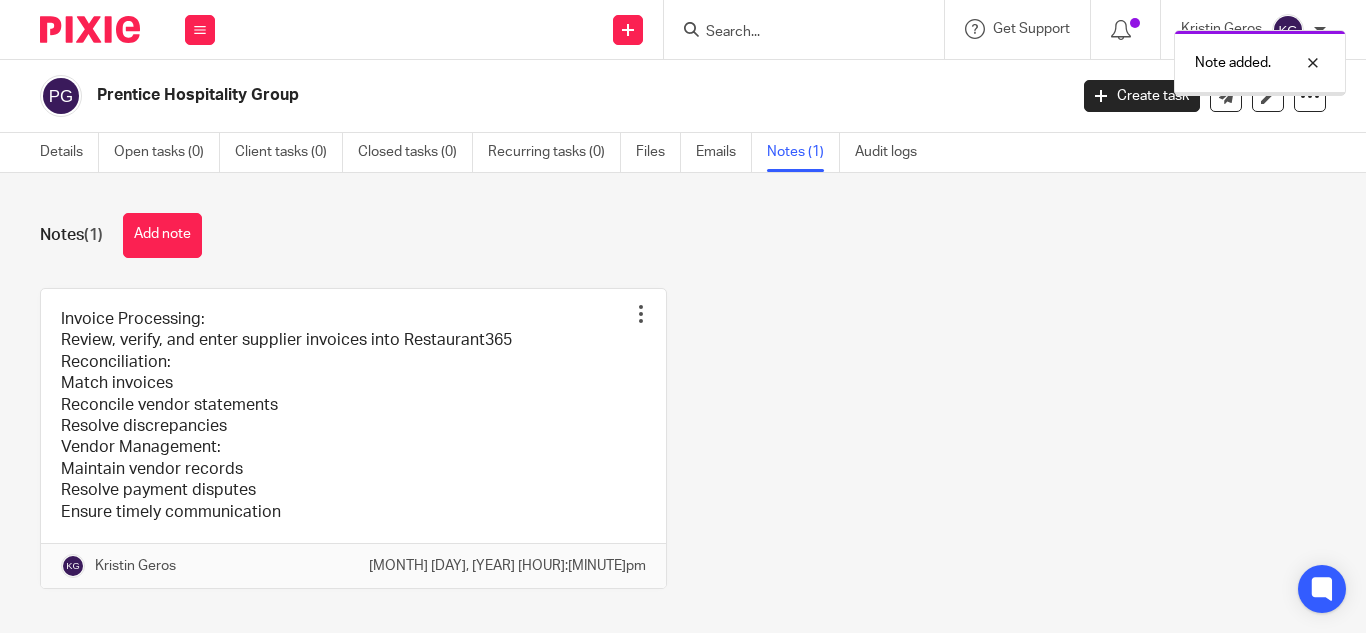 scroll, scrollTop: 0, scrollLeft: 0, axis: both 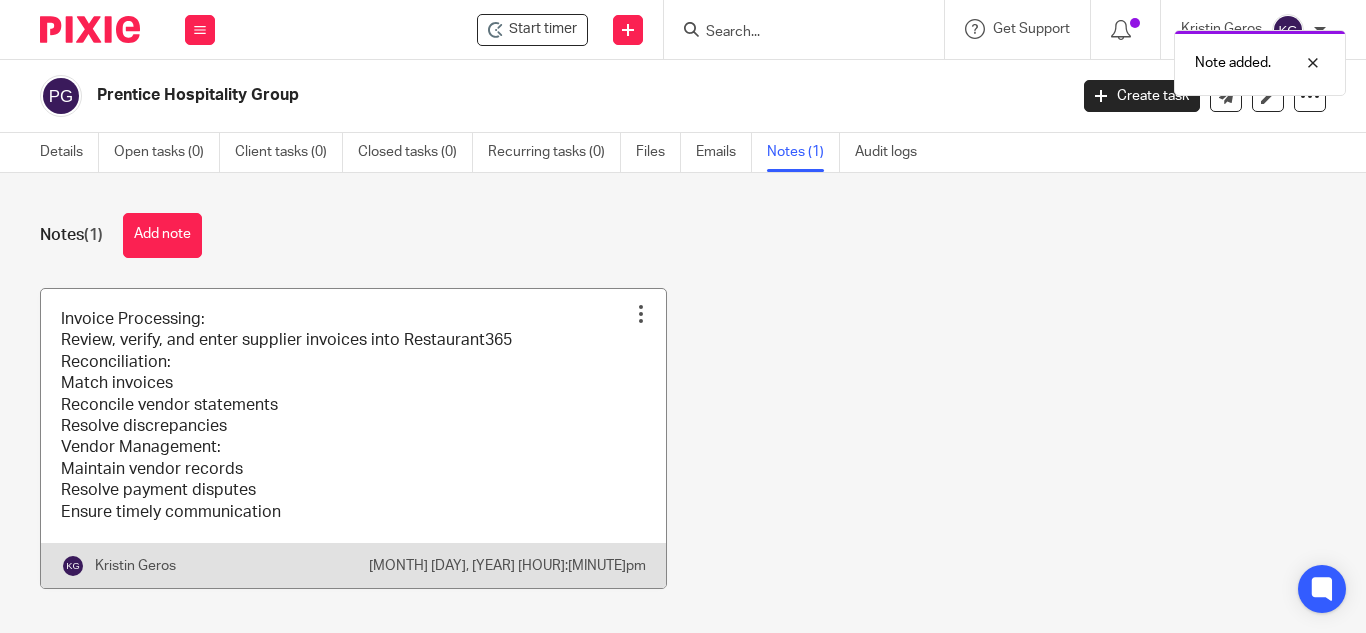 click at bounding box center [641, 314] 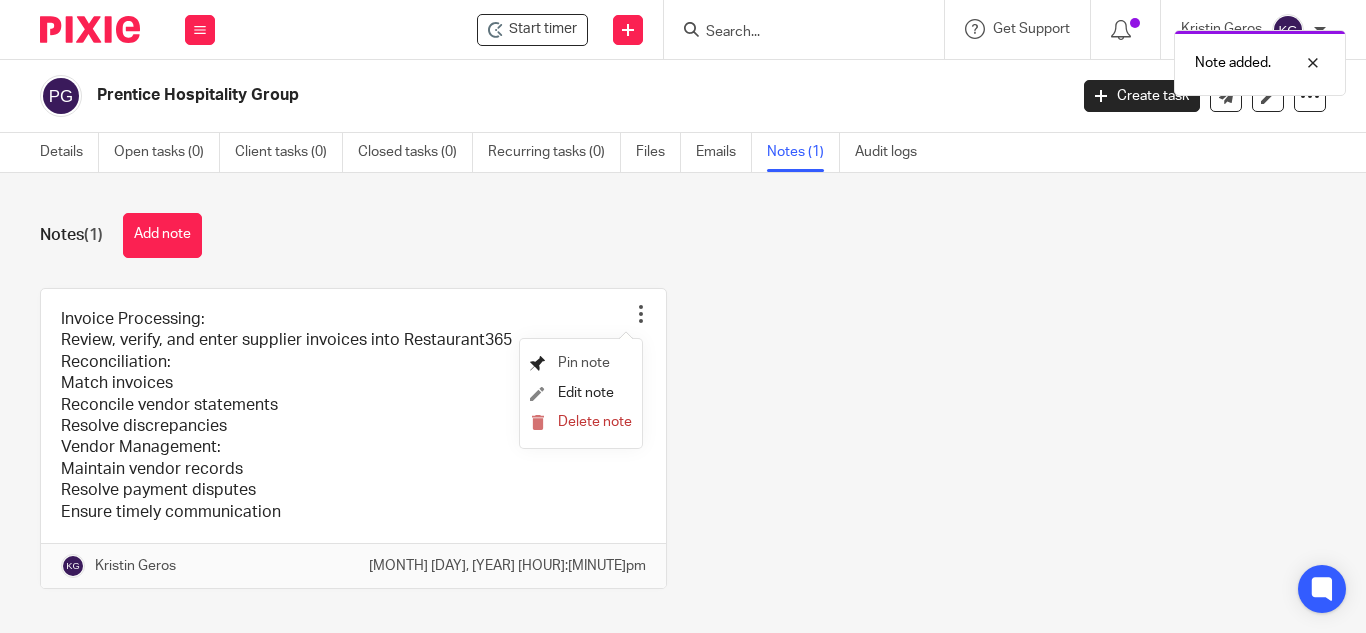 click on "Pin note" at bounding box center [584, 363] 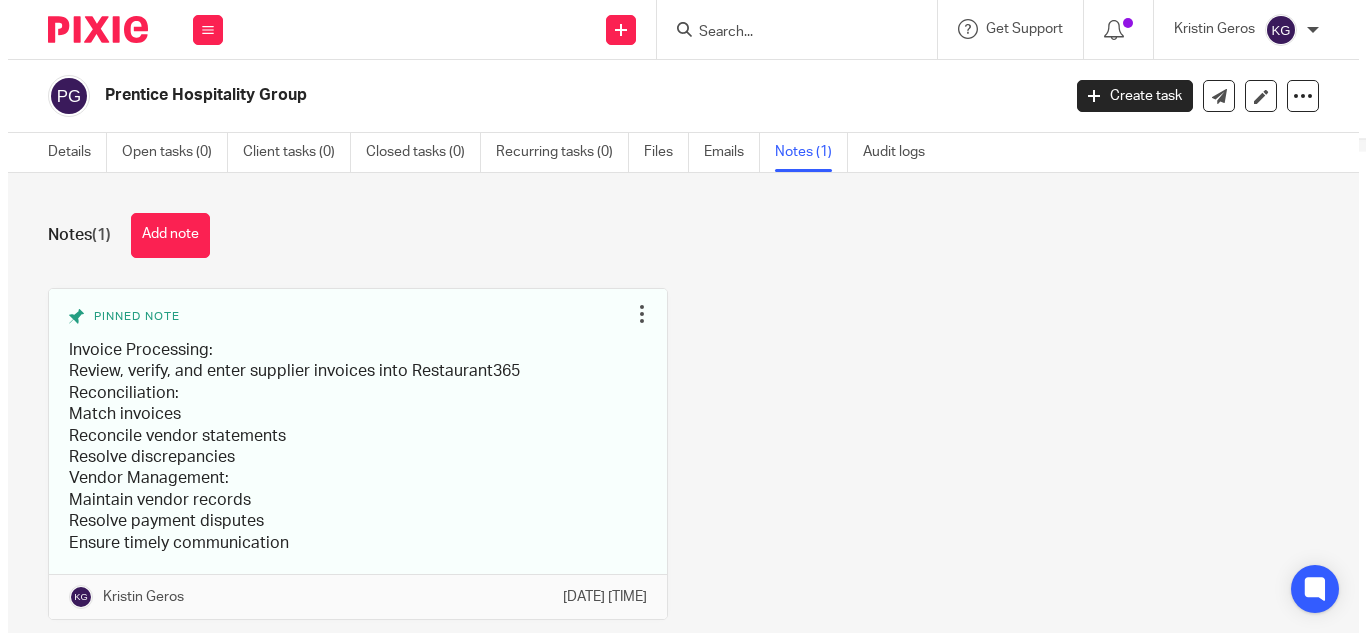 scroll, scrollTop: 0, scrollLeft: 0, axis: both 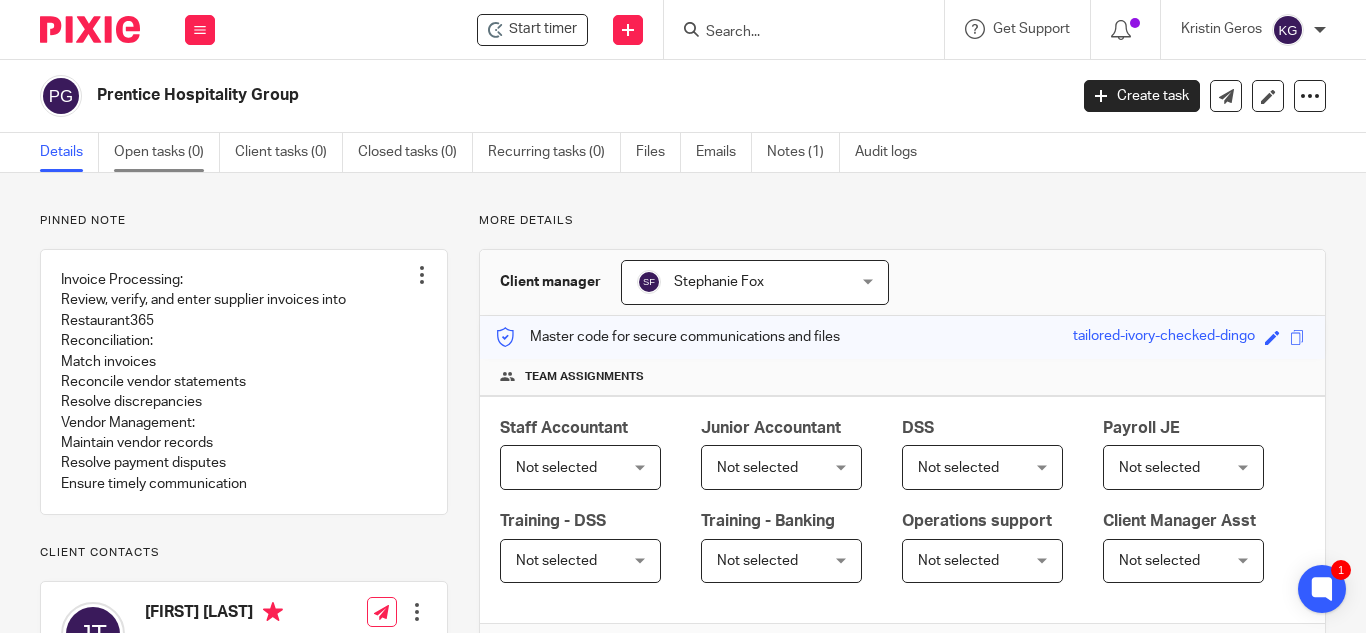 click on "Open tasks (0)" at bounding box center [167, 152] 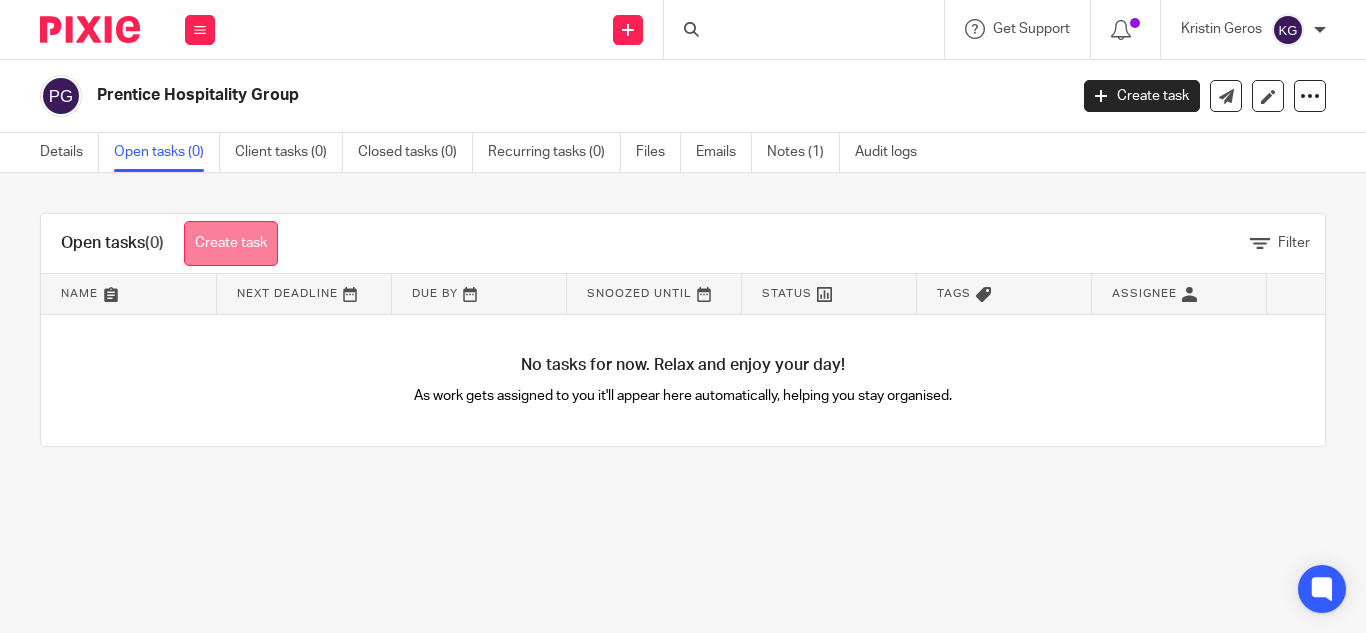 scroll, scrollTop: 0, scrollLeft: 0, axis: both 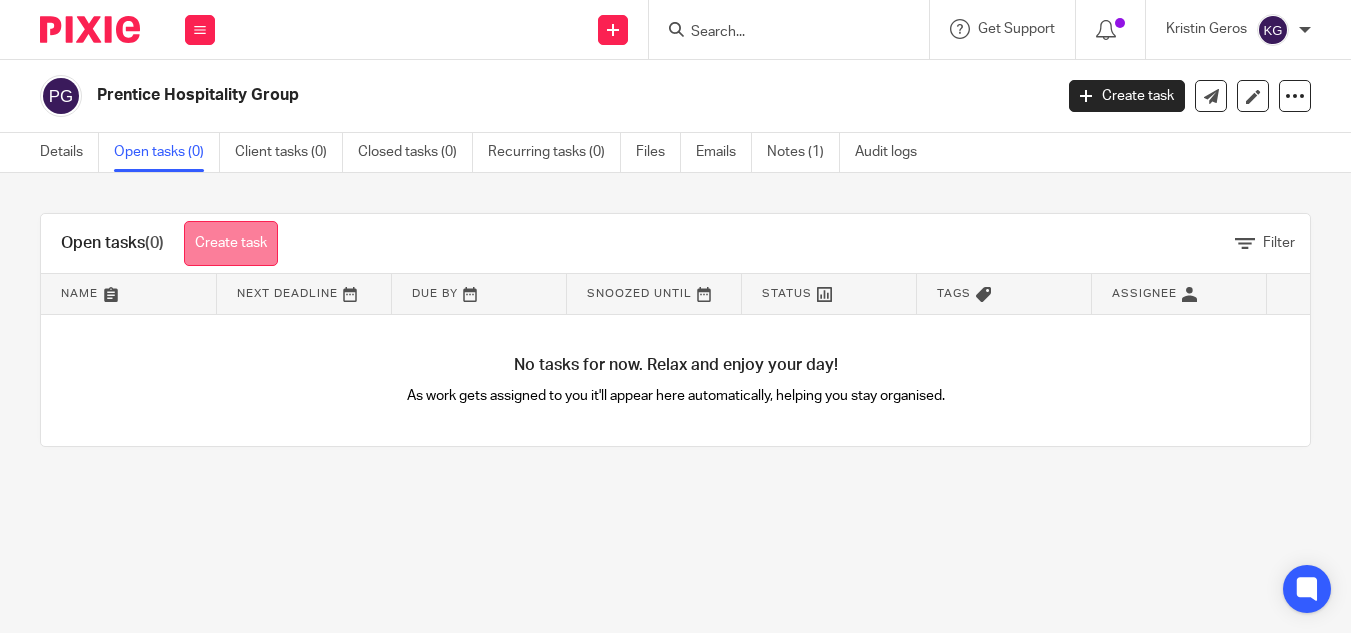 drag, startPoint x: 265, startPoint y: 254, endPoint x: 258, endPoint y: 236, distance: 19.313208 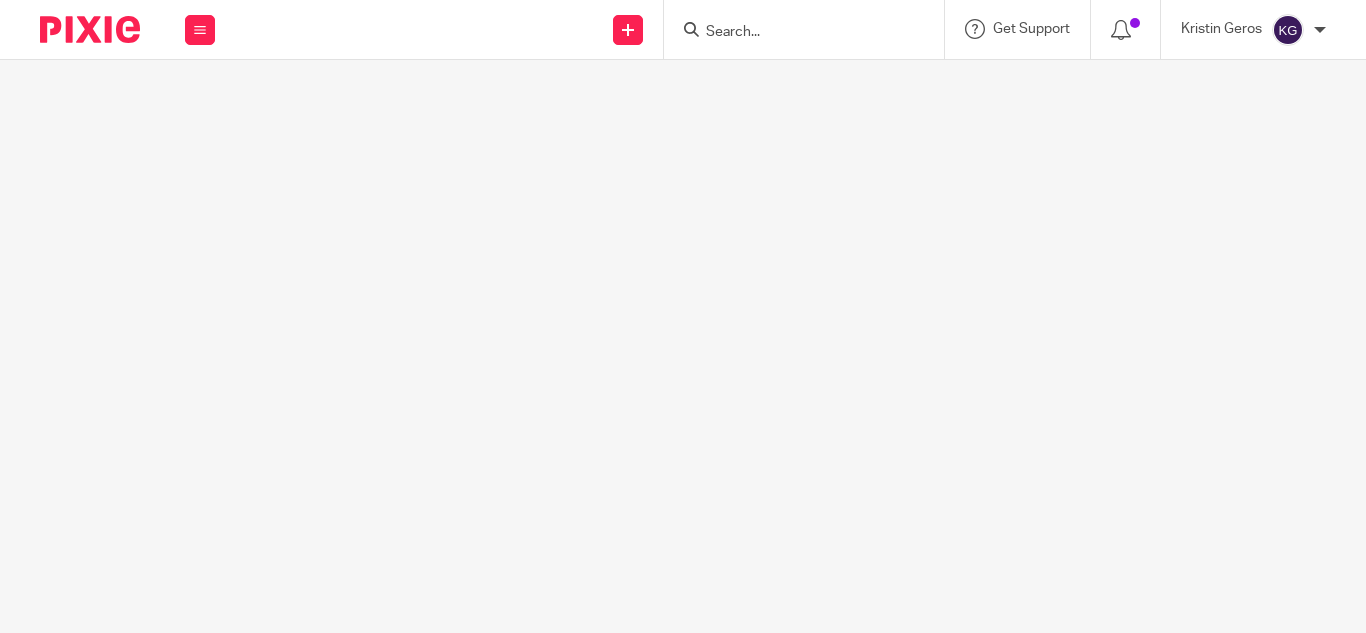 scroll, scrollTop: 0, scrollLeft: 0, axis: both 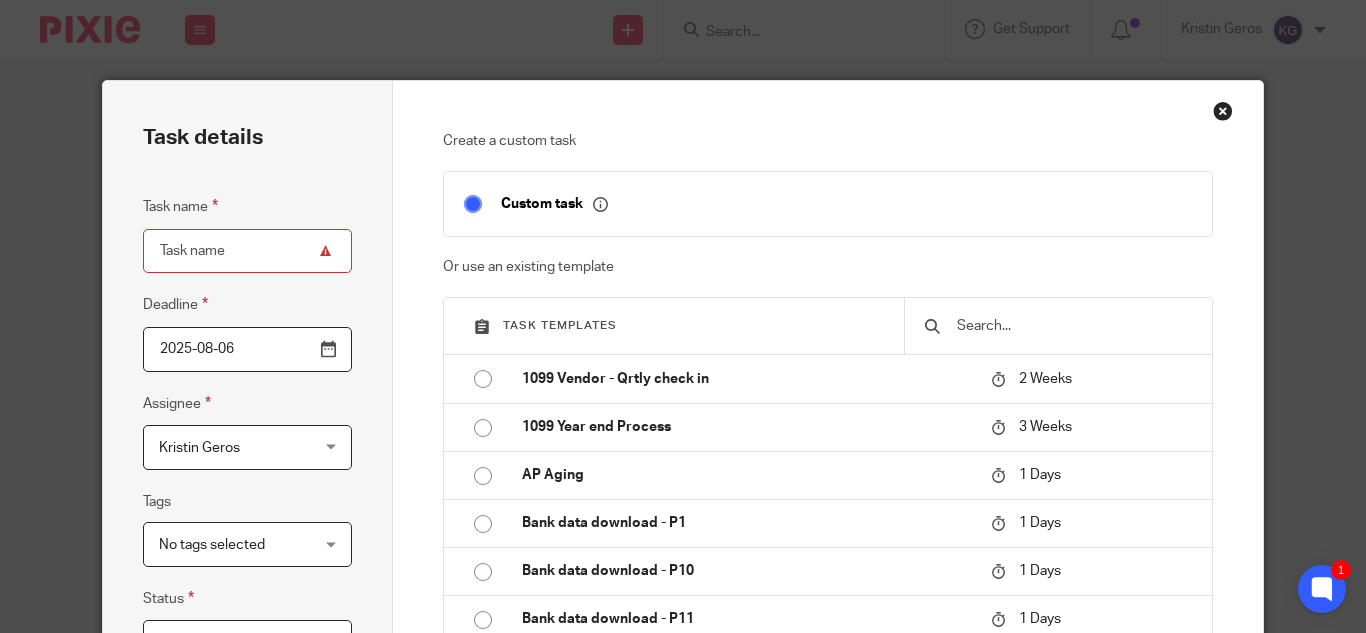 click at bounding box center [1073, 326] 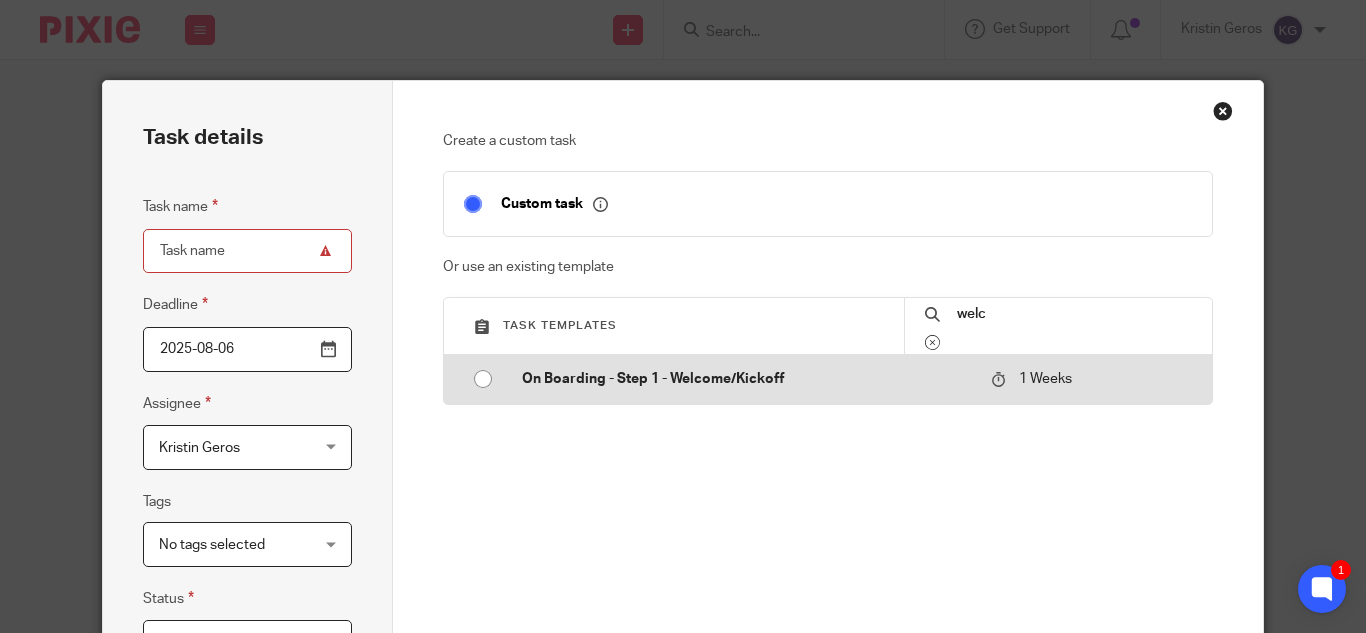 type on "welc" 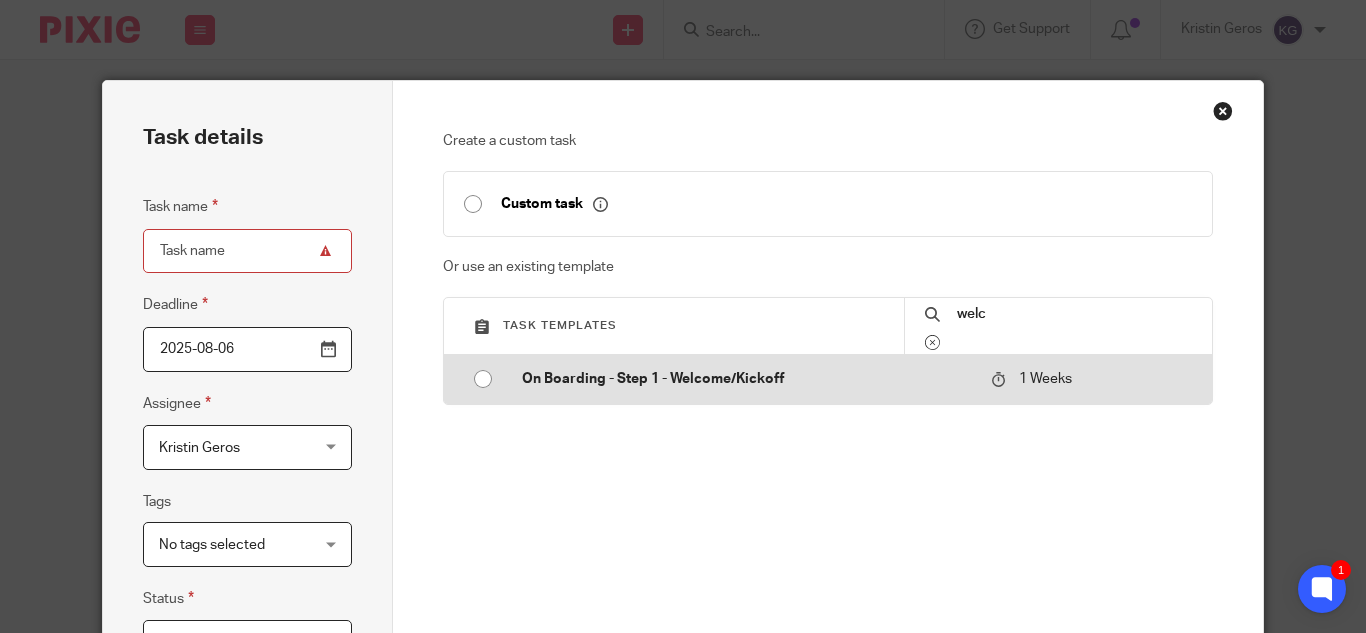 type on "2025-08-13" 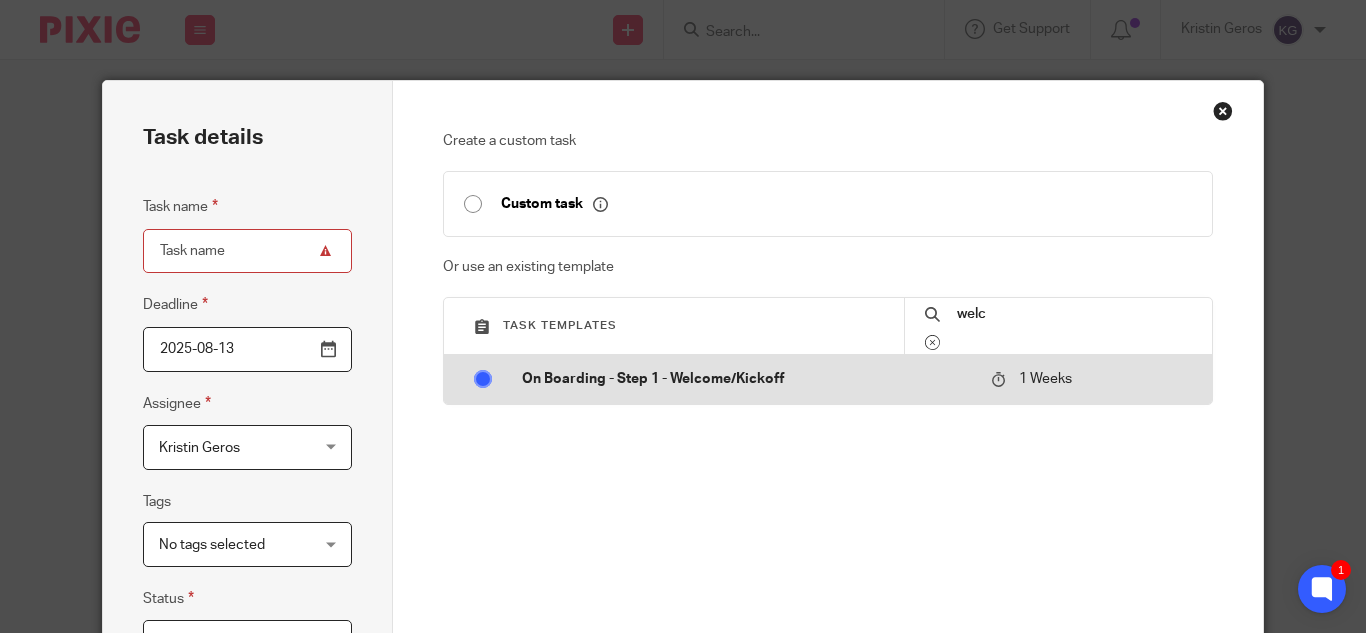type on "On Boarding - Step 1 - Welcome/Kickoff" 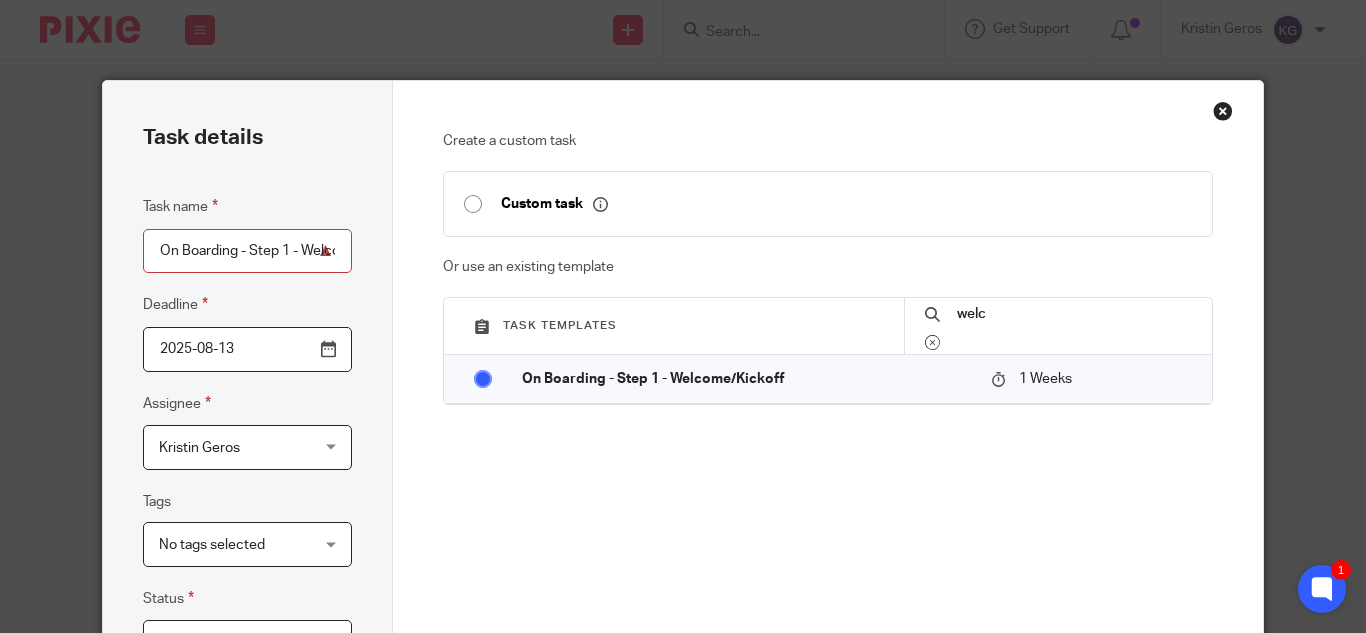 click on "Kristin Geros" at bounding box center [235, 447] 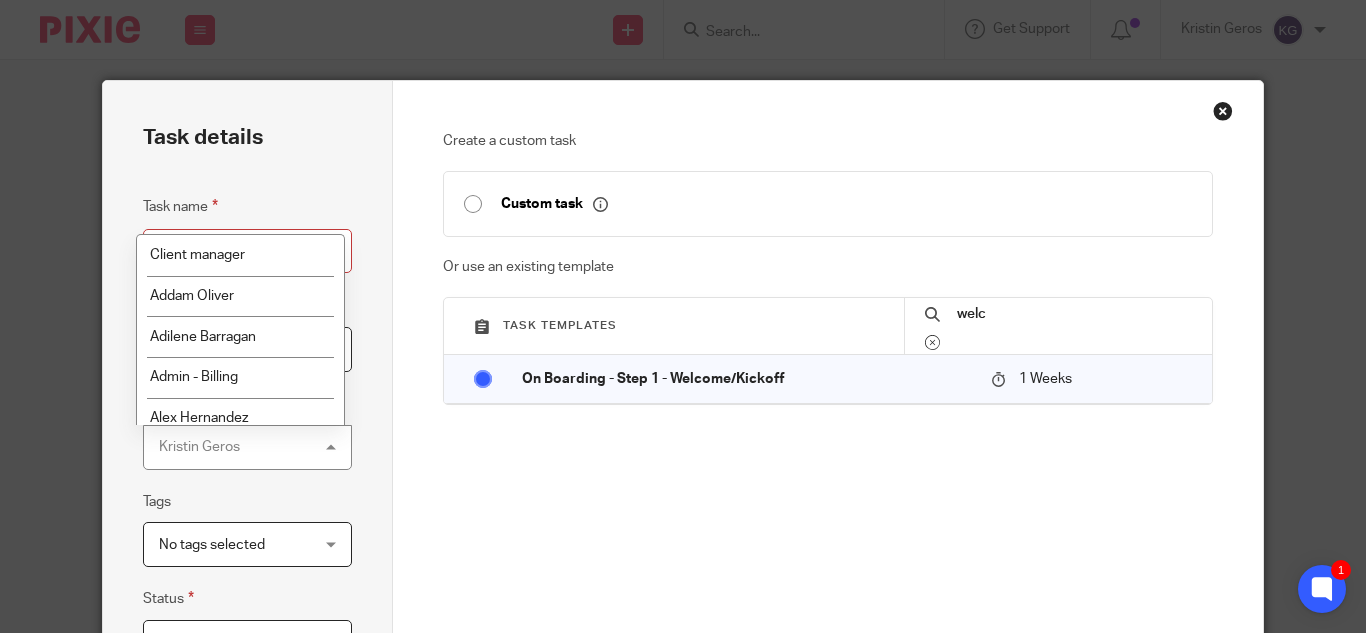 click on "Create a custom task
Custom task
Or use an existing template
Task templates
welc
1099 Vendor - Qrtly check in
2 Weeks
1099 Year end Process
3 Weeks
AP Aging
1 Days
Bank data download - P1
1 Days
Bank data download - P10
1 Days
Bank data download - P11
1 Days
Bank data download - P12
1 Days
Bank data download - P13
1 Days
Bank data download - P2
1 Days
Bank data download - P3
1 Days" at bounding box center [827, 428] 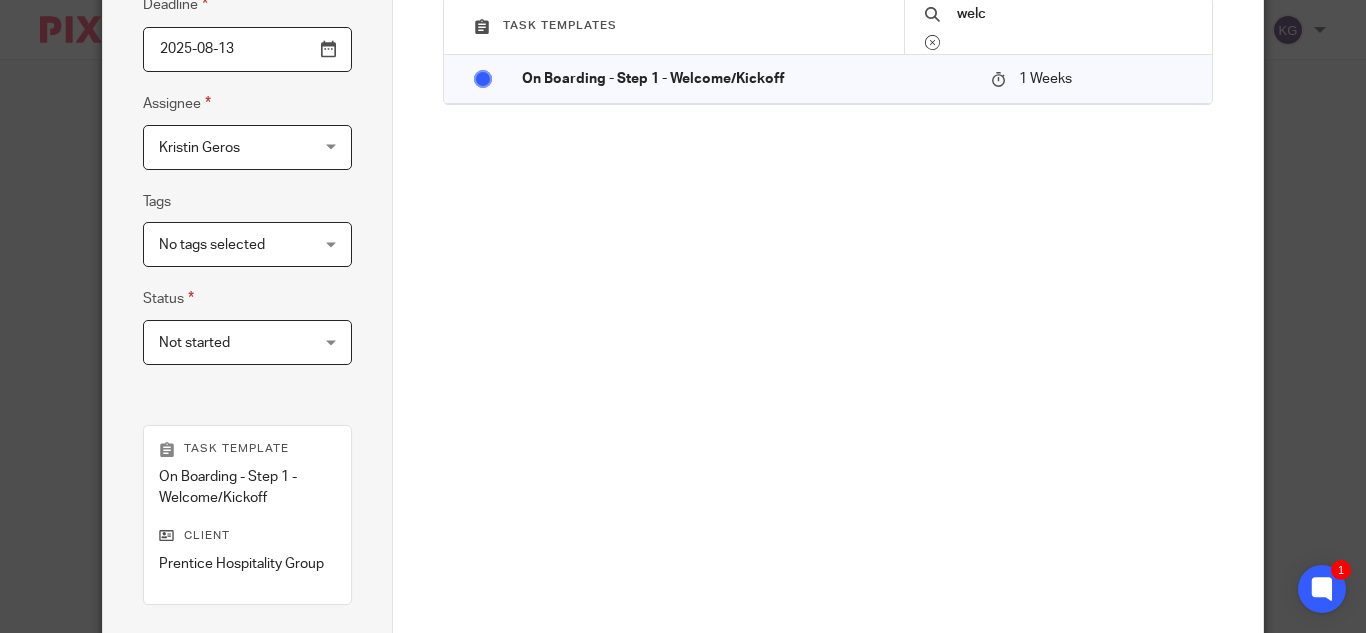scroll, scrollTop: 569, scrollLeft: 0, axis: vertical 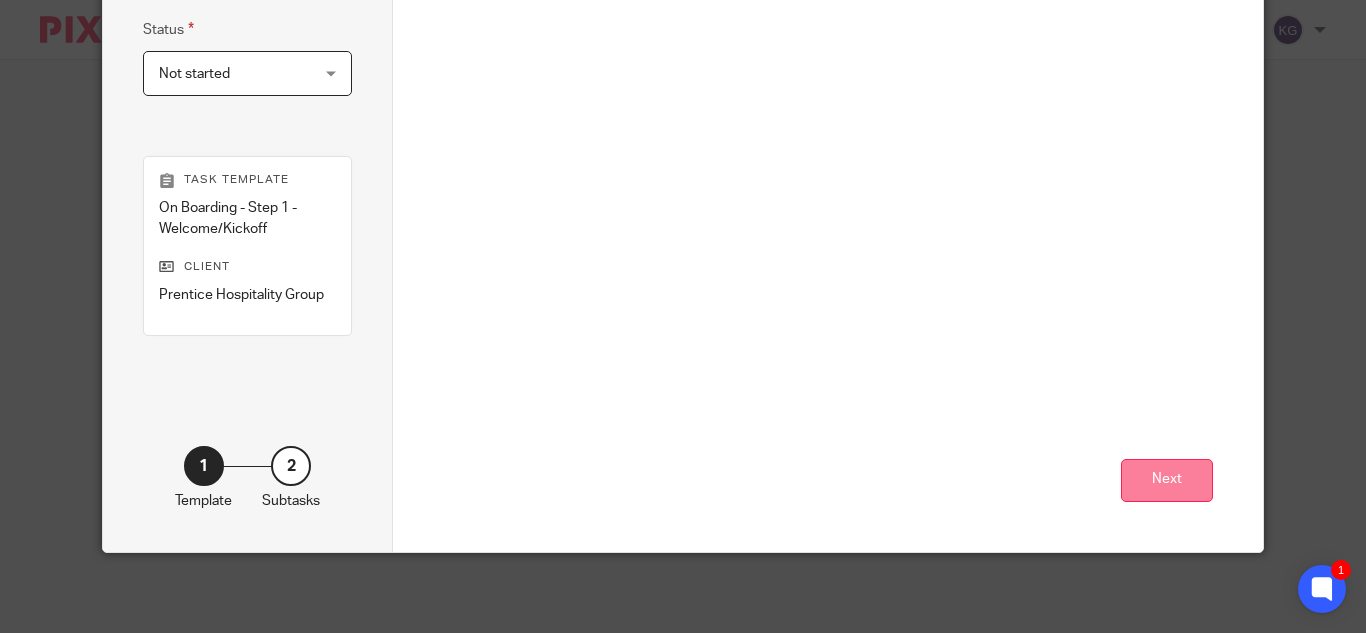 click on "Next" at bounding box center (1167, 480) 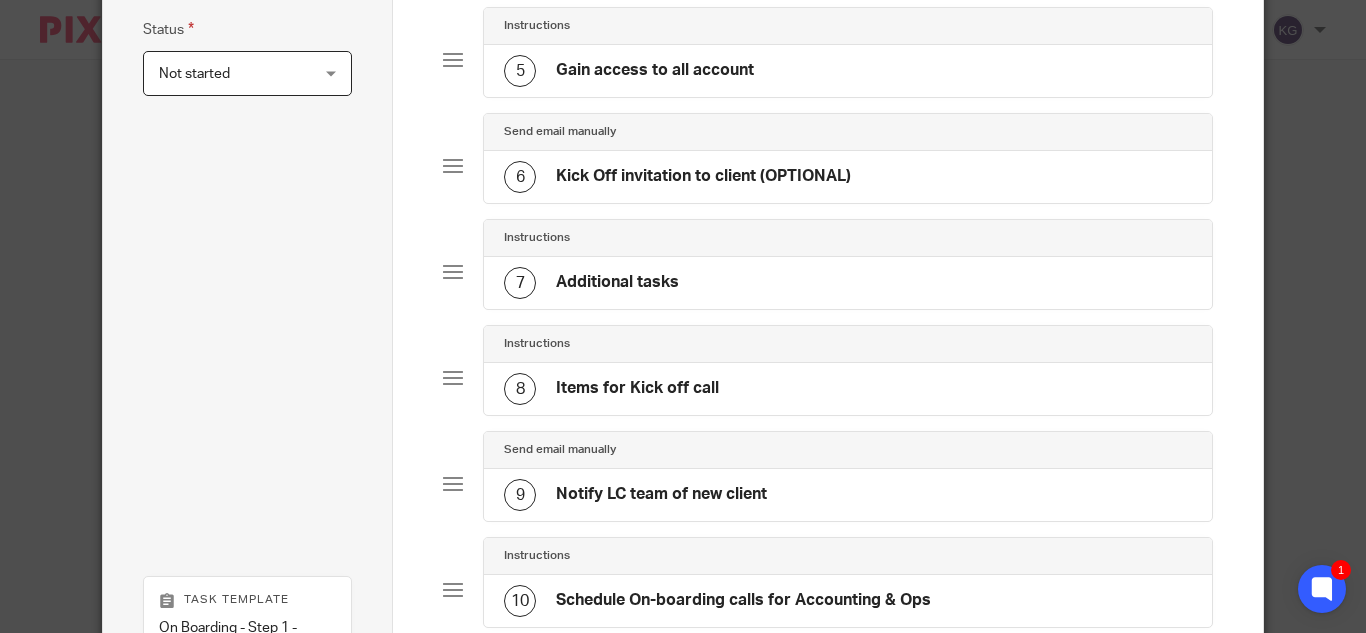 scroll, scrollTop: 1005, scrollLeft: 0, axis: vertical 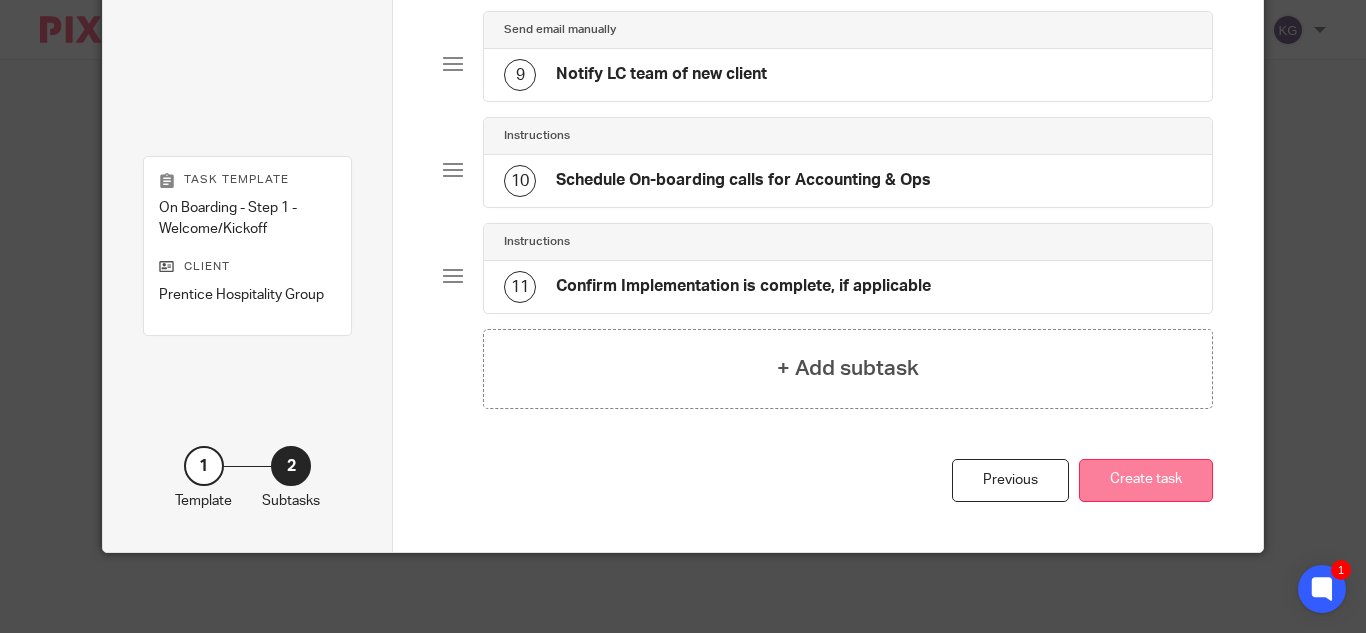 click on "Create task" at bounding box center [1146, 480] 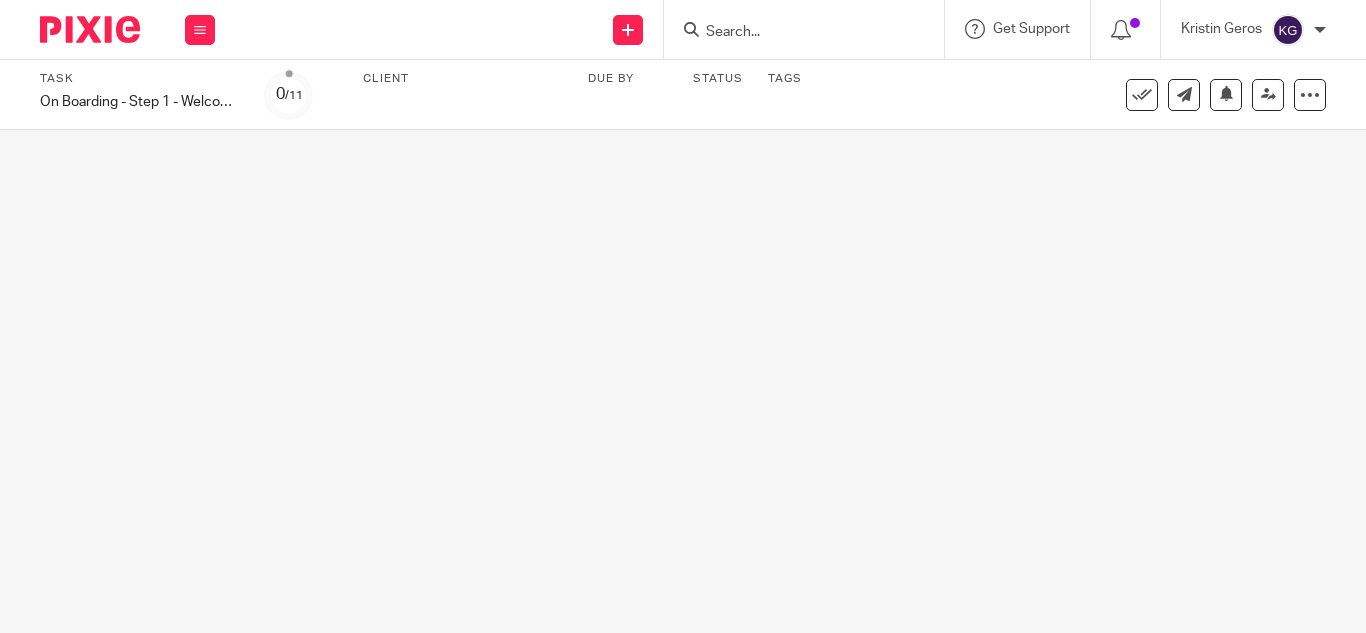 scroll, scrollTop: 0, scrollLeft: 0, axis: both 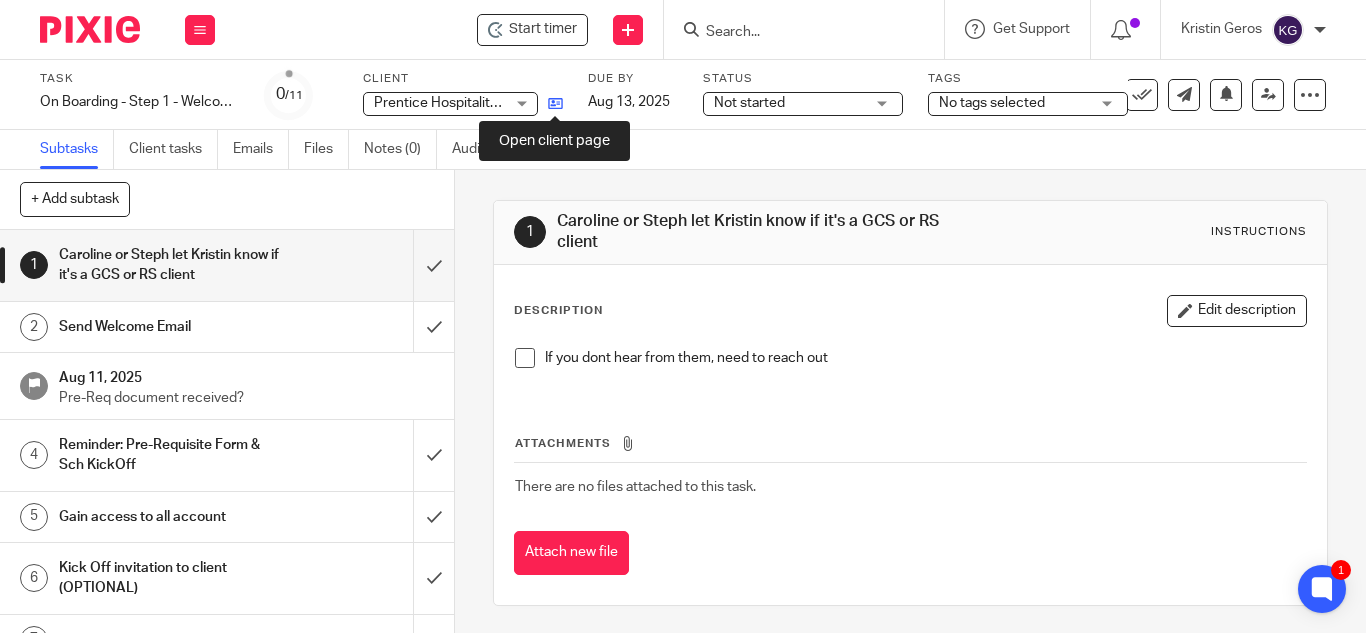 click at bounding box center (555, 103) 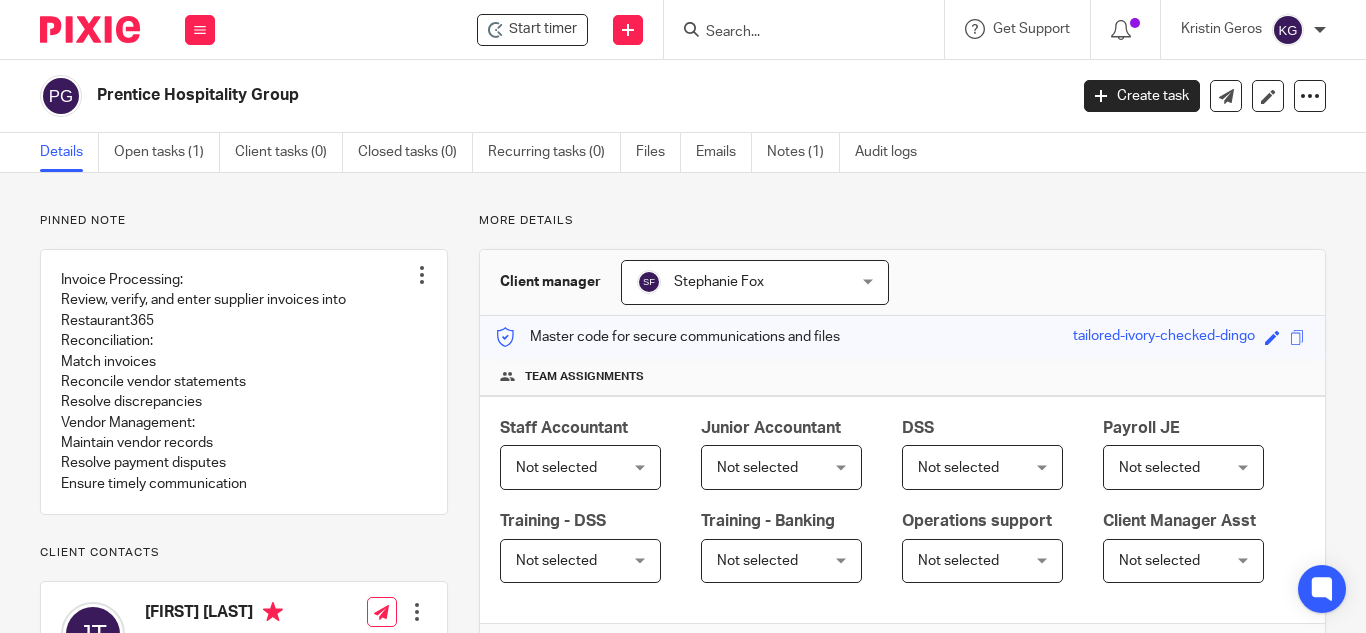 scroll, scrollTop: 0, scrollLeft: 0, axis: both 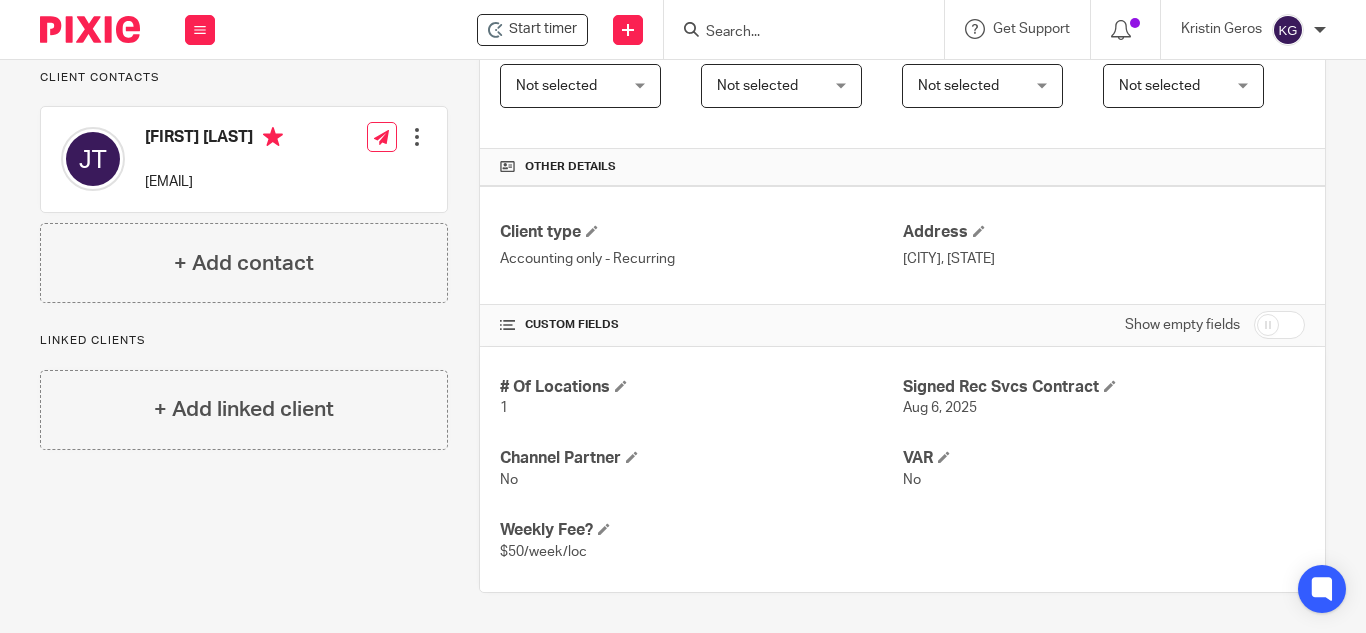 click at bounding box center [1279, 325] 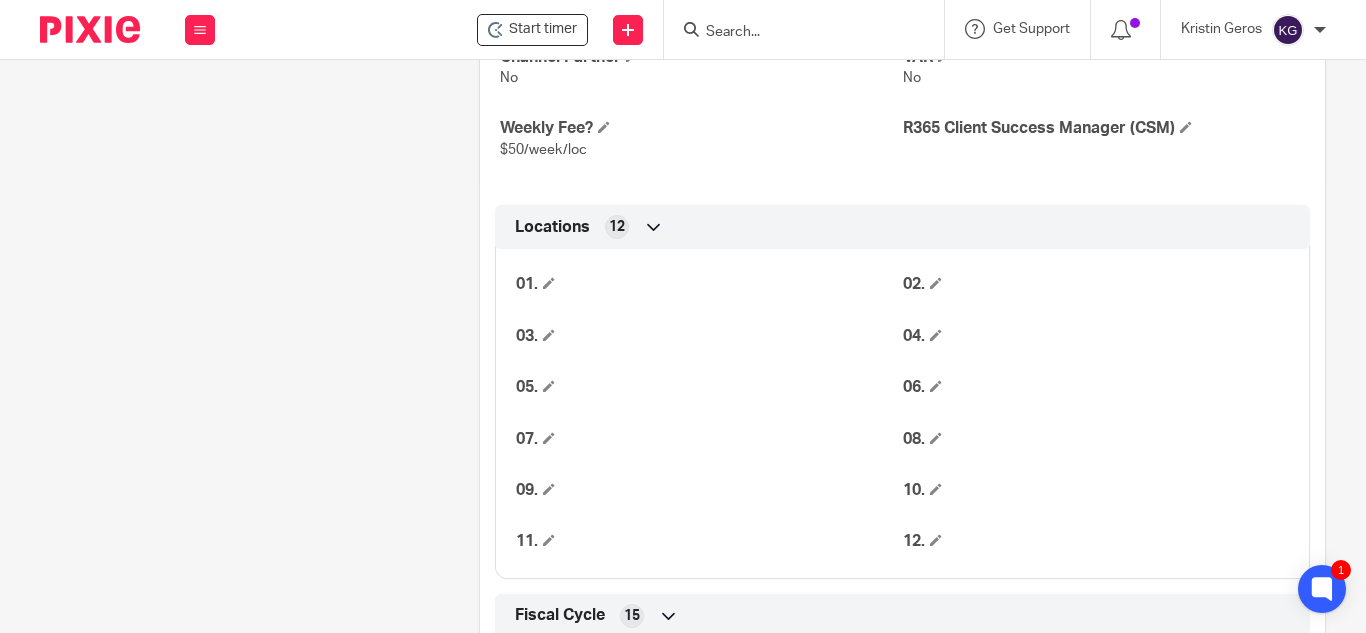 scroll, scrollTop: 800, scrollLeft: 0, axis: vertical 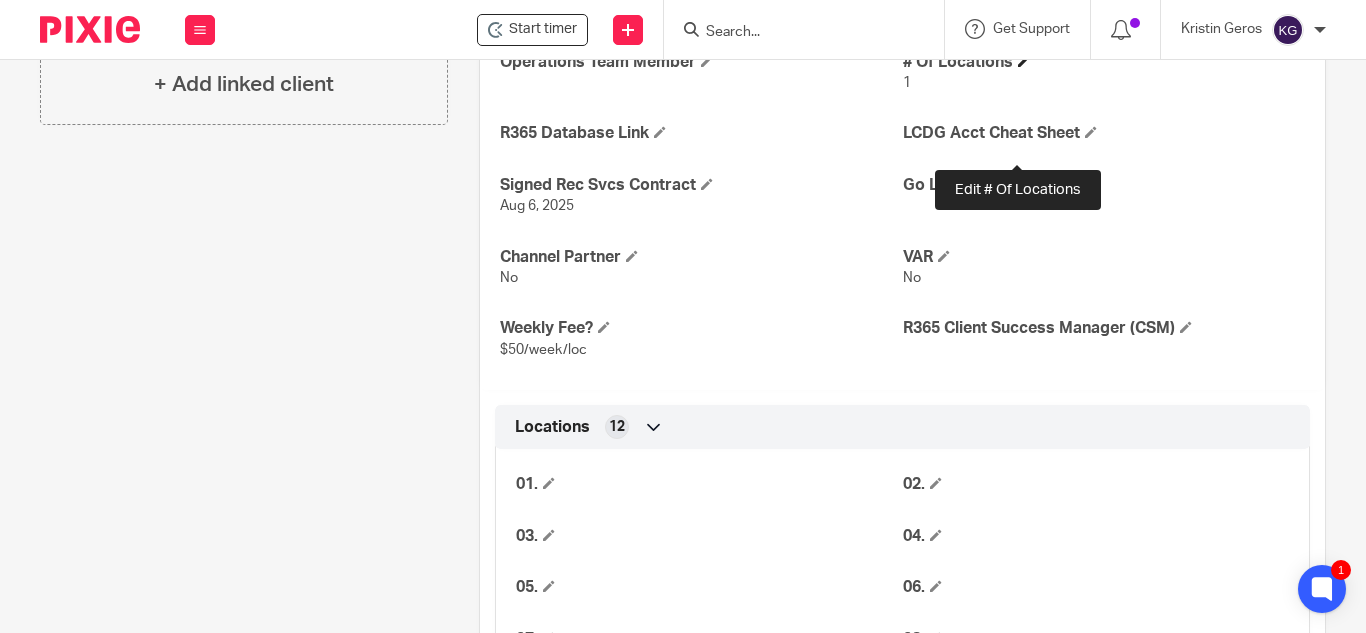 click at bounding box center (1024, 61) 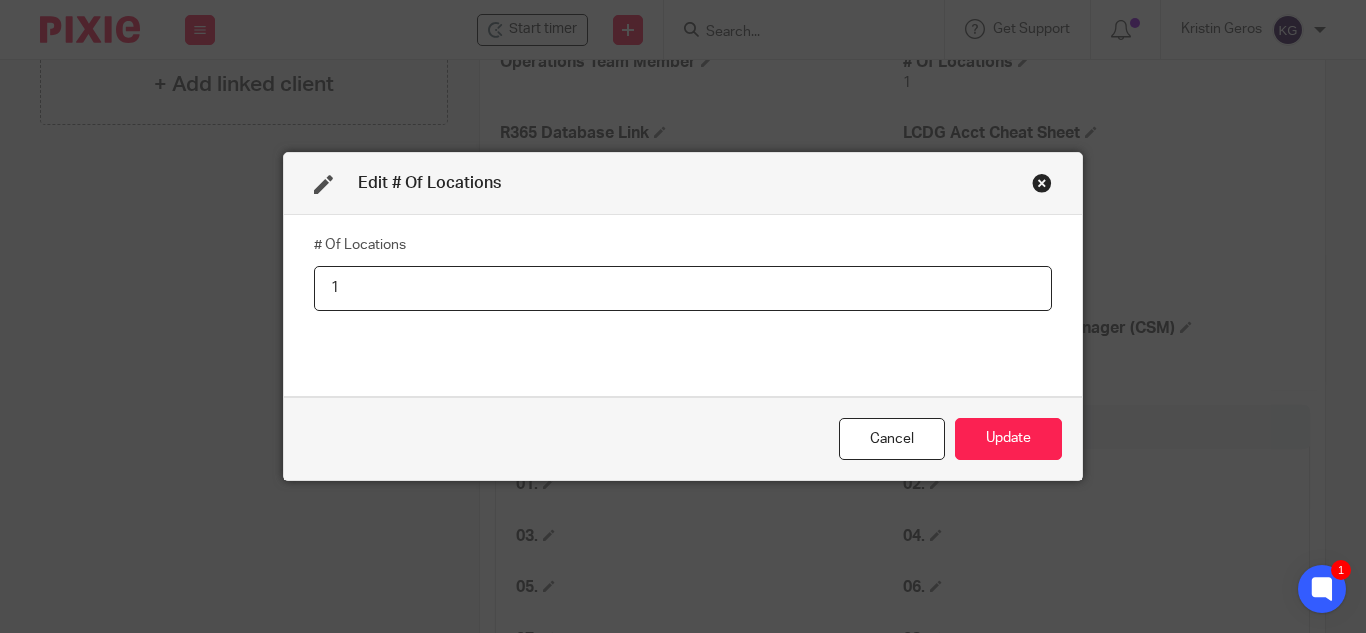 drag, startPoint x: 404, startPoint y: 296, endPoint x: 186, endPoint y: 281, distance: 218.51544 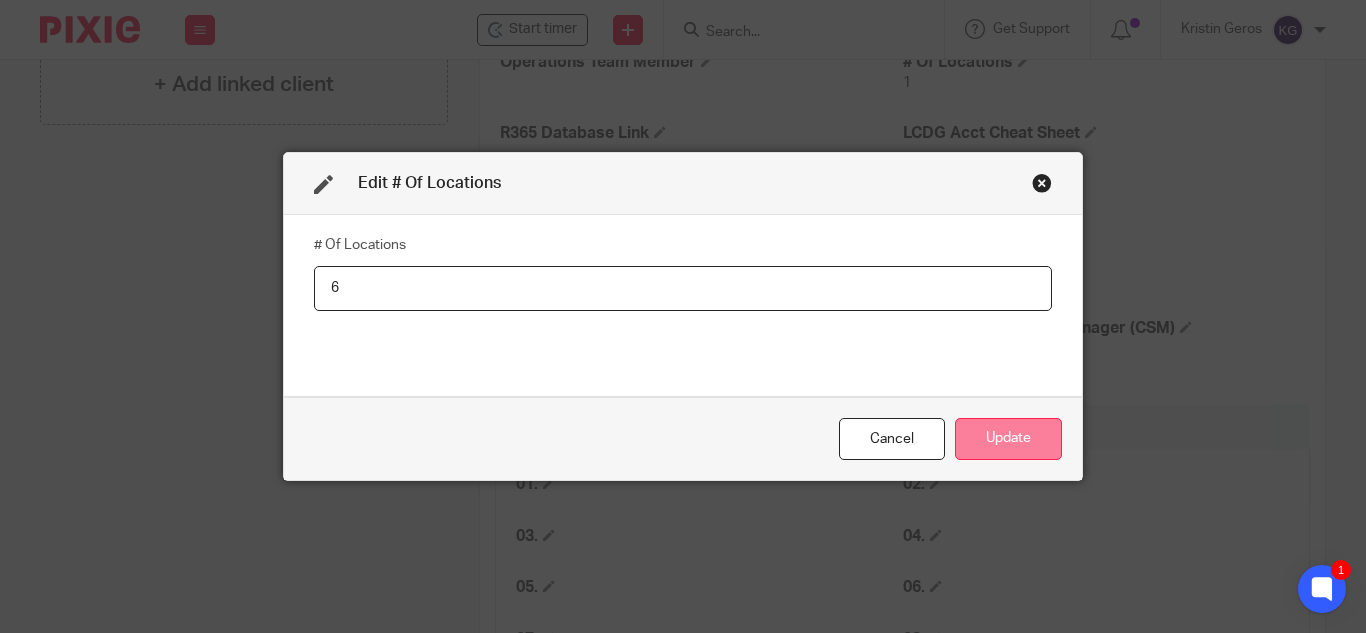 type on "6" 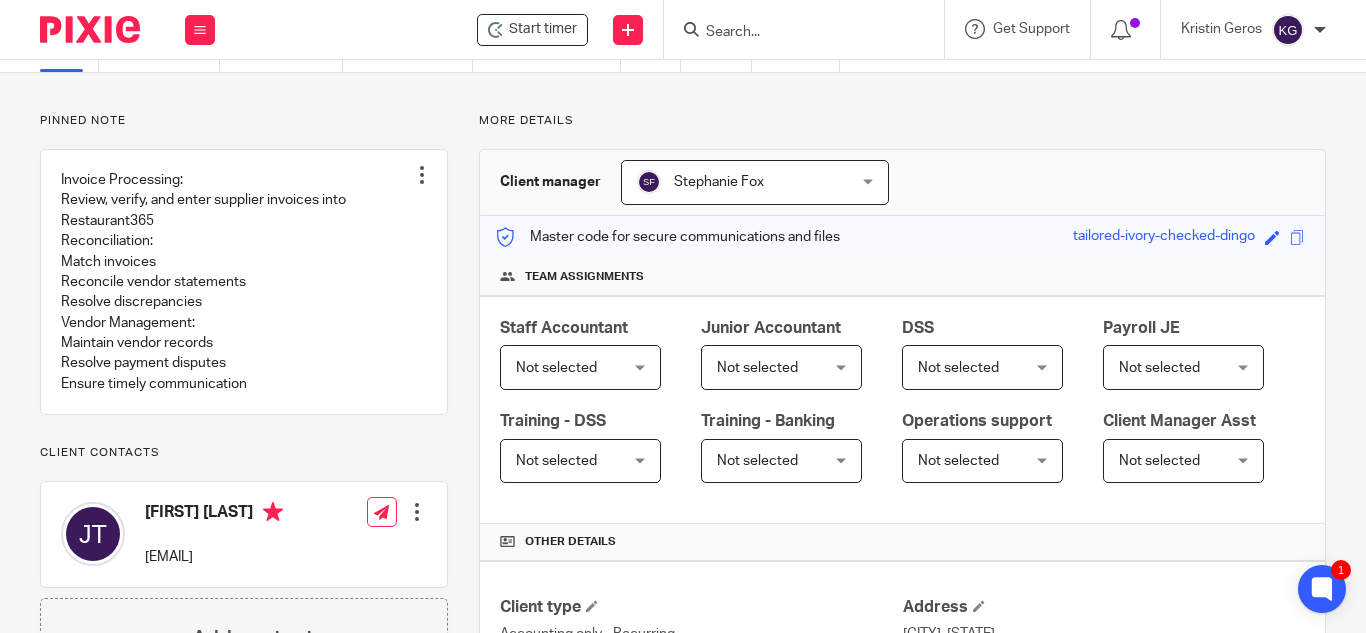 scroll, scrollTop: 0, scrollLeft: 0, axis: both 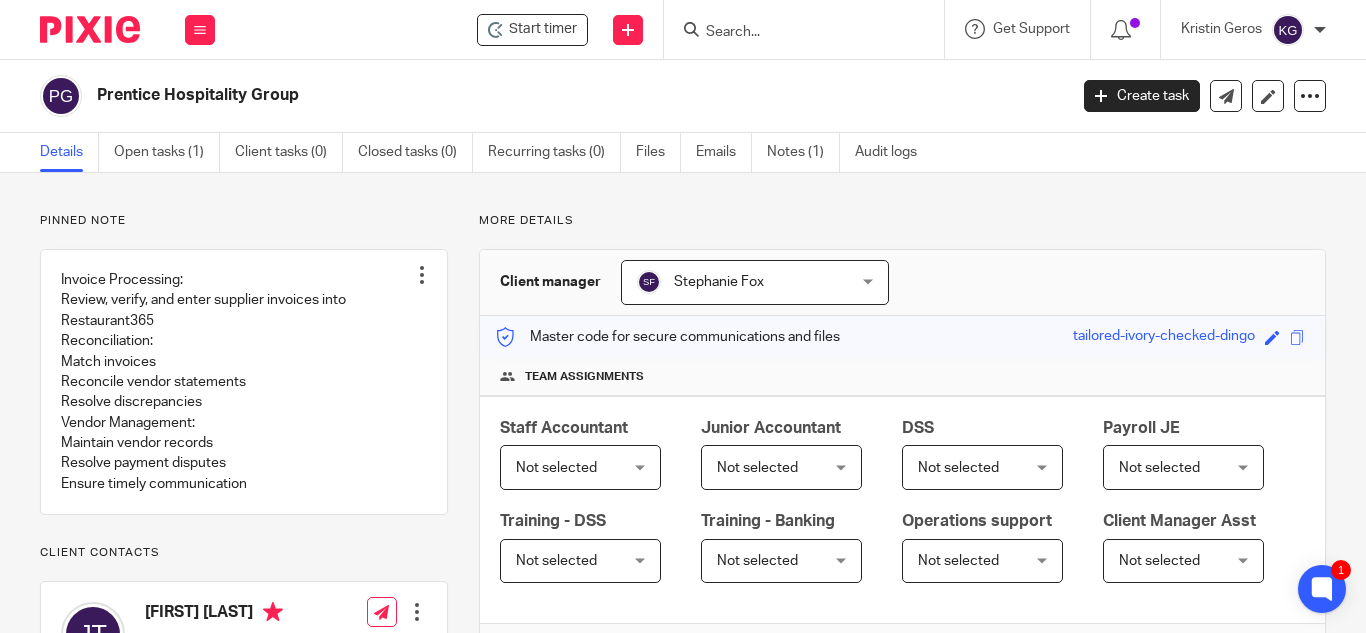 click at bounding box center (794, 33) 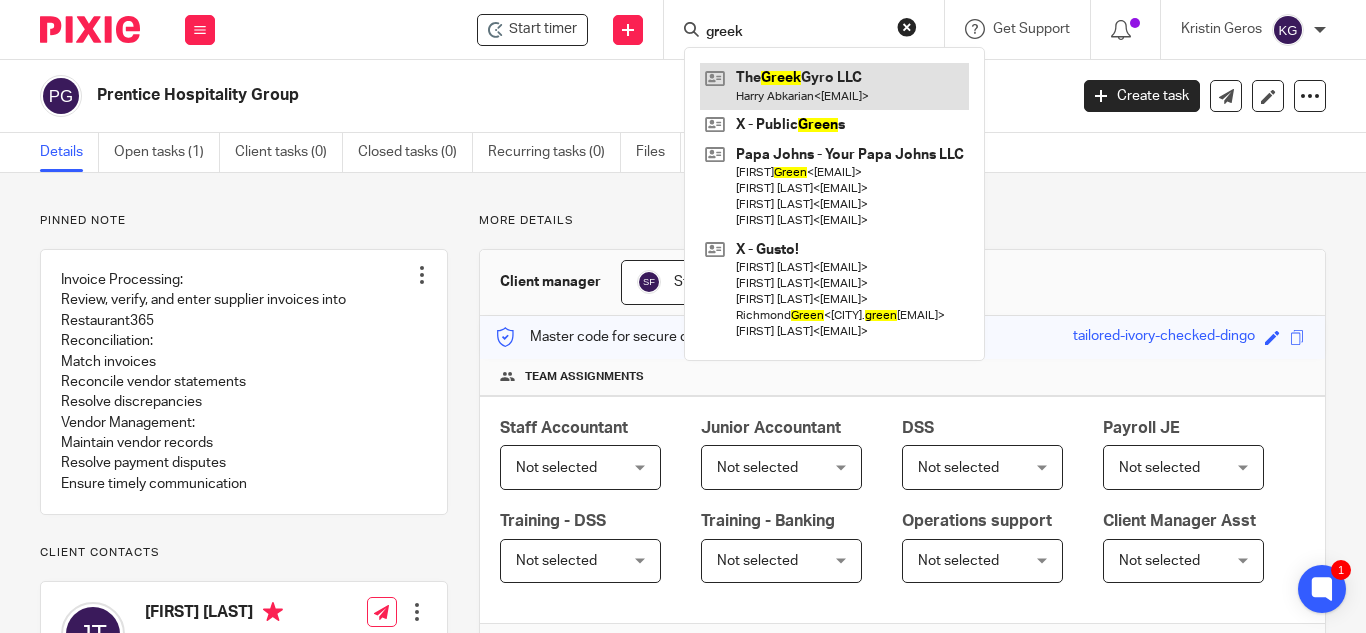 type on "greek" 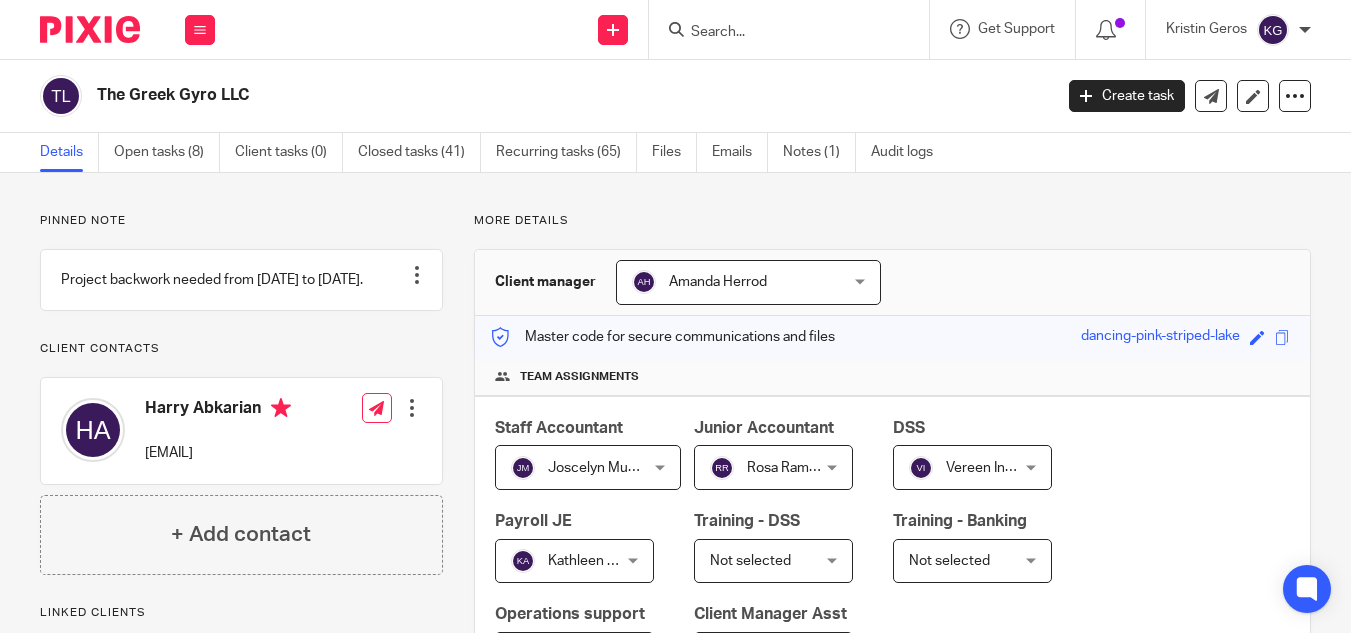 scroll, scrollTop: 0, scrollLeft: 0, axis: both 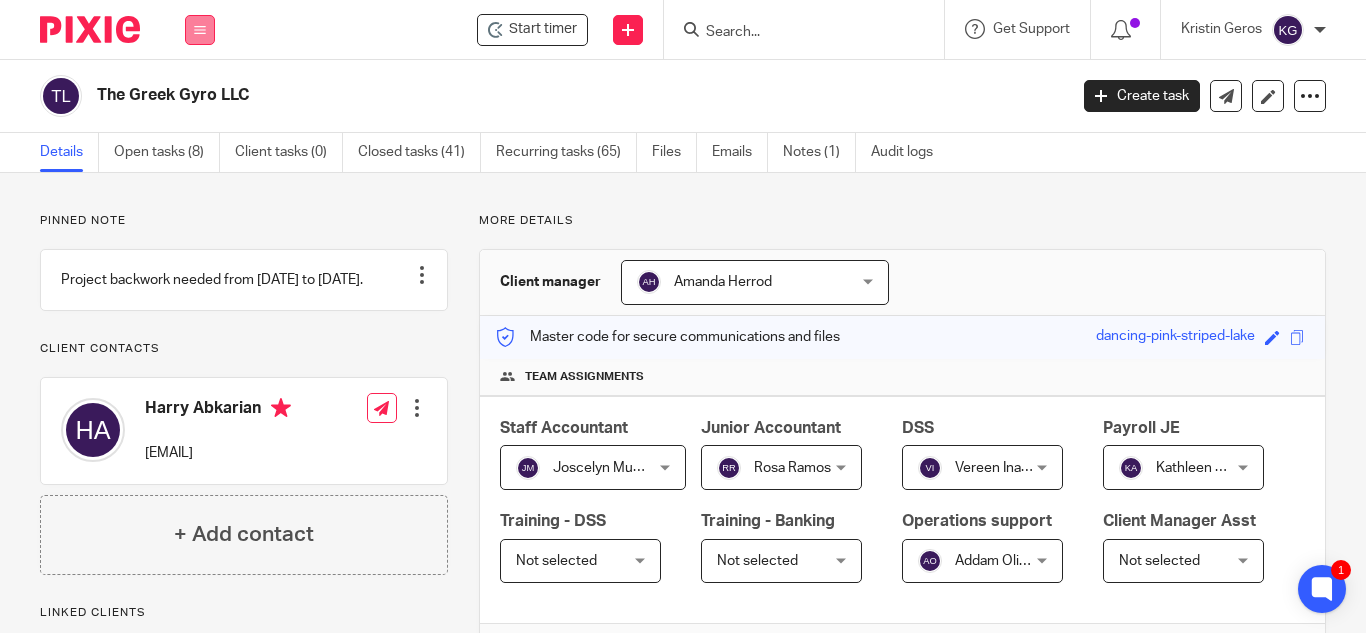 click at bounding box center (200, 30) 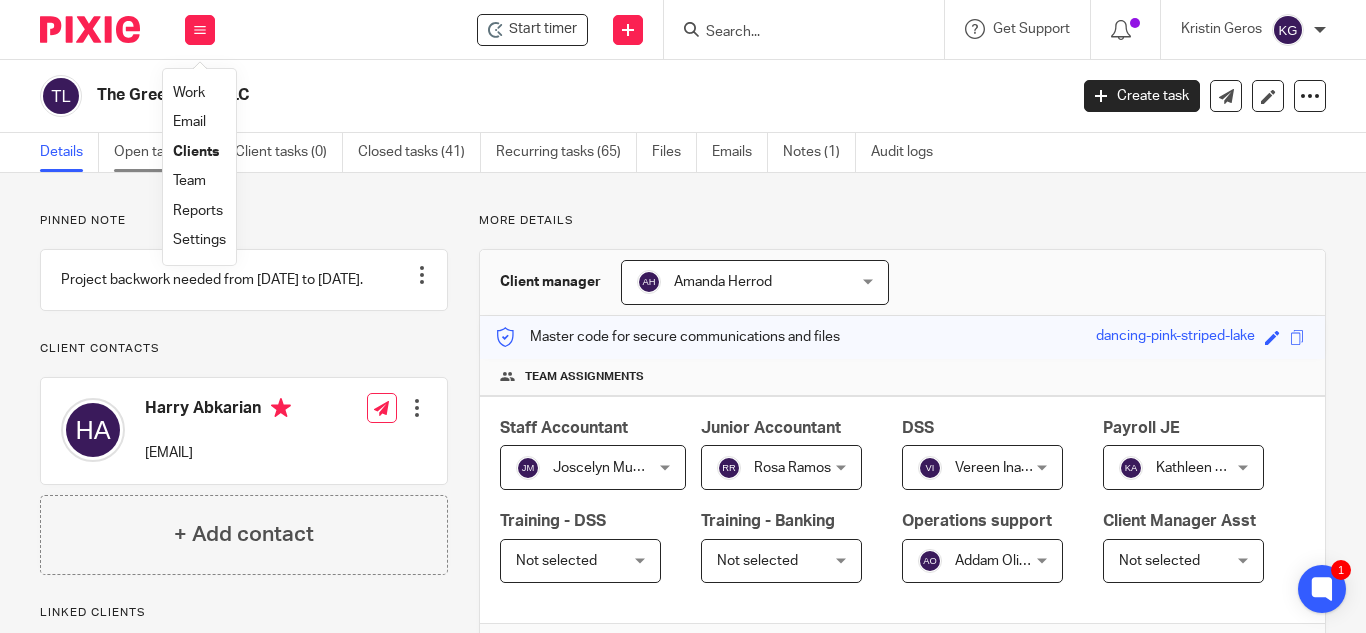 click on "Open tasks (8)" at bounding box center [167, 152] 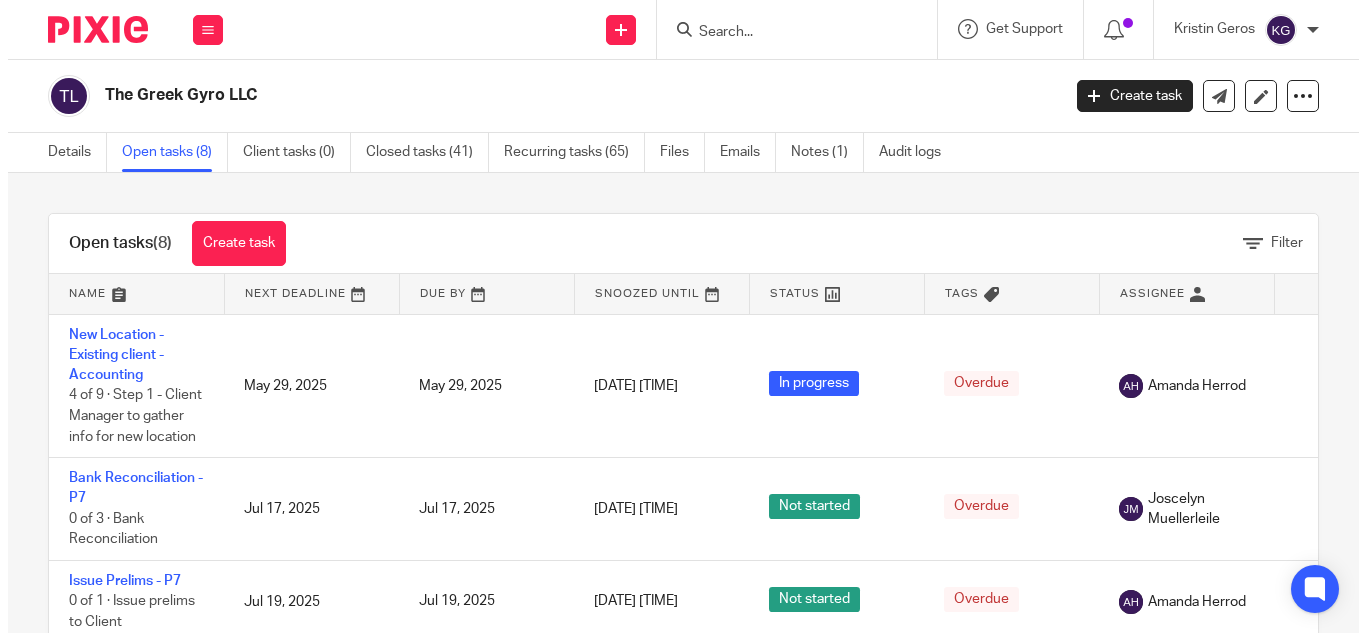 scroll, scrollTop: 0, scrollLeft: 0, axis: both 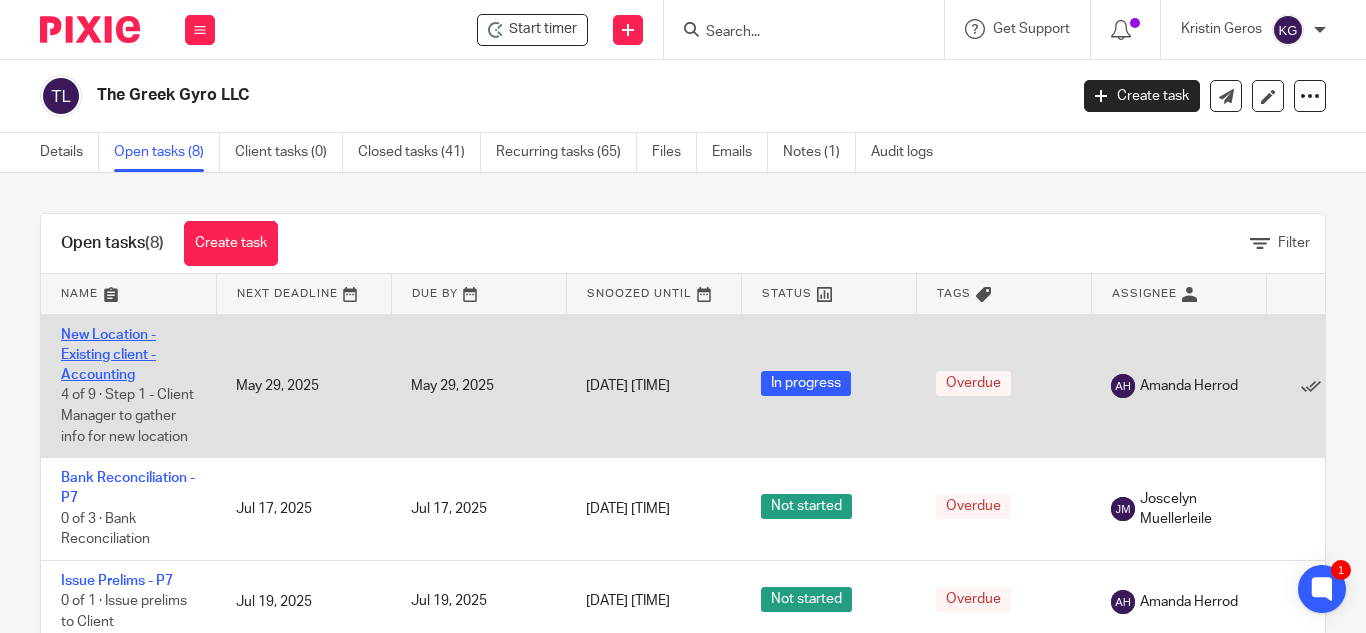 click on "New Location - Existing client - Accounting" at bounding box center [108, 355] 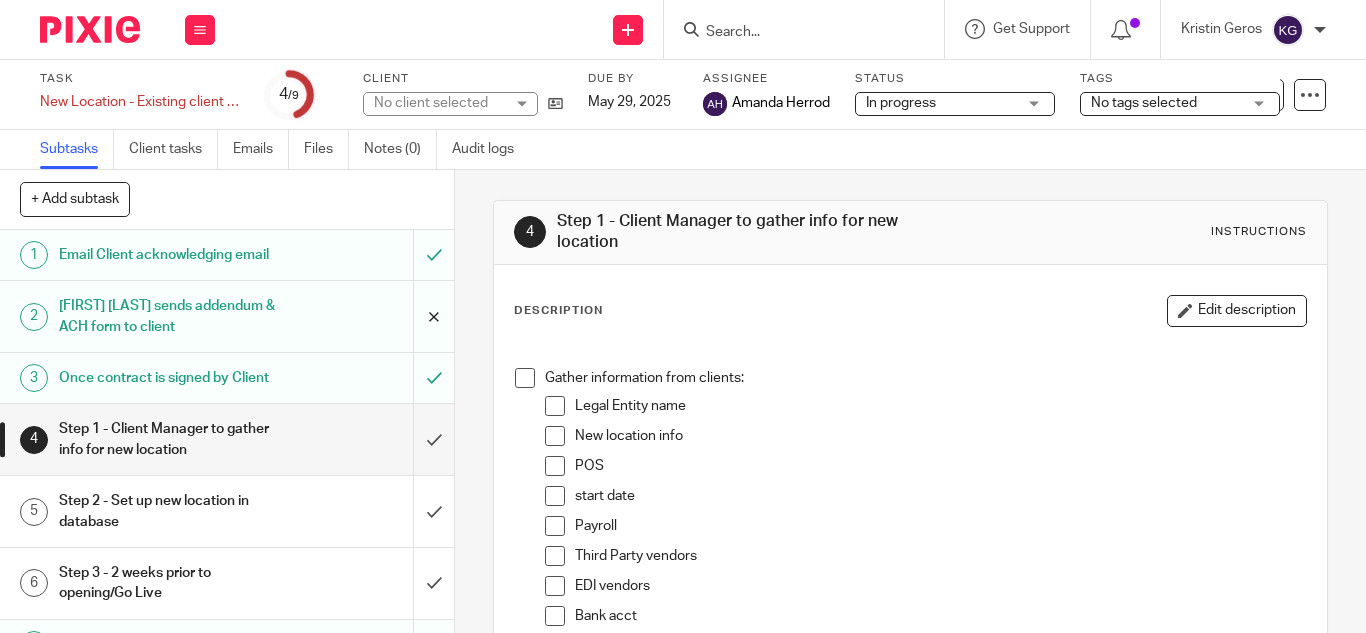 scroll, scrollTop: 0, scrollLeft: 0, axis: both 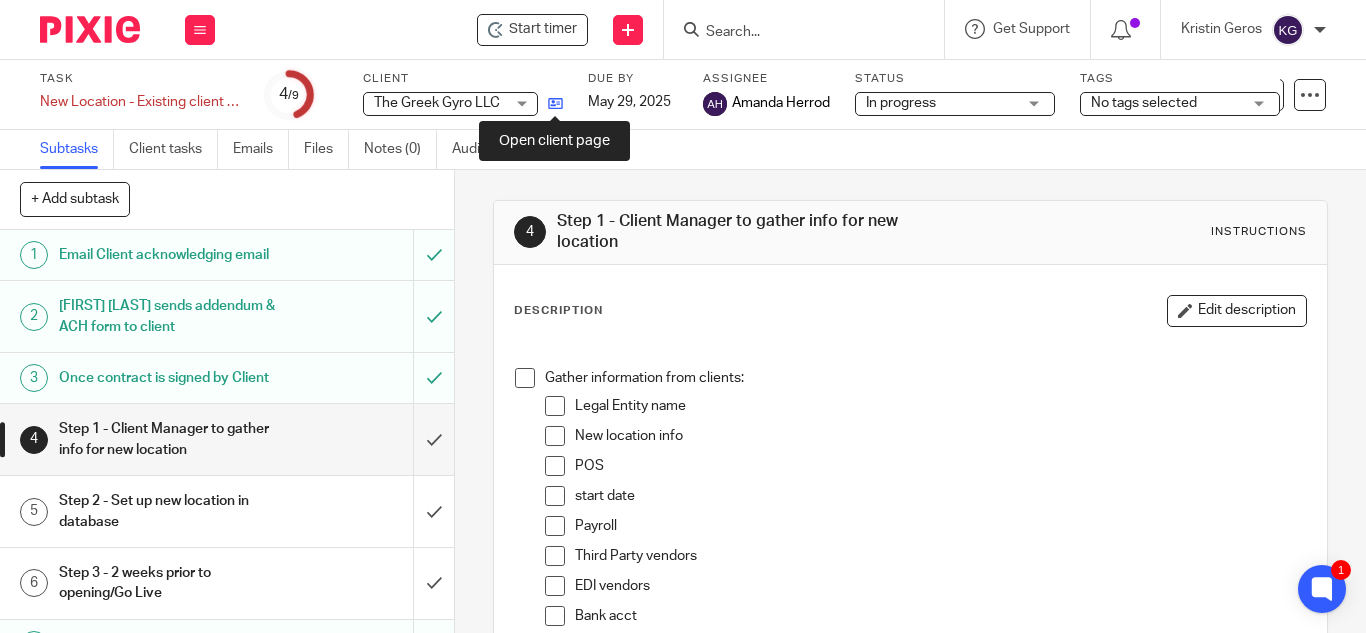 click at bounding box center (555, 103) 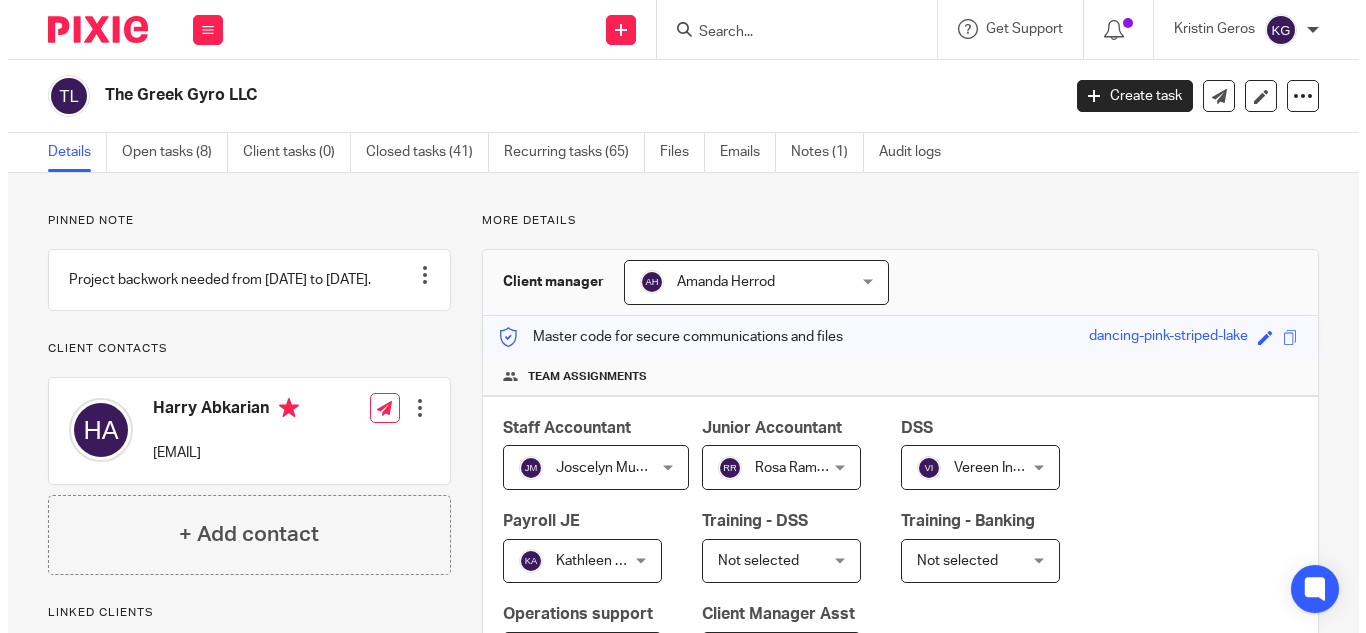 scroll, scrollTop: 0, scrollLeft: 0, axis: both 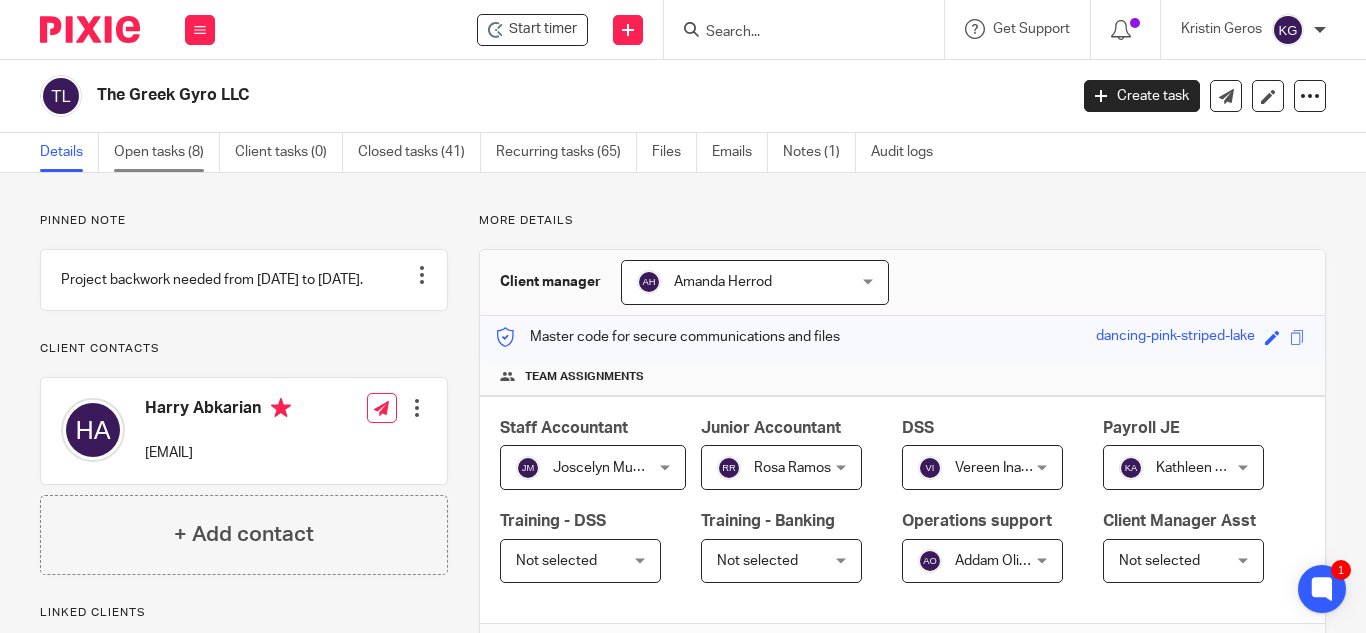 click on "Open tasks (8)" at bounding box center [167, 152] 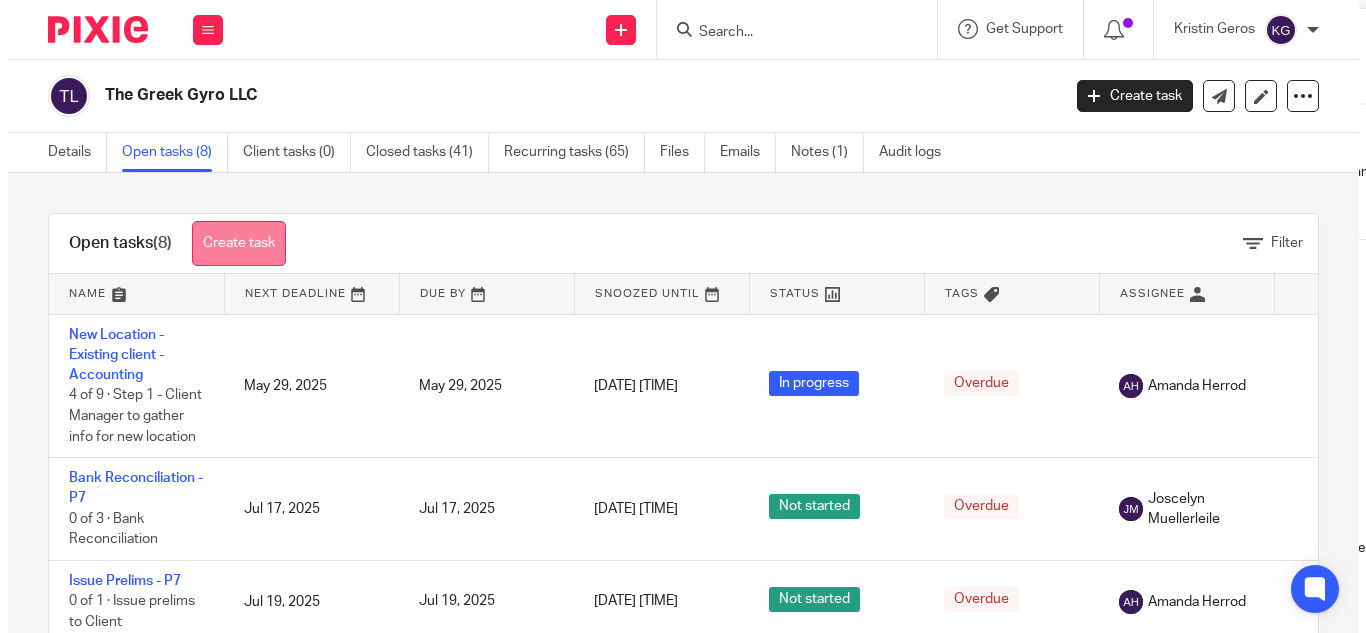 scroll, scrollTop: 0, scrollLeft: 0, axis: both 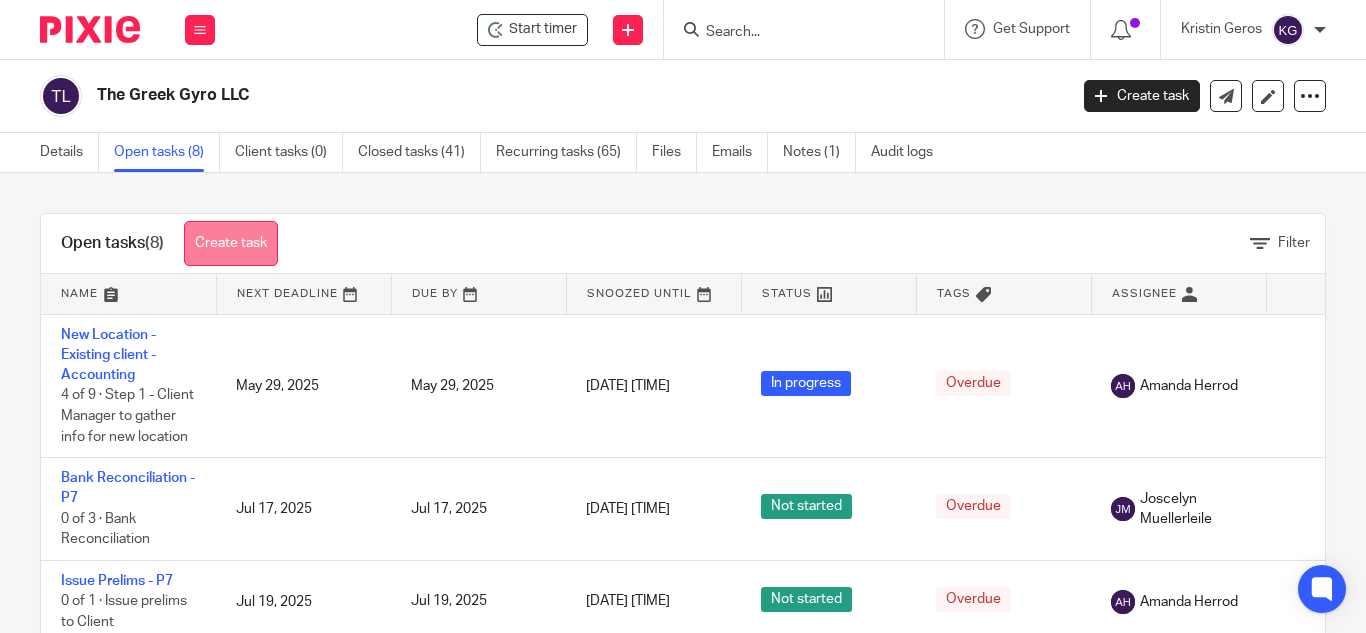 click on "Create task" at bounding box center (231, 243) 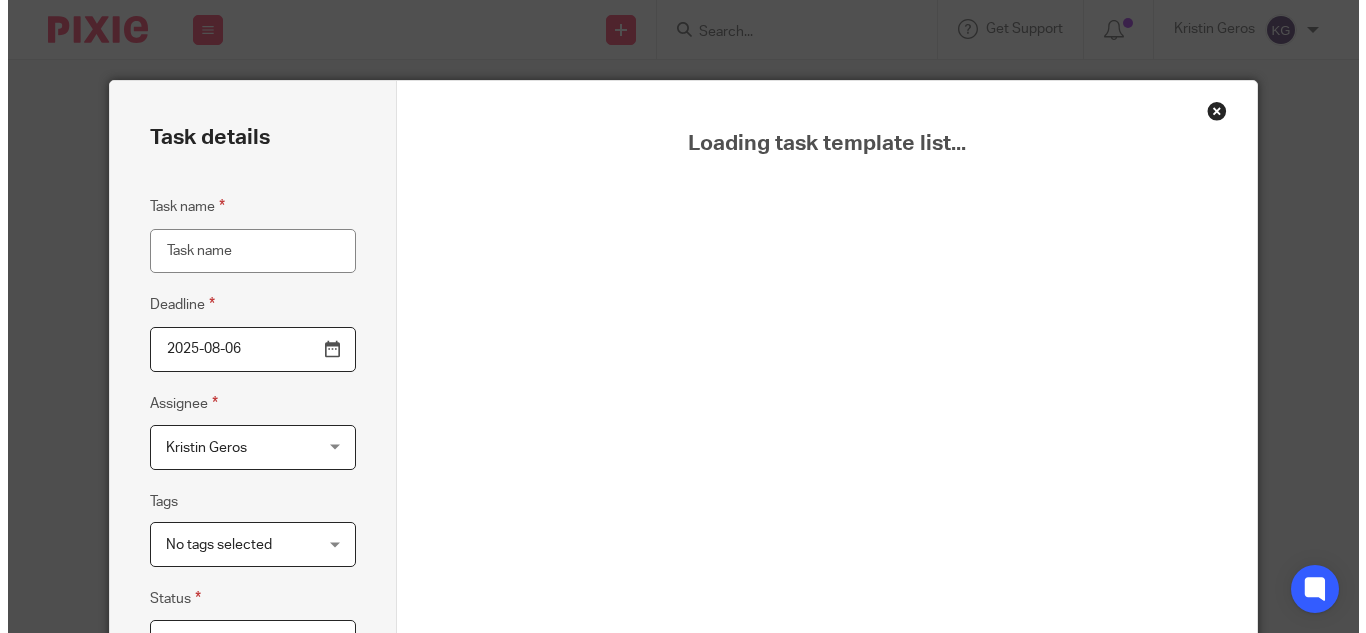 scroll, scrollTop: 0, scrollLeft: 0, axis: both 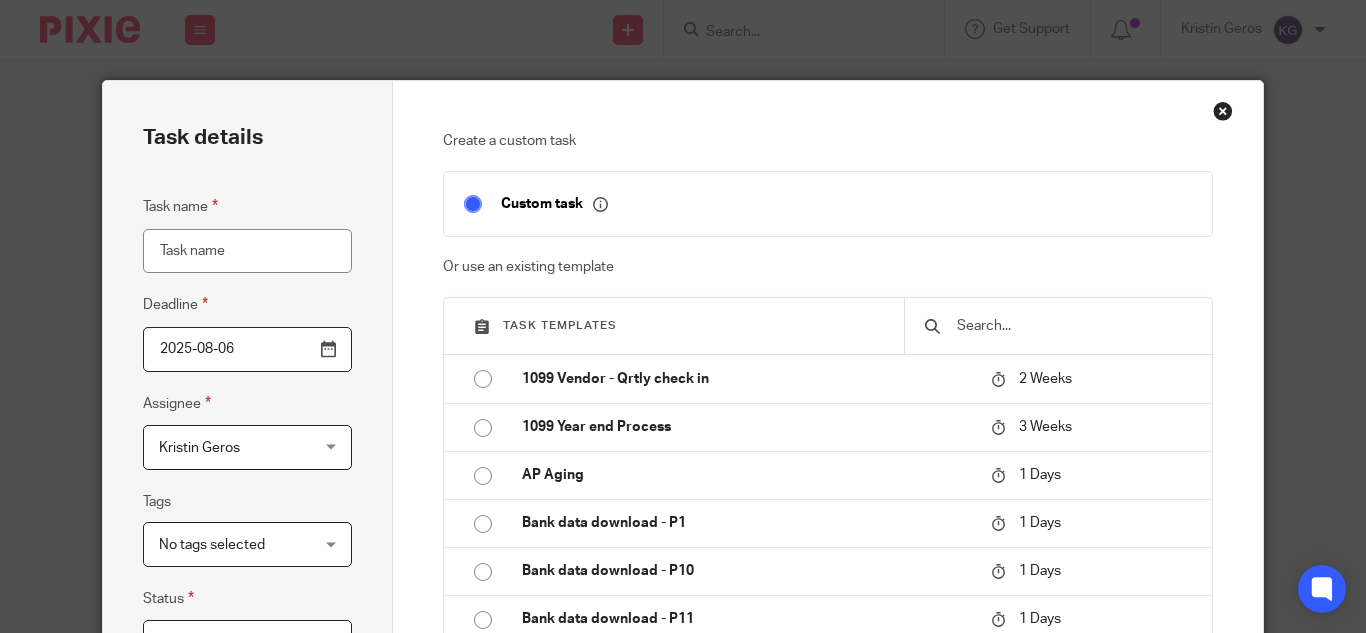 click at bounding box center [1058, 326] 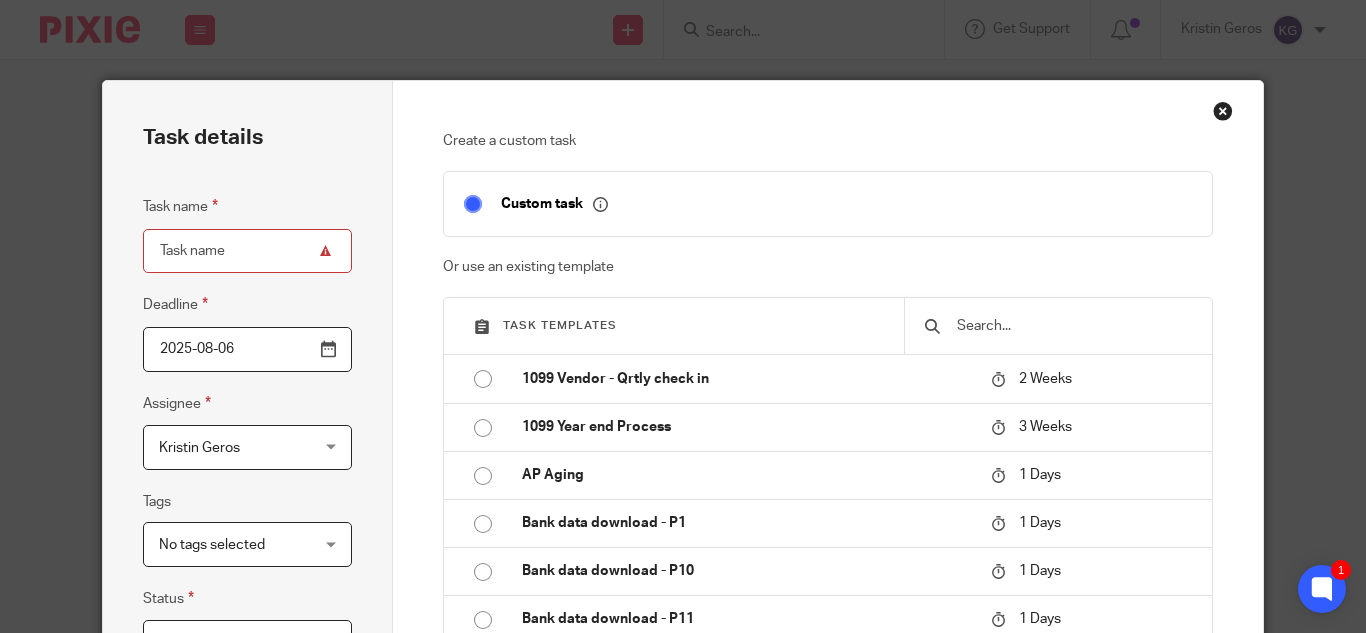 click at bounding box center (1073, 326) 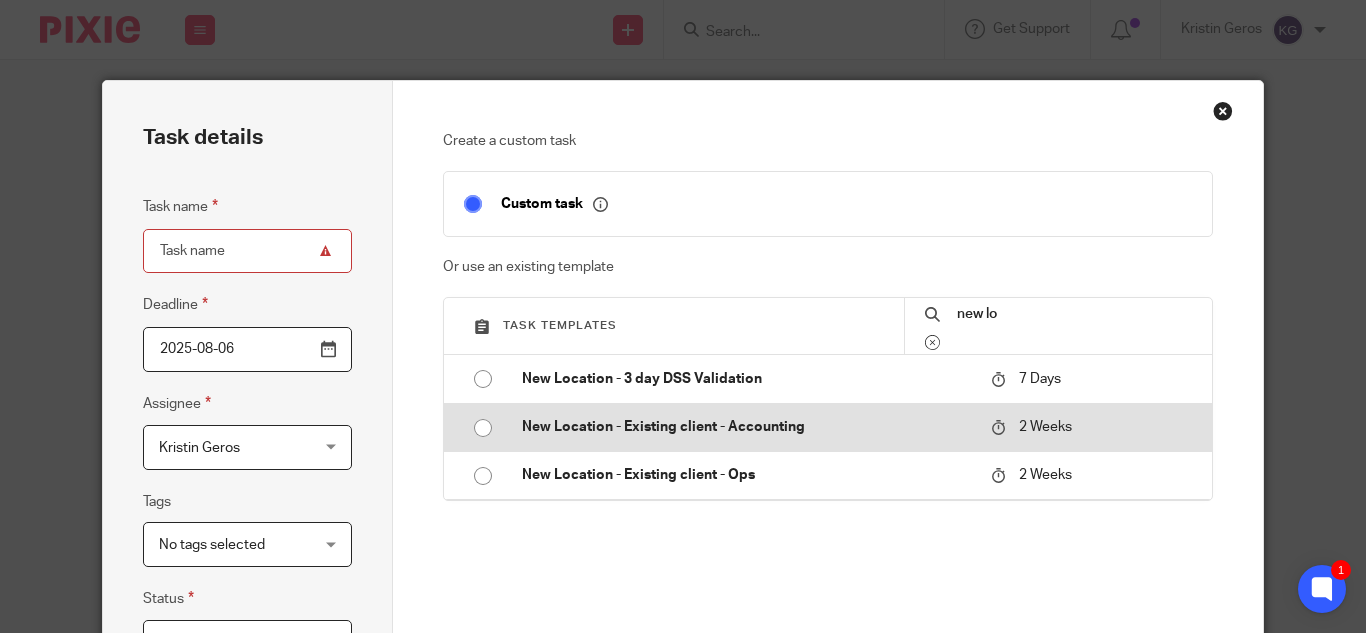type on "new lo" 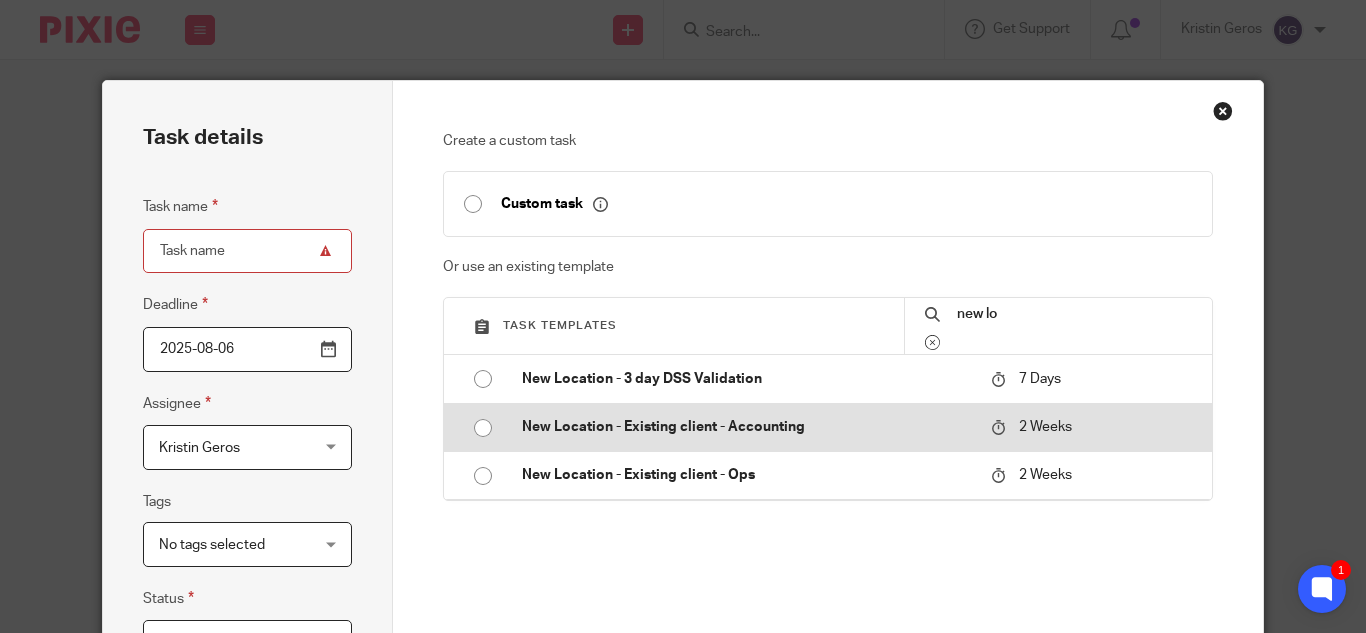 type on "2025-08-20" 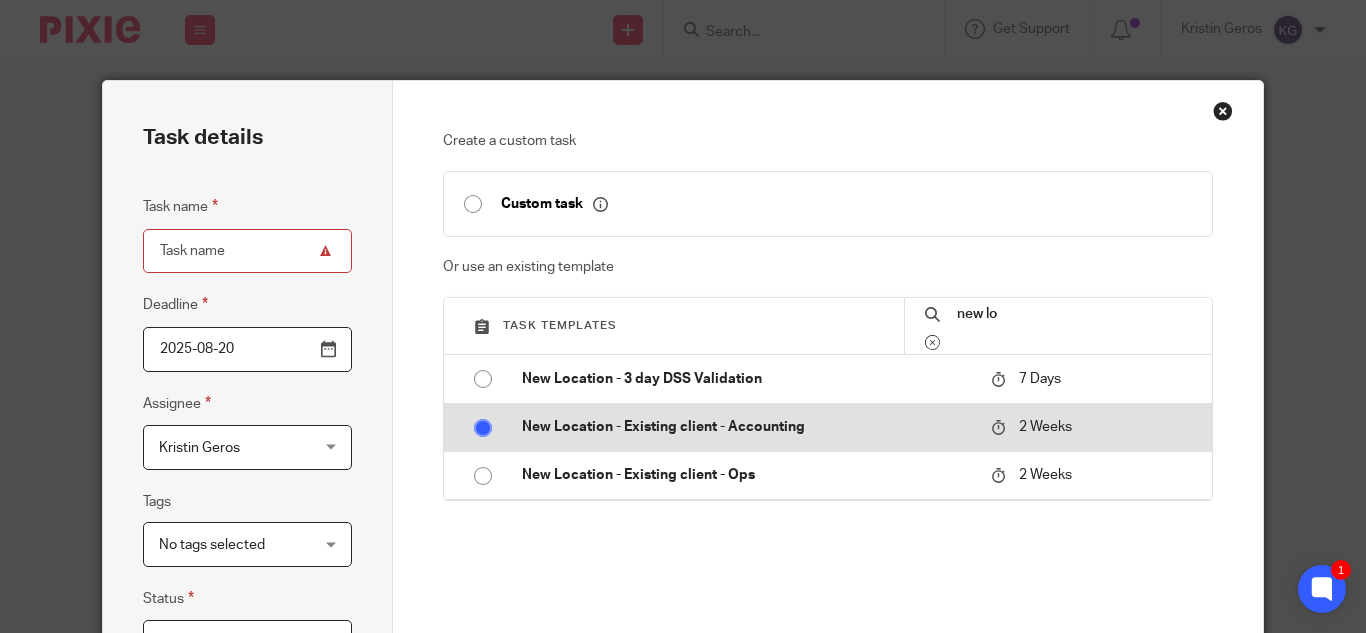 type on "New Location - Existing client - Accounting" 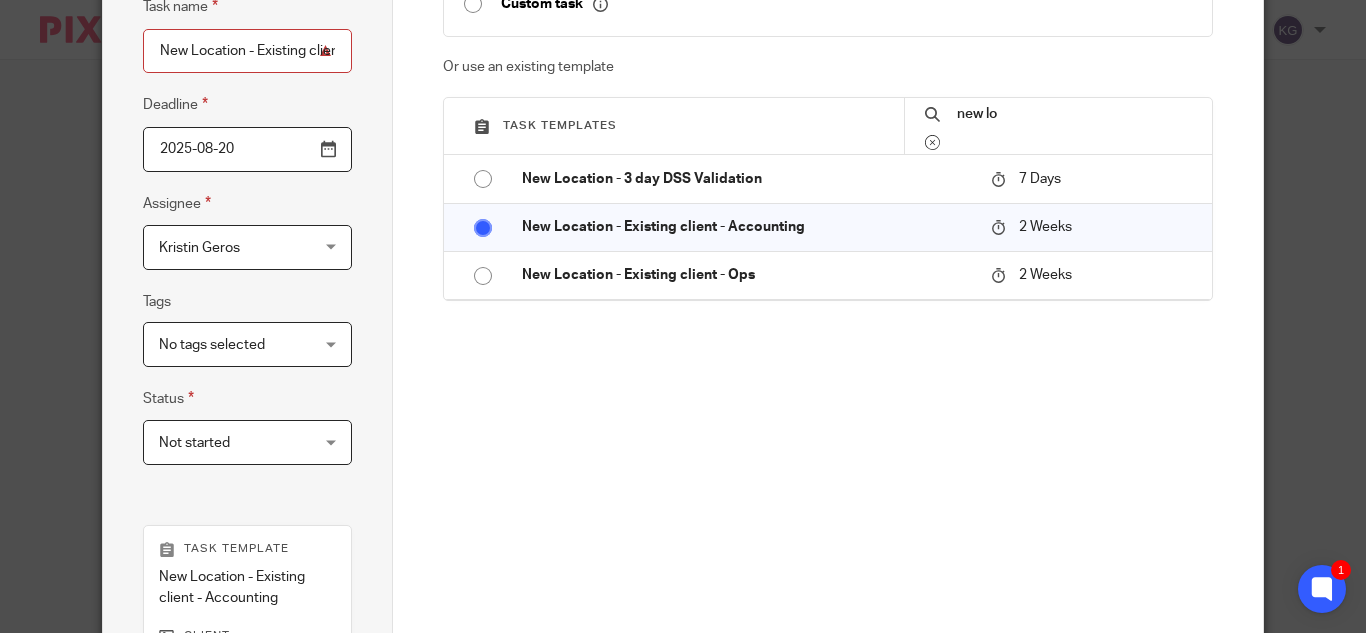 scroll, scrollTop: 500, scrollLeft: 0, axis: vertical 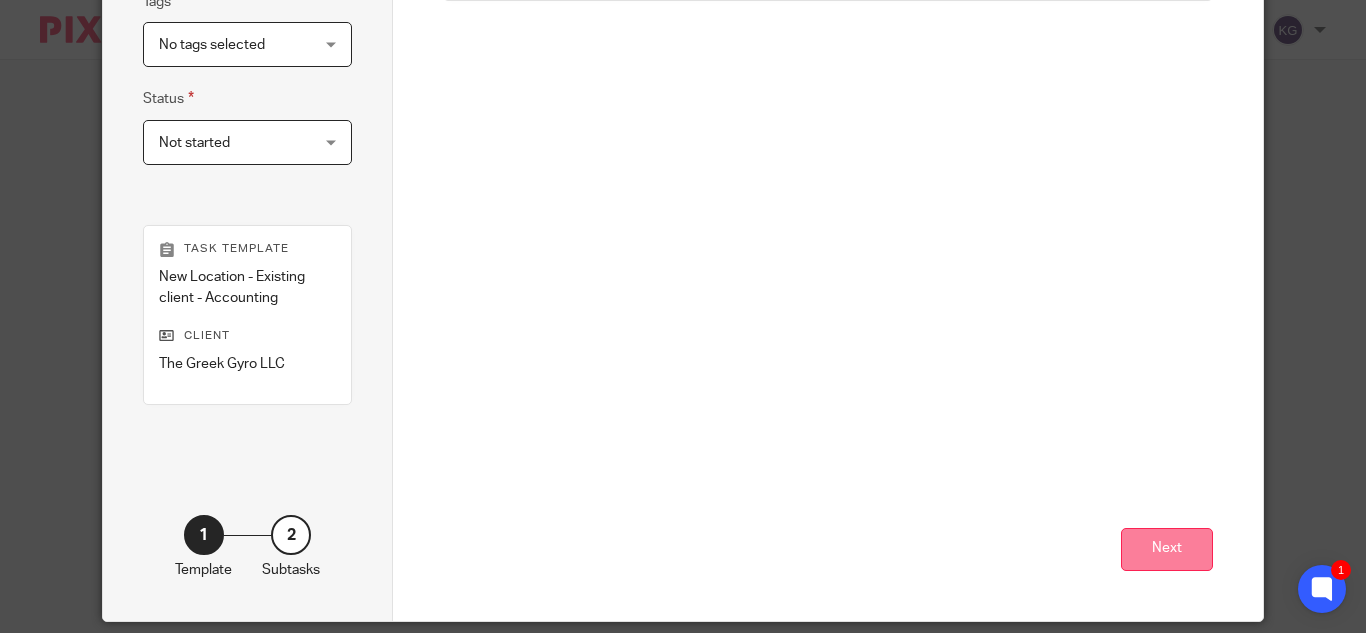 click on "Next" at bounding box center (1167, 549) 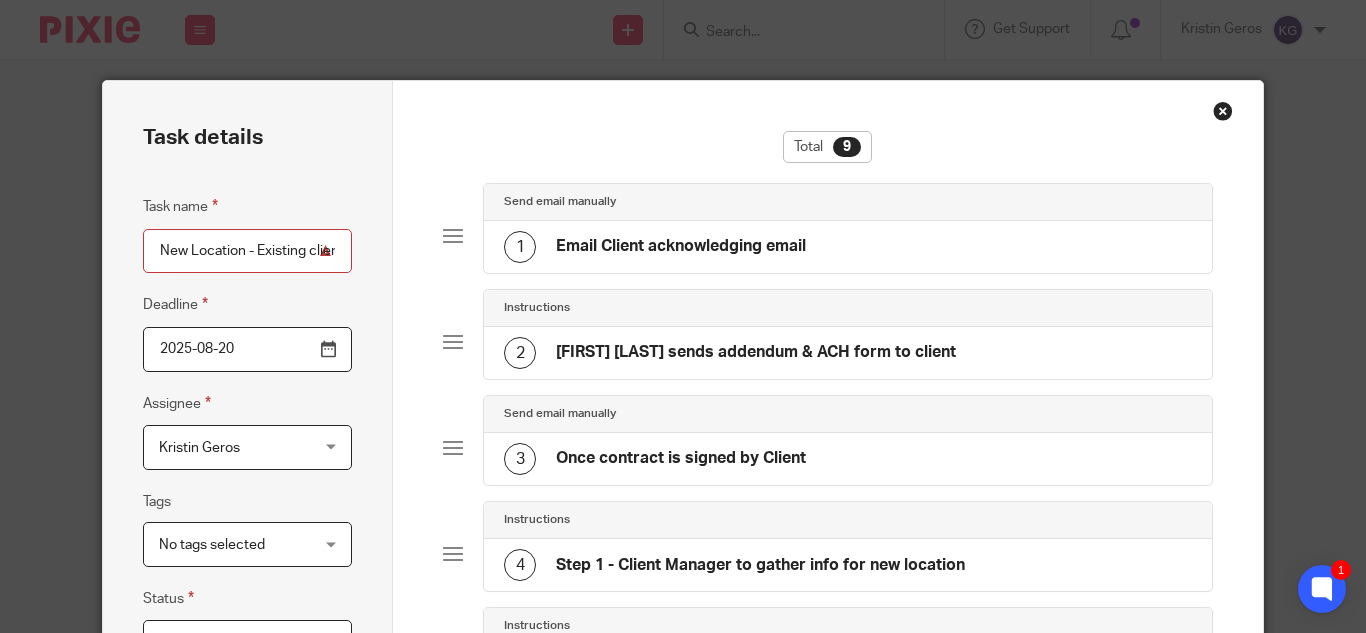 scroll, scrollTop: 700, scrollLeft: 0, axis: vertical 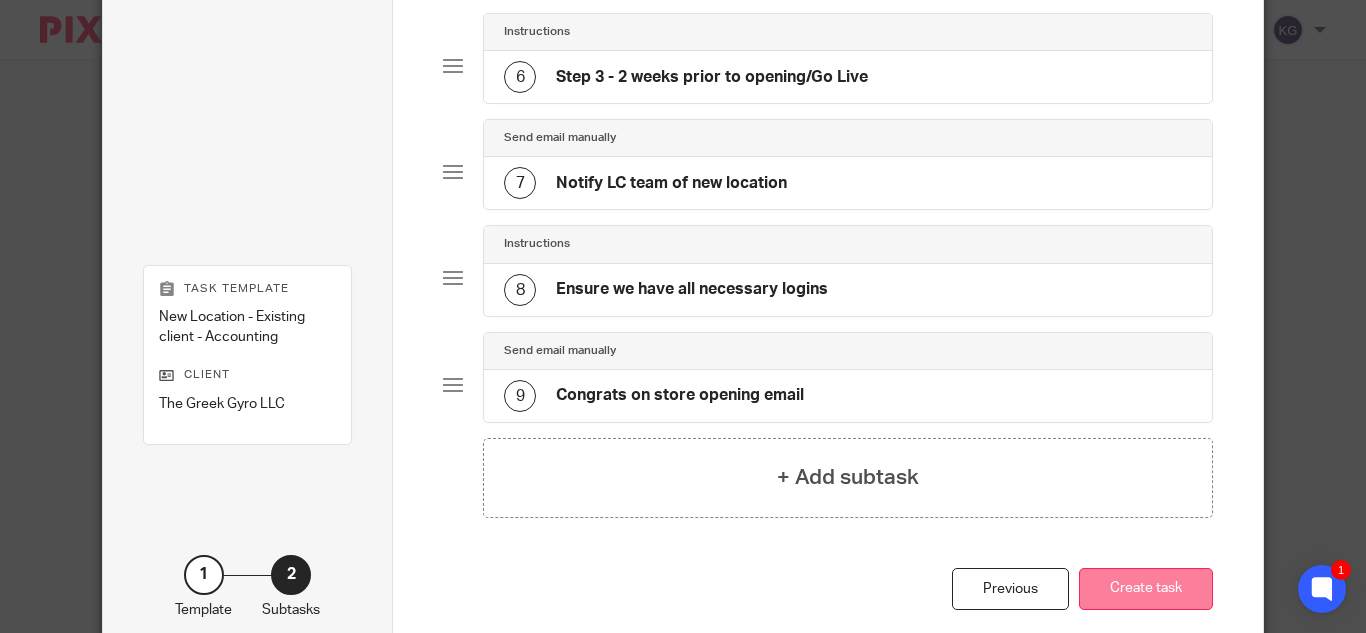 click on "Create task" at bounding box center (1146, 589) 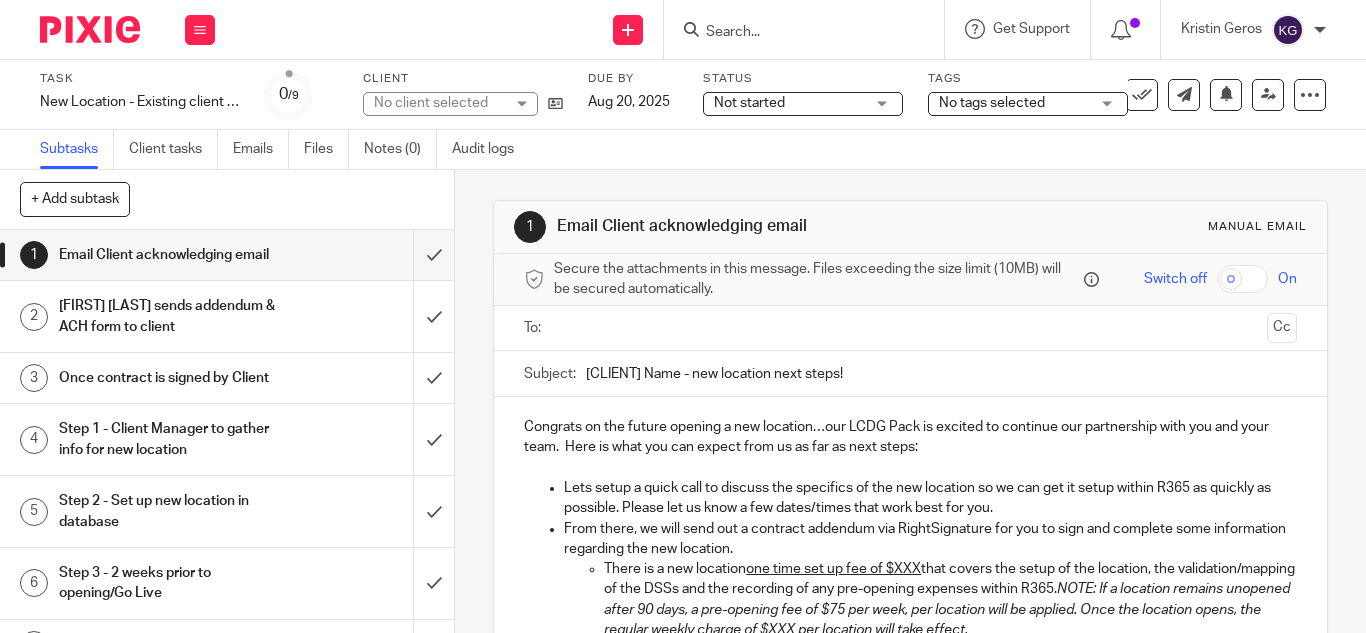 scroll, scrollTop: 0, scrollLeft: 0, axis: both 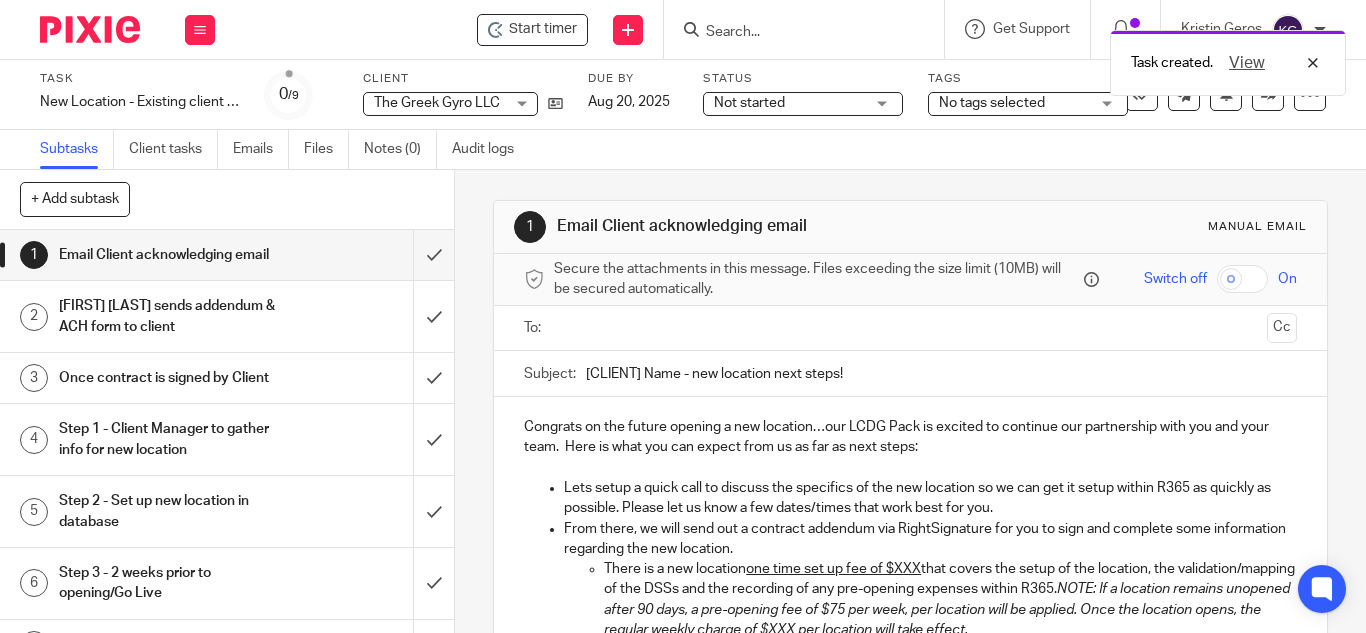 click at bounding box center [911, 328] 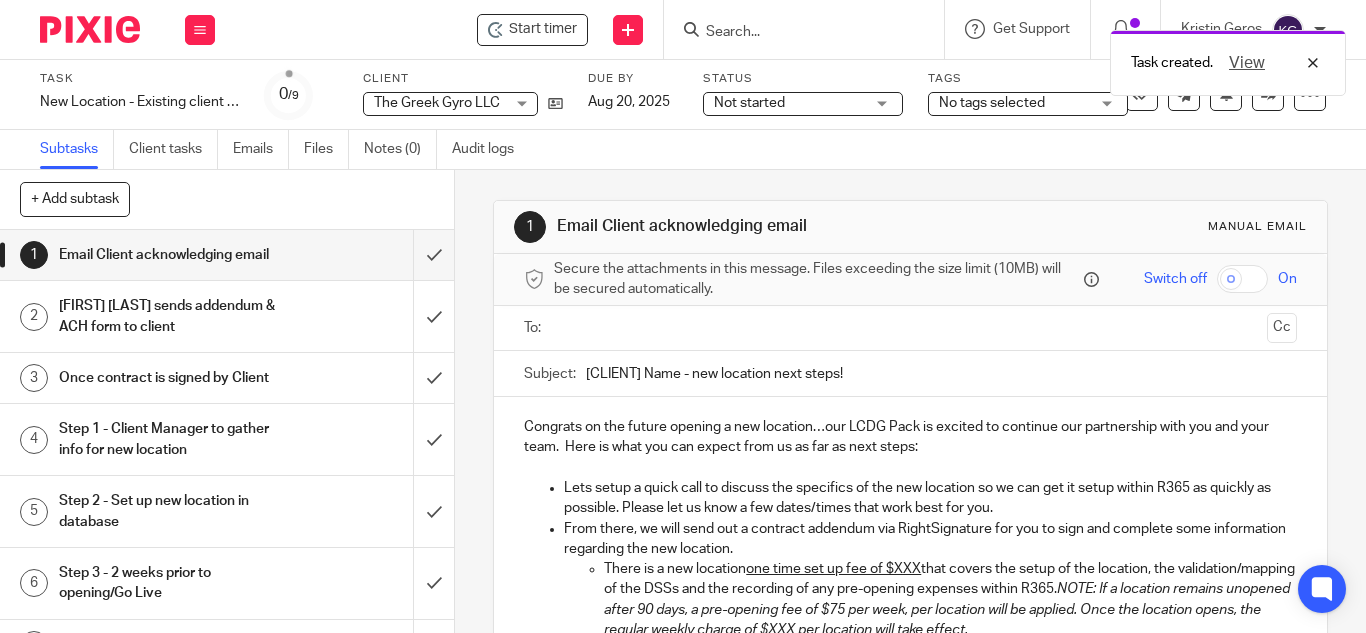 click at bounding box center [909, 328] 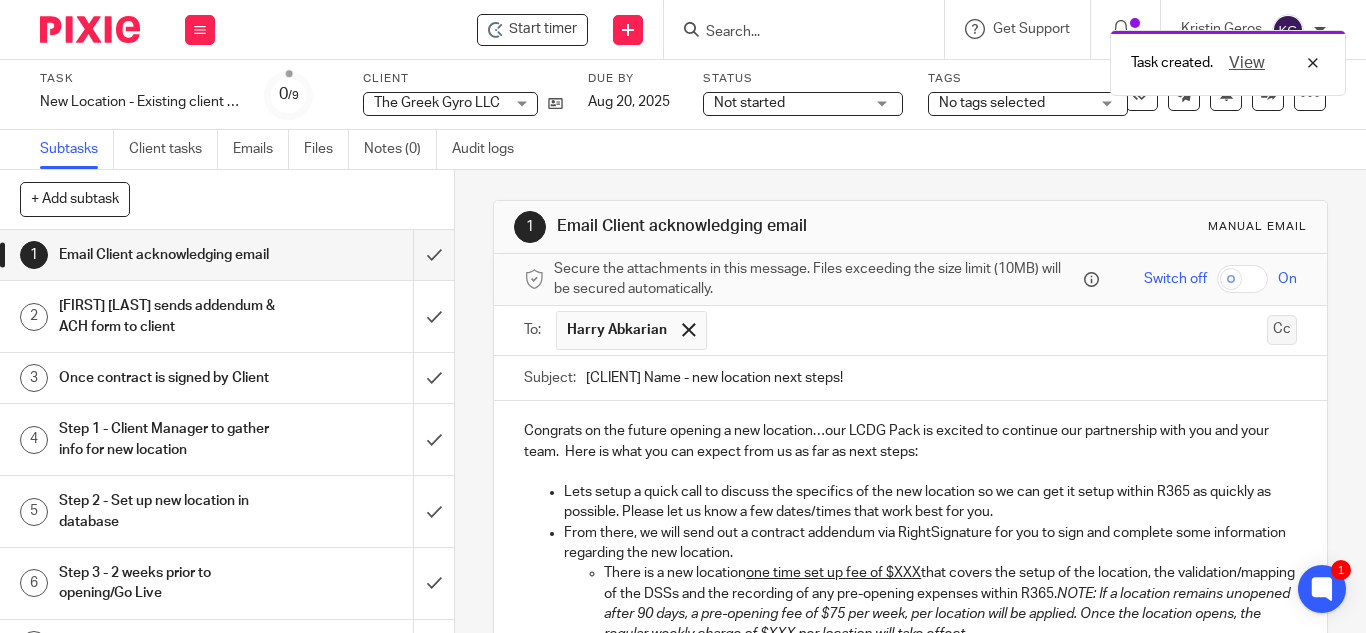 click on "Cc" at bounding box center [1282, 330] 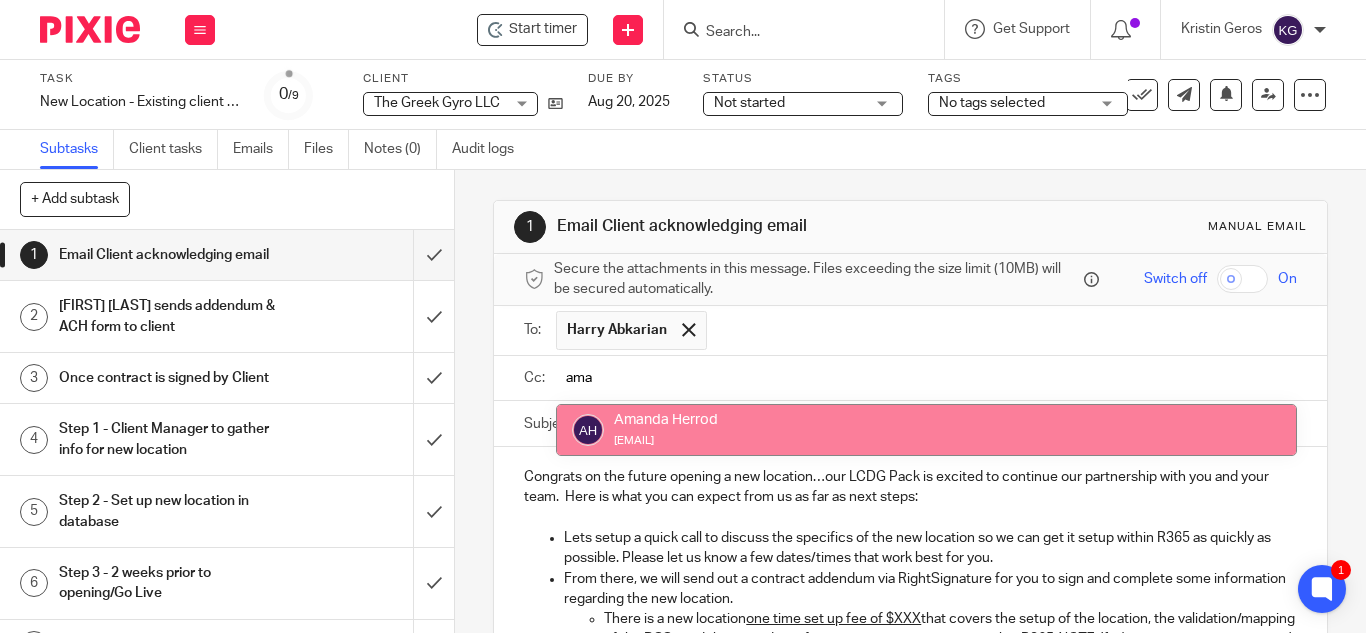 type on "ama" 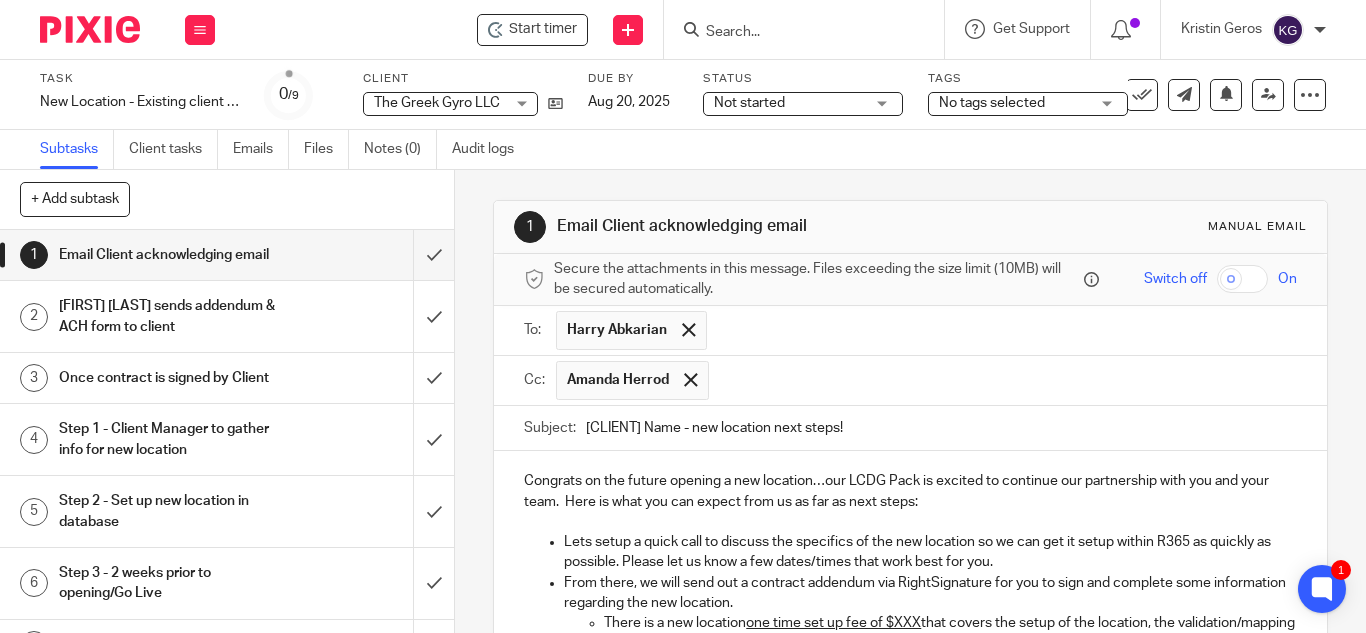 drag, startPoint x: 770, startPoint y: 379, endPoint x: 759, endPoint y: 365, distance: 17.804493 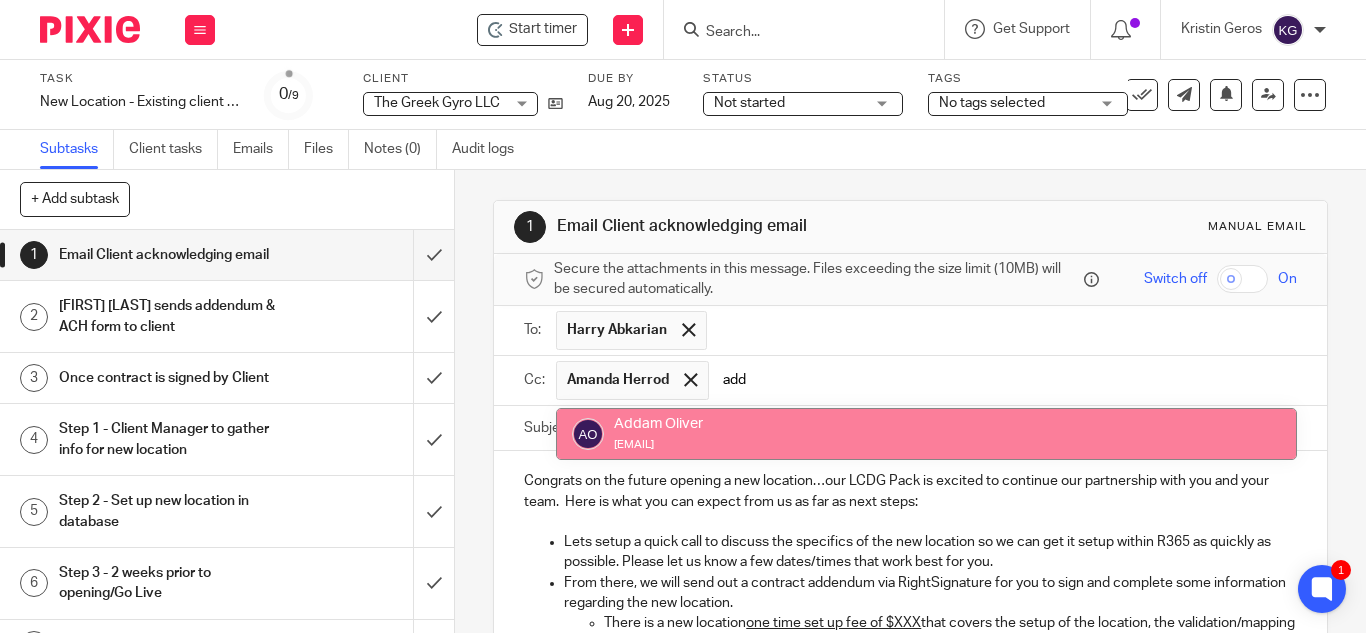 type on "add" 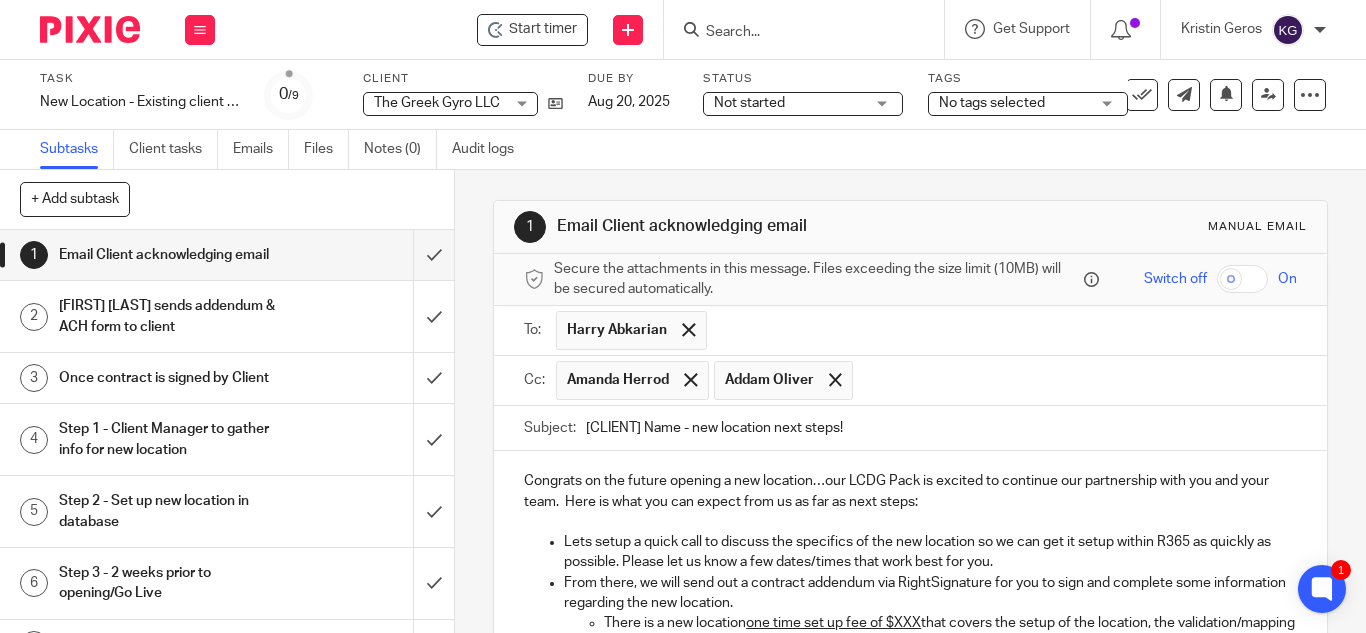 click on "Congrats on the future opening a new location…our LCDG Pack is excited to continue our partnership with you and your team.  Here is what you can expect from us as far as next steps:" at bounding box center (910, 491) 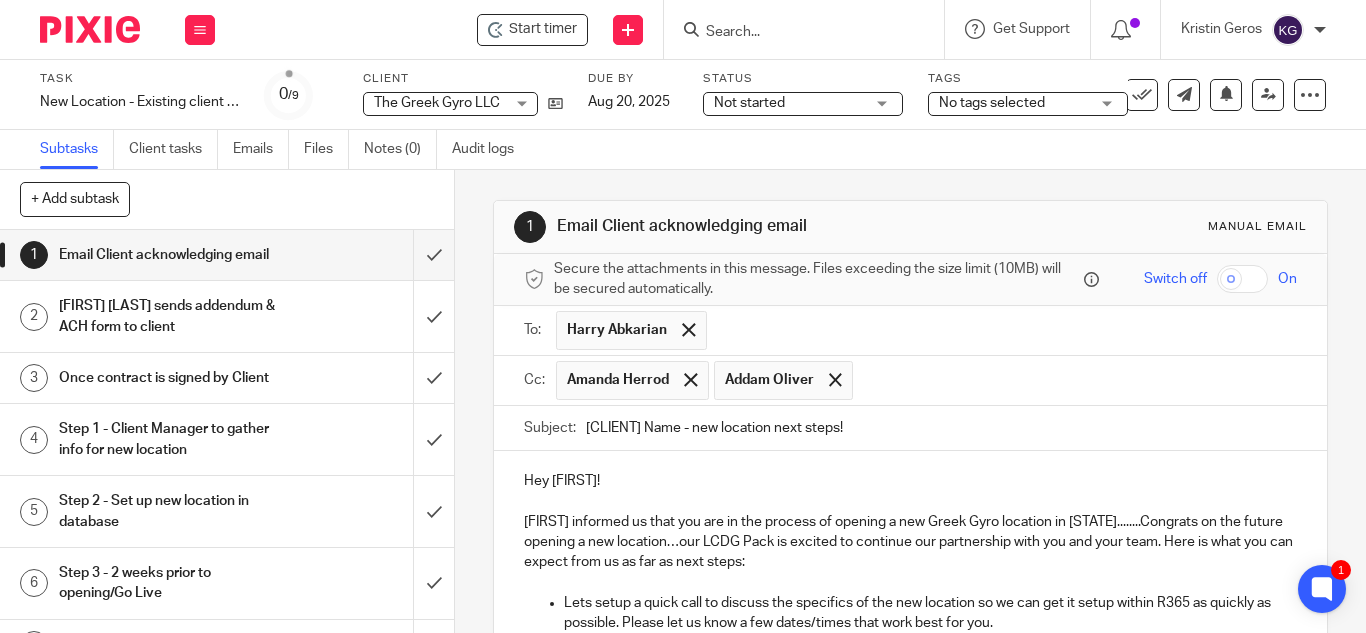 click on "Addam informed us that you are in the process of opening a new Greek Gyro location in NV........Congrats on the future opening a new location…our LCDG Pack is excited to continue our partnership with you and your team.  Here is what you can expect from us as far as next steps:" at bounding box center (910, 542) 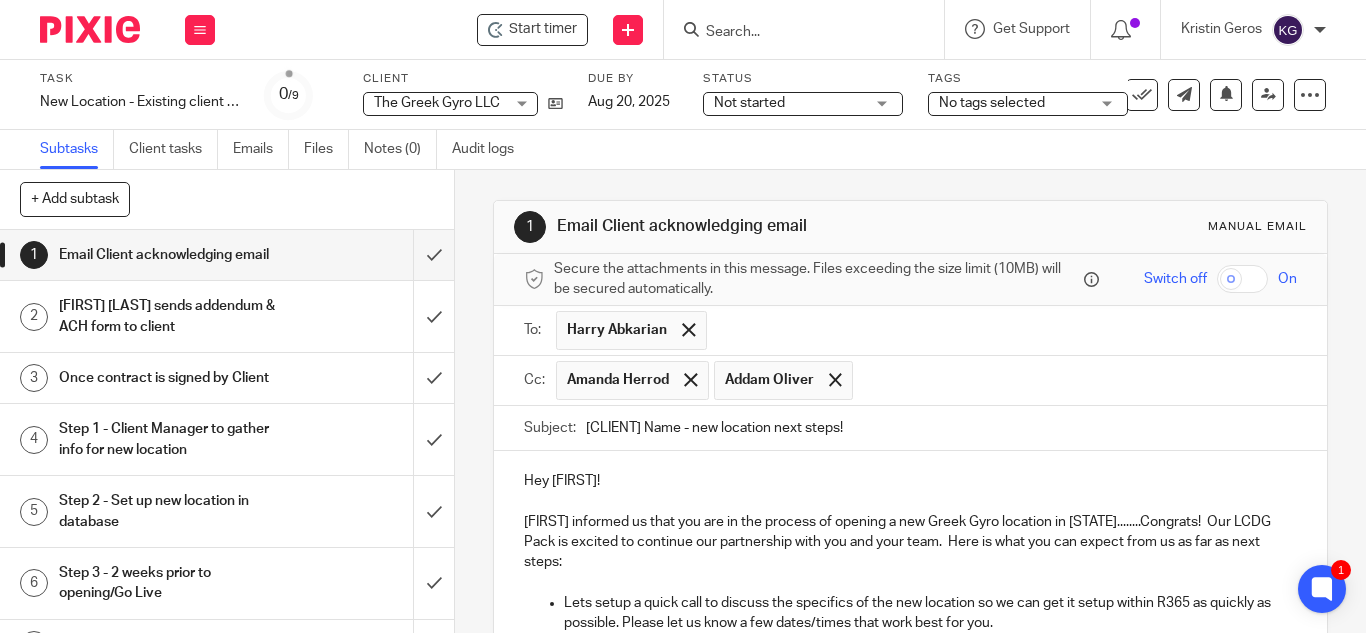 click at bounding box center [1076, 380] 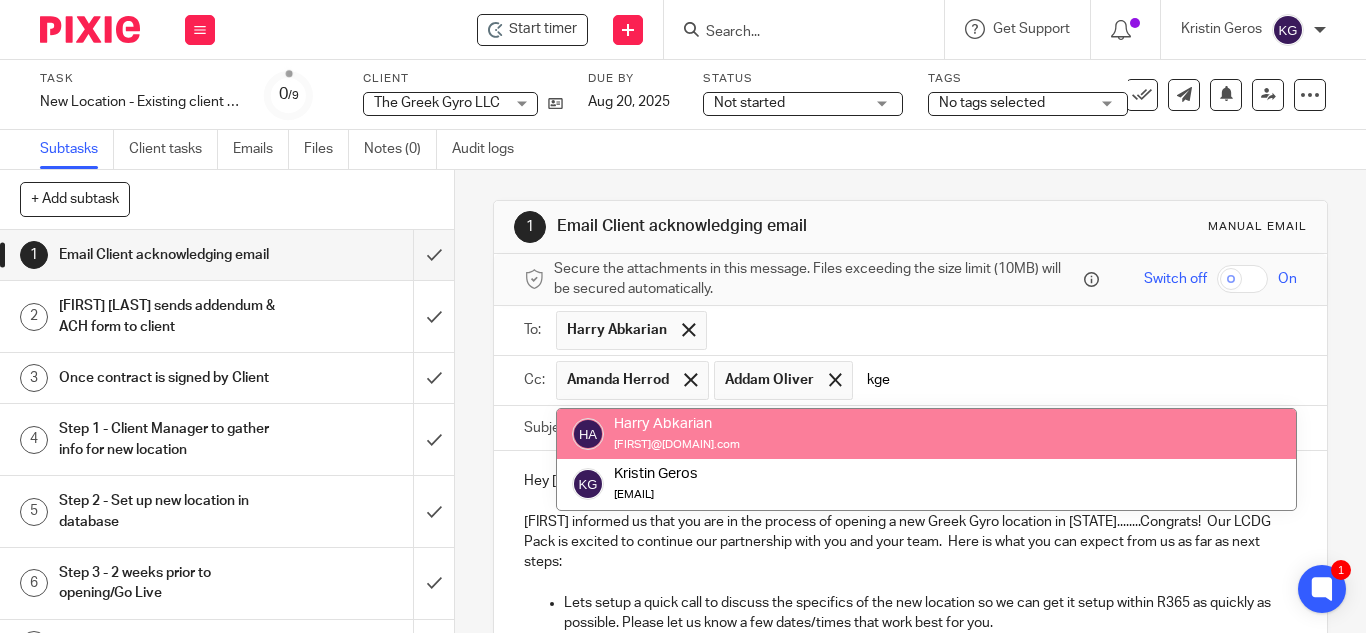 type on "kger" 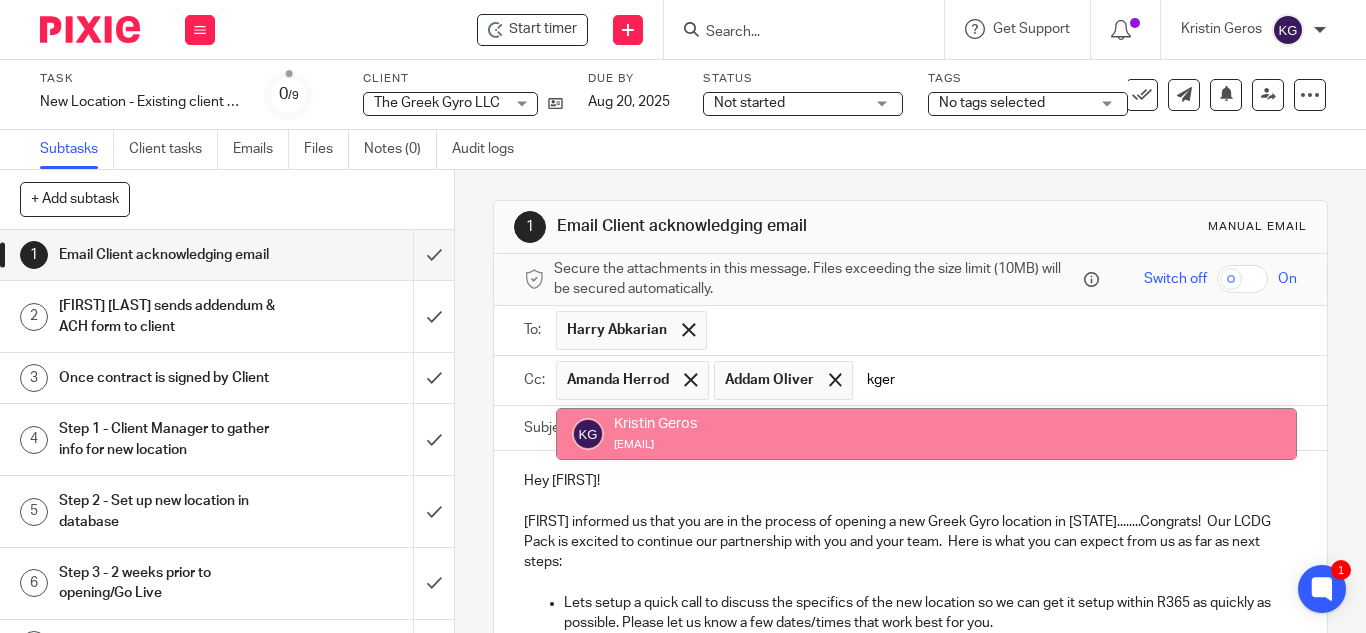 type 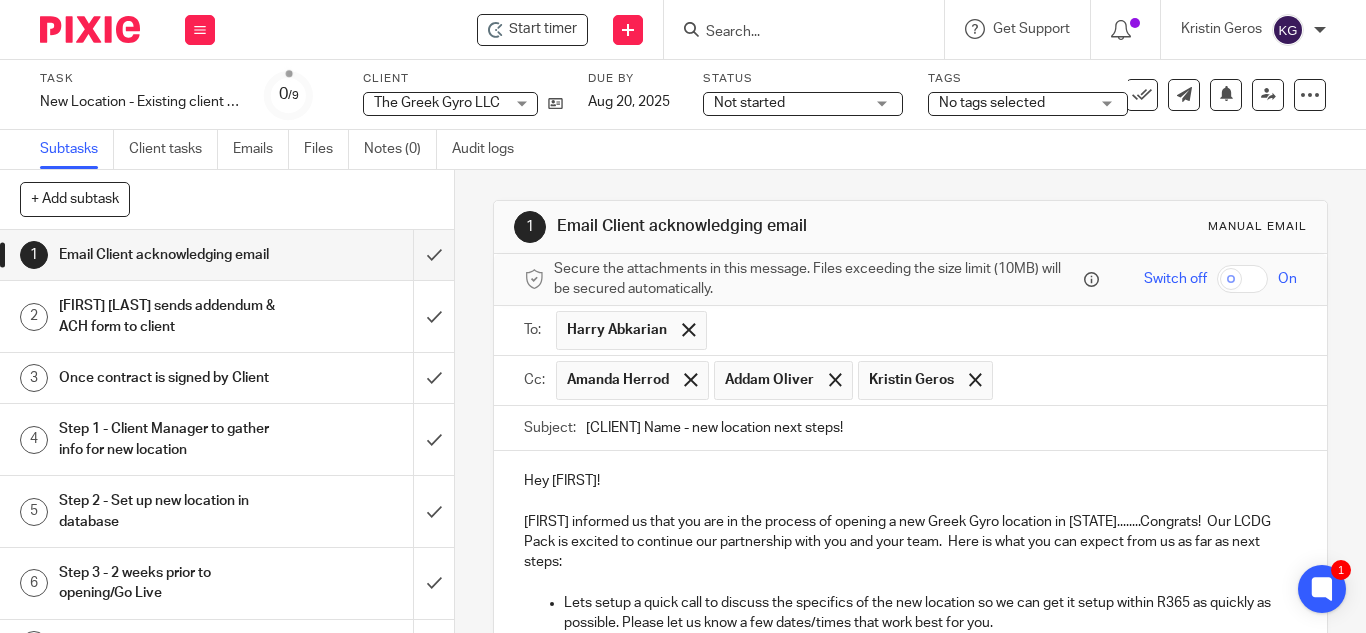 click on "Client Name - new location next steps!" at bounding box center [941, 428] 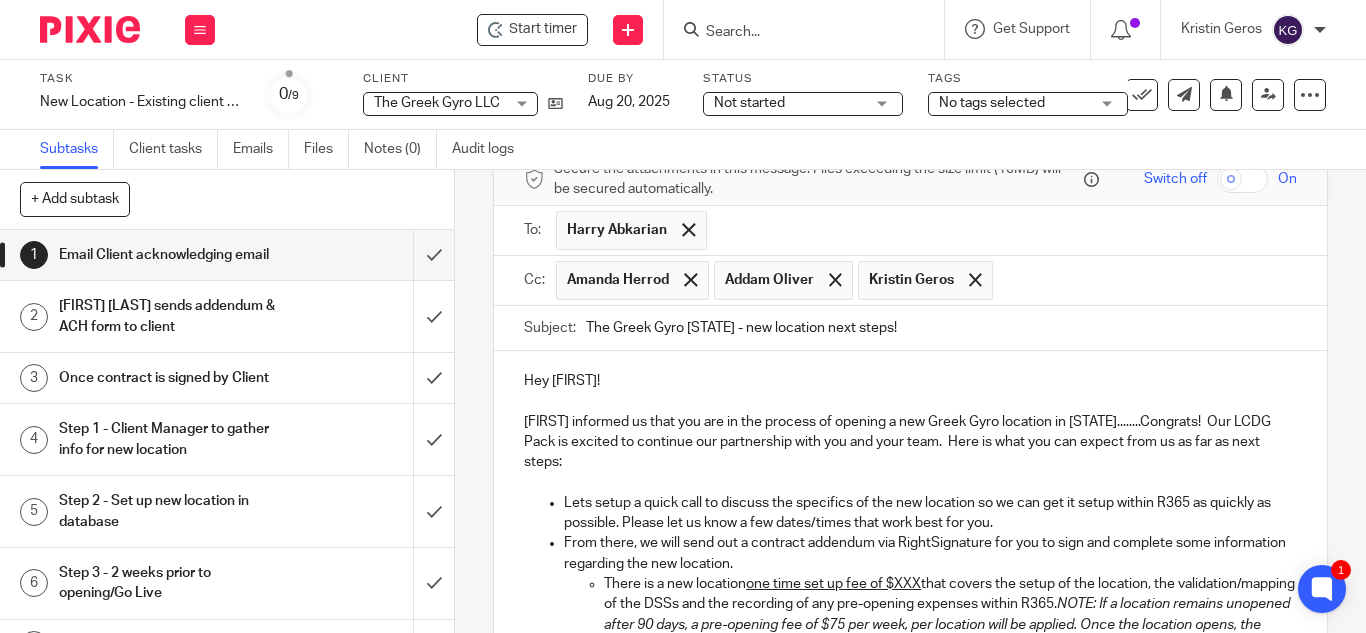 scroll, scrollTop: 200, scrollLeft: 0, axis: vertical 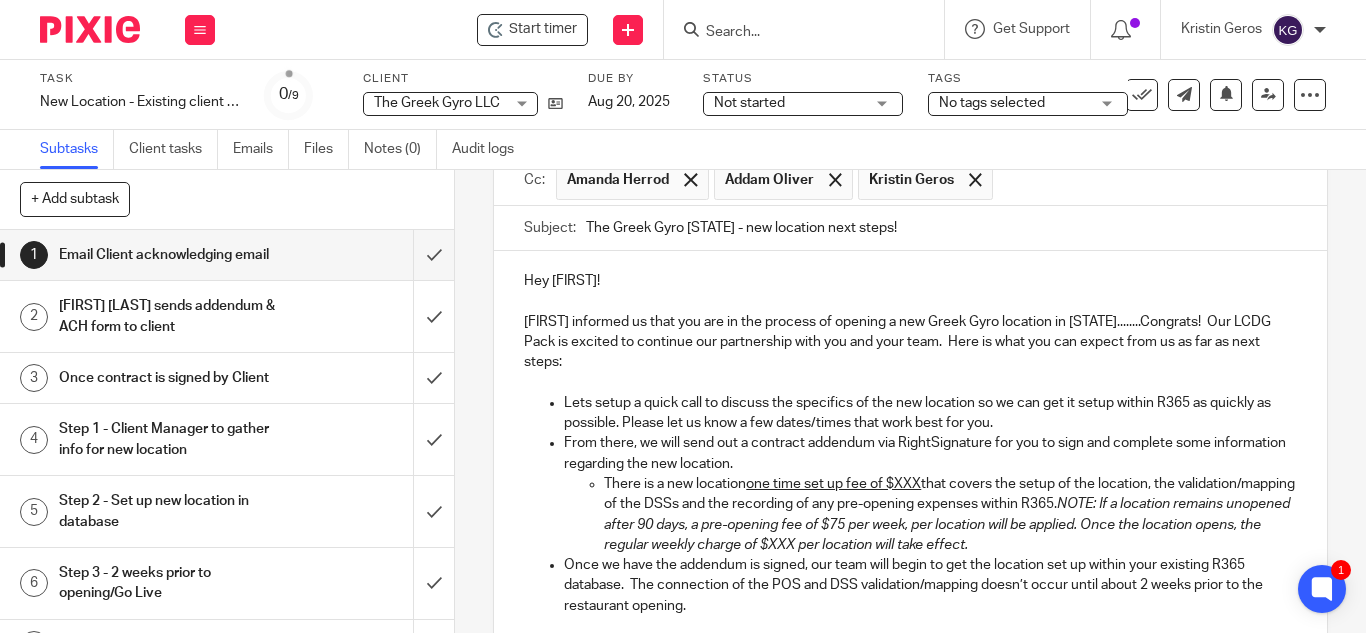 type on "The Greek Gyro NV - new location next steps!" 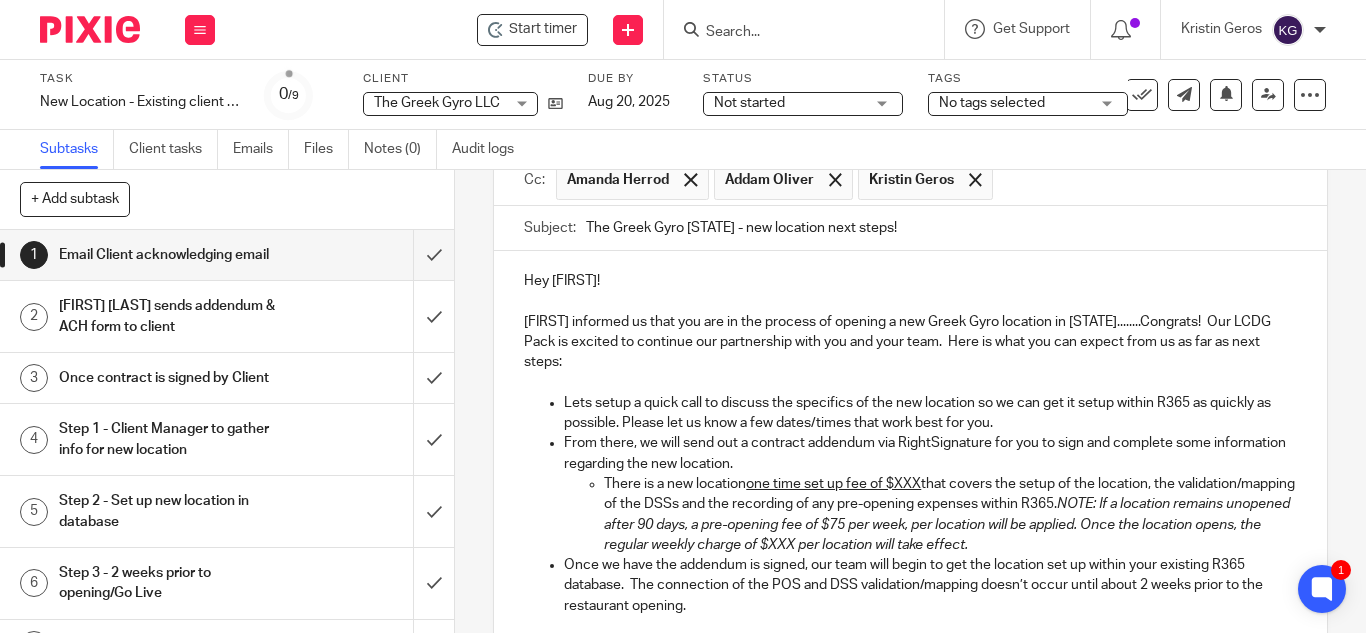 click on "From there, we will send out a contract addendum via RightSignature for you to sign and complete some information regarding the new location." at bounding box center [930, 453] 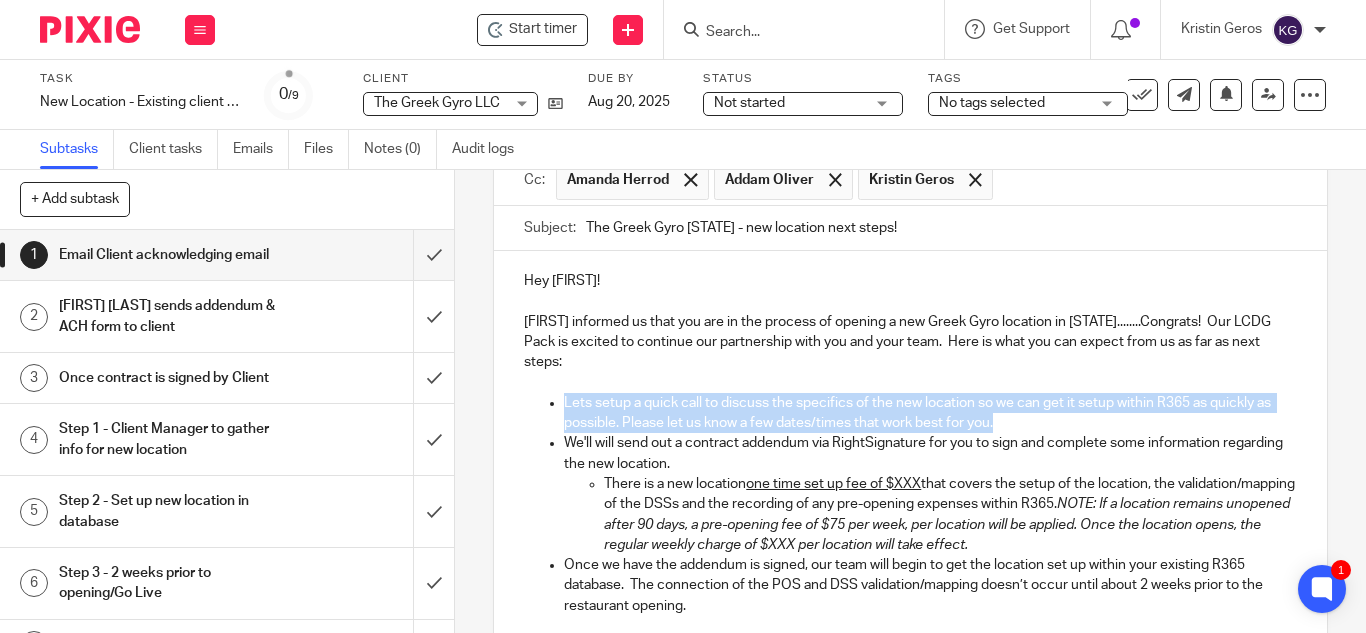 drag, startPoint x: 1028, startPoint y: 423, endPoint x: 553, endPoint y: 397, distance: 475.71106 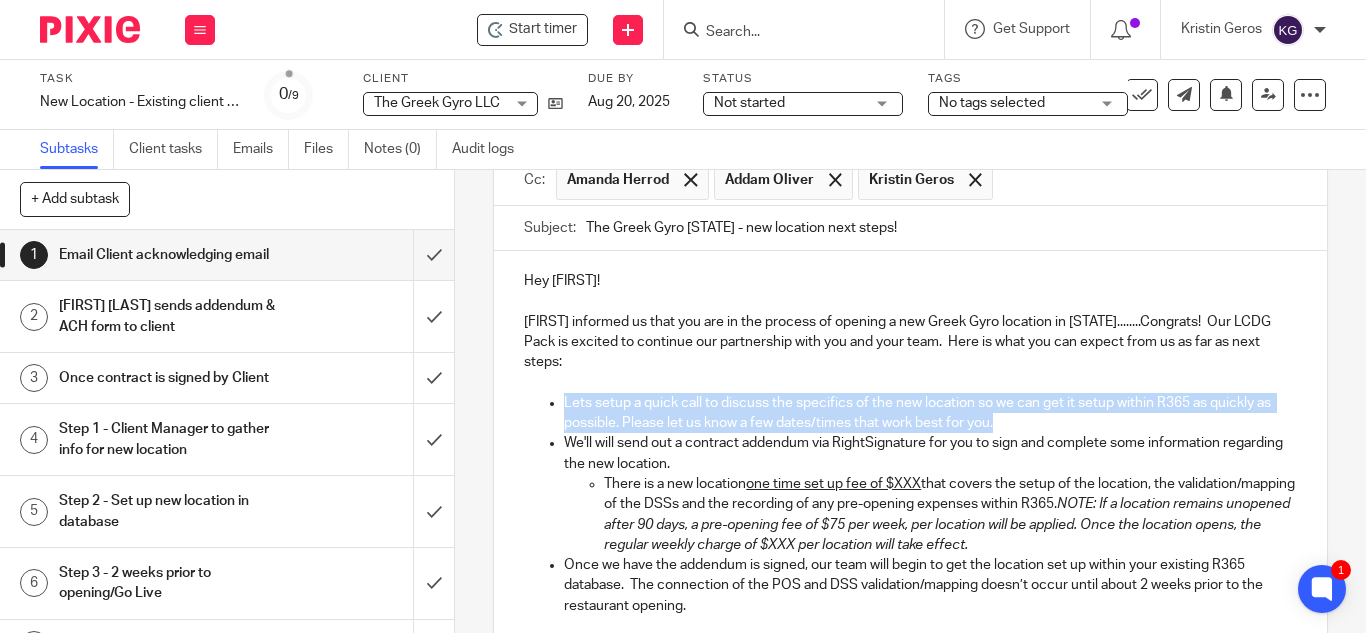 click on "Lets setup a quick call to discuss the specifics of the new location so we can get it setup within R365 as quickly as possible. Please let us know a few dates/times that work best for you. We'll will send out a contract addendum via RightSignature for you to sign and complete some information regarding the new location. There is a new location  one time set up fee of $XXX  that covers the setup of the location, the validation/mapping of the DSSs and the recording of any pre-opening expenses within R365.  NOTE: If a location remains unopened after 90 days, a pre-opening fee of $75 per week, per location will be applied. Once the location opens, the regular weekly charge of $XXX per location will take effect." at bounding box center [910, 474] 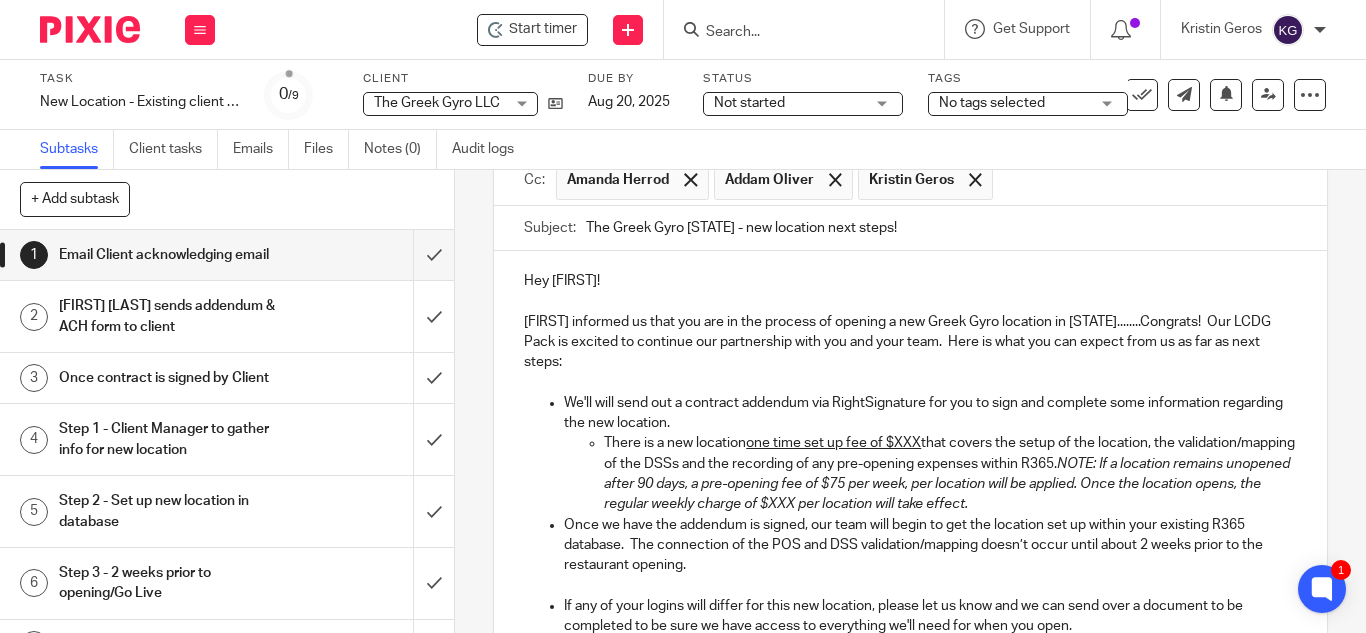 click on "Once we have the addendum is signed, our team will begin to get the location set up within your existing R365 database.  The connection of the POS and DSS validation/mapping doesn’t occur until about 2 weeks prior to the restaurant opening." at bounding box center (910, 545) 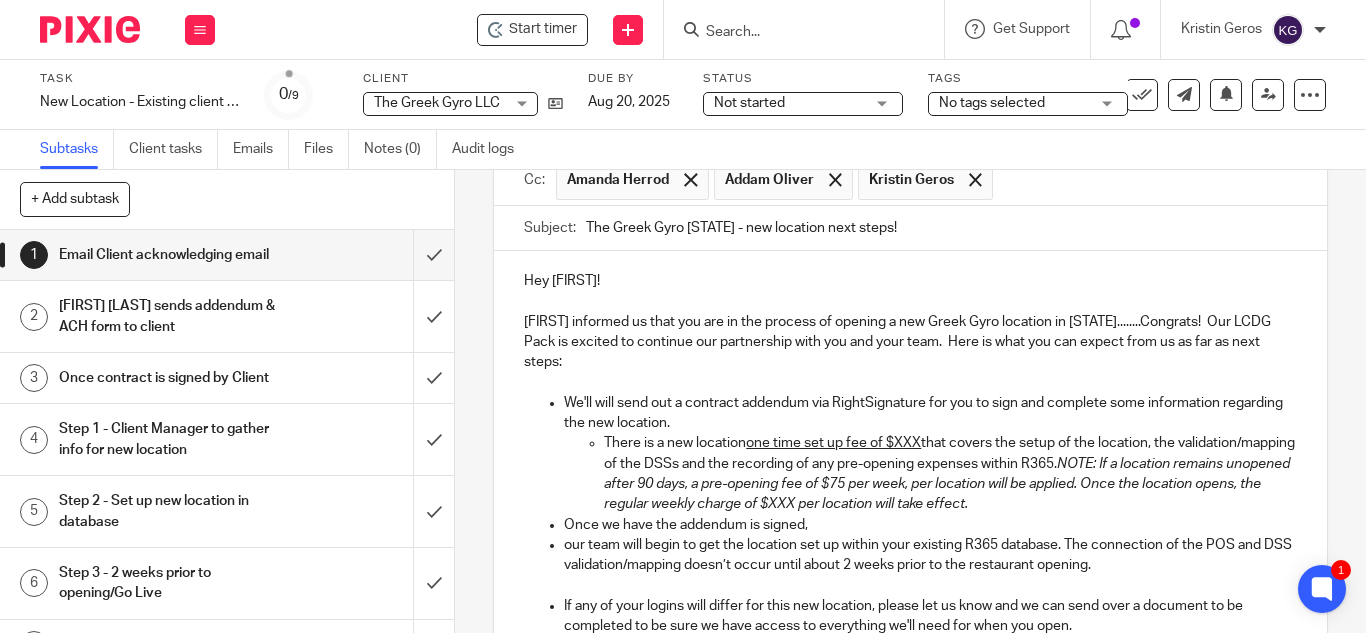 click on "Once we have the addendum is signed," at bounding box center (930, 525) 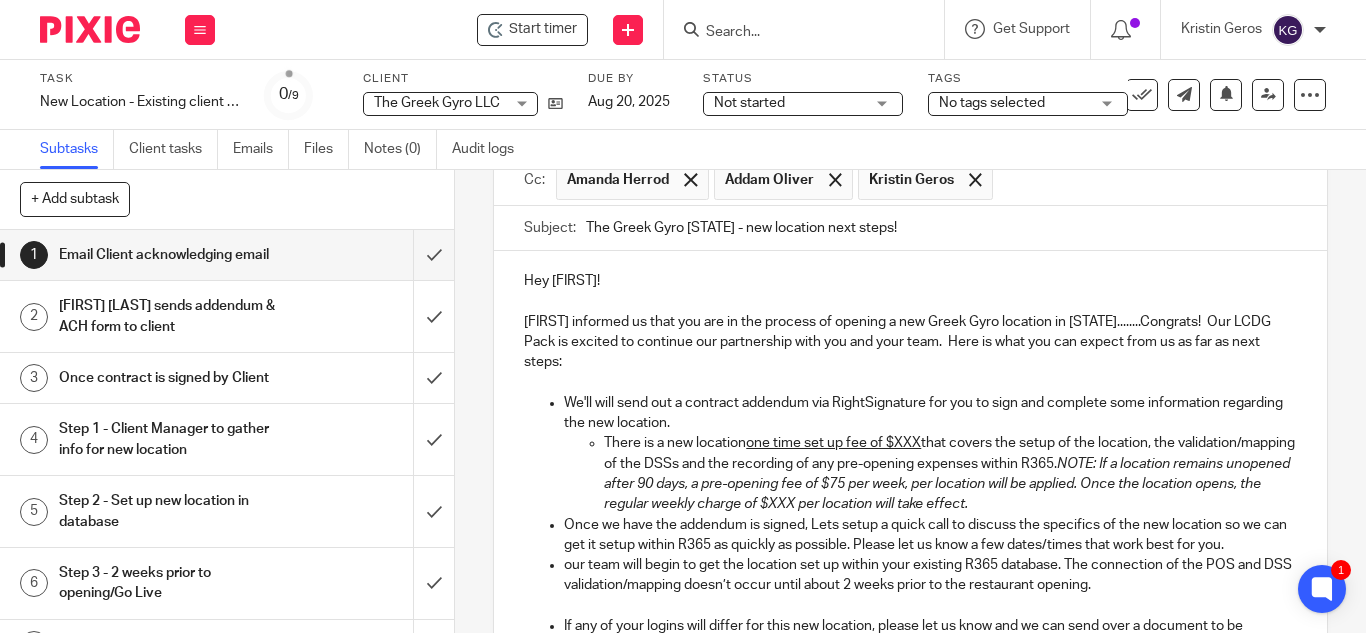 click on "Once we have the addendum is signed, Lets setup a quick call to discuss the specifics of the new location so we can get it setup within R365 as quickly as possible. Please let us know a few dates/times that work best for you." at bounding box center [930, 535] 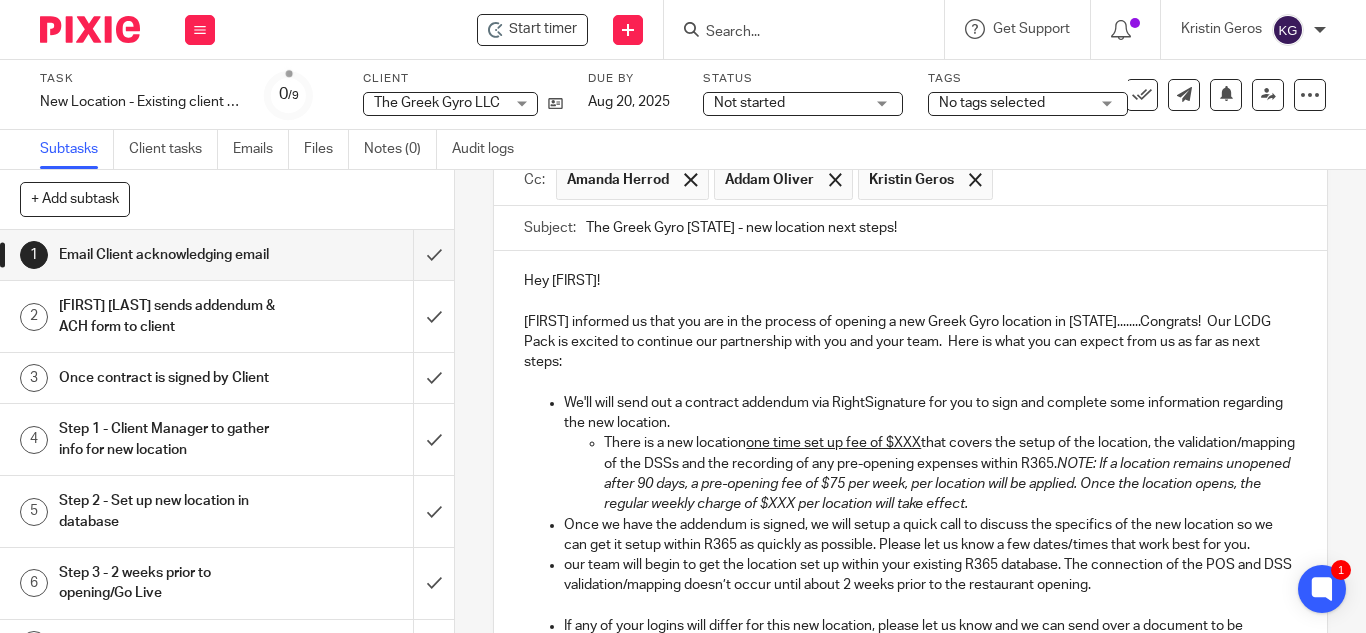 scroll, scrollTop: 300, scrollLeft: 0, axis: vertical 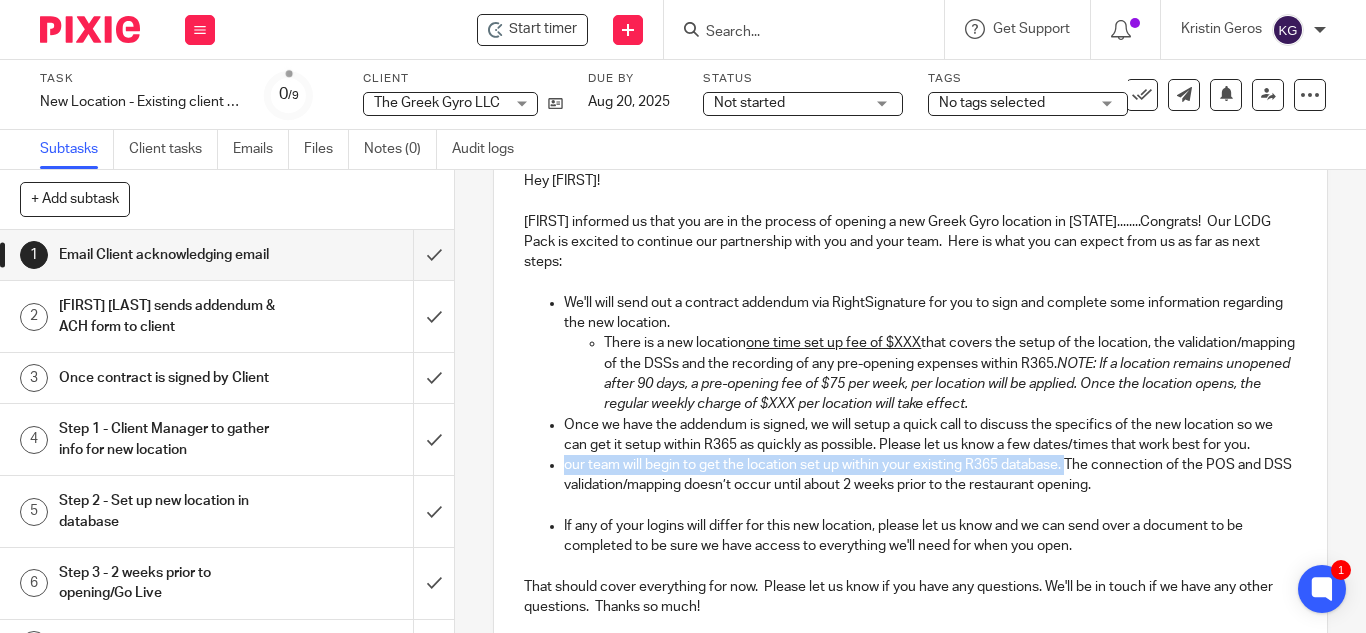 drag, startPoint x: 1064, startPoint y: 484, endPoint x: 550, endPoint y: 481, distance: 514.0087 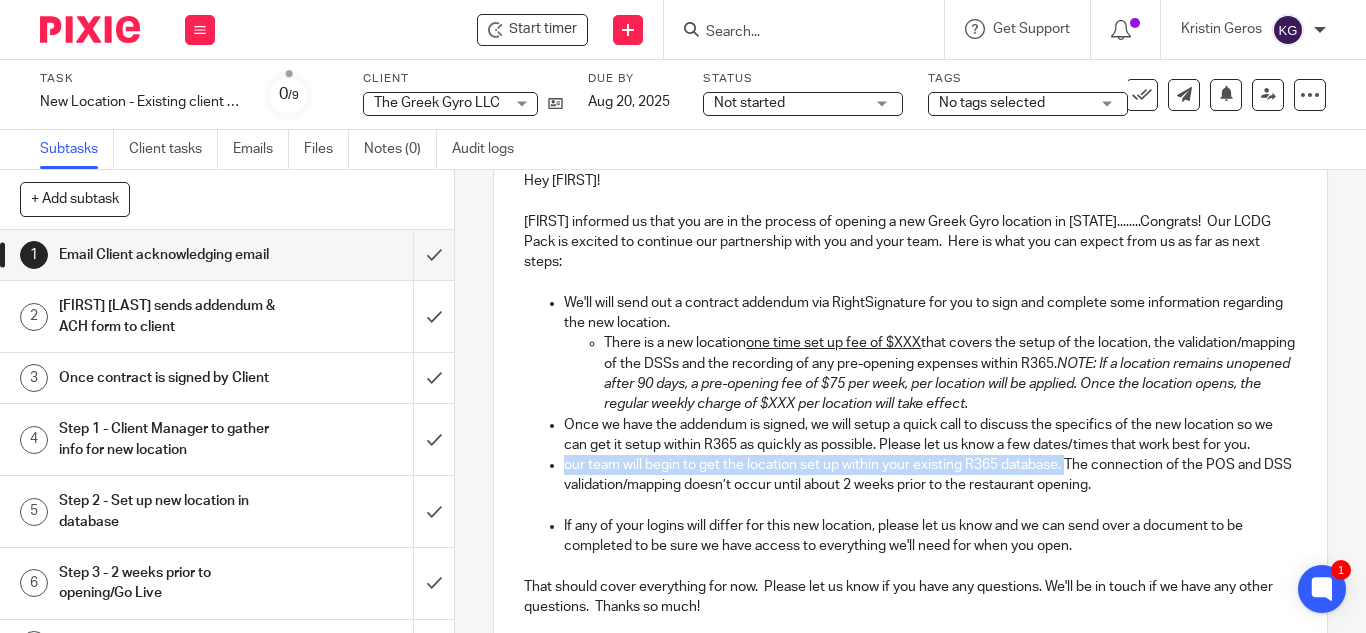 click on "Once we have the addendum is signed, we will setup a quick call to discuss the specifics of the new location so we can get it setup within R365 as quickly as possible. Please let us know a few dates/times that work best for you. our team will begin to get the location set up within your existing R365 database.  The connection of the POS and DSS validation/mapping doesn’t occur until about 2 weeks prior to the restaurant opening." at bounding box center (910, 455) 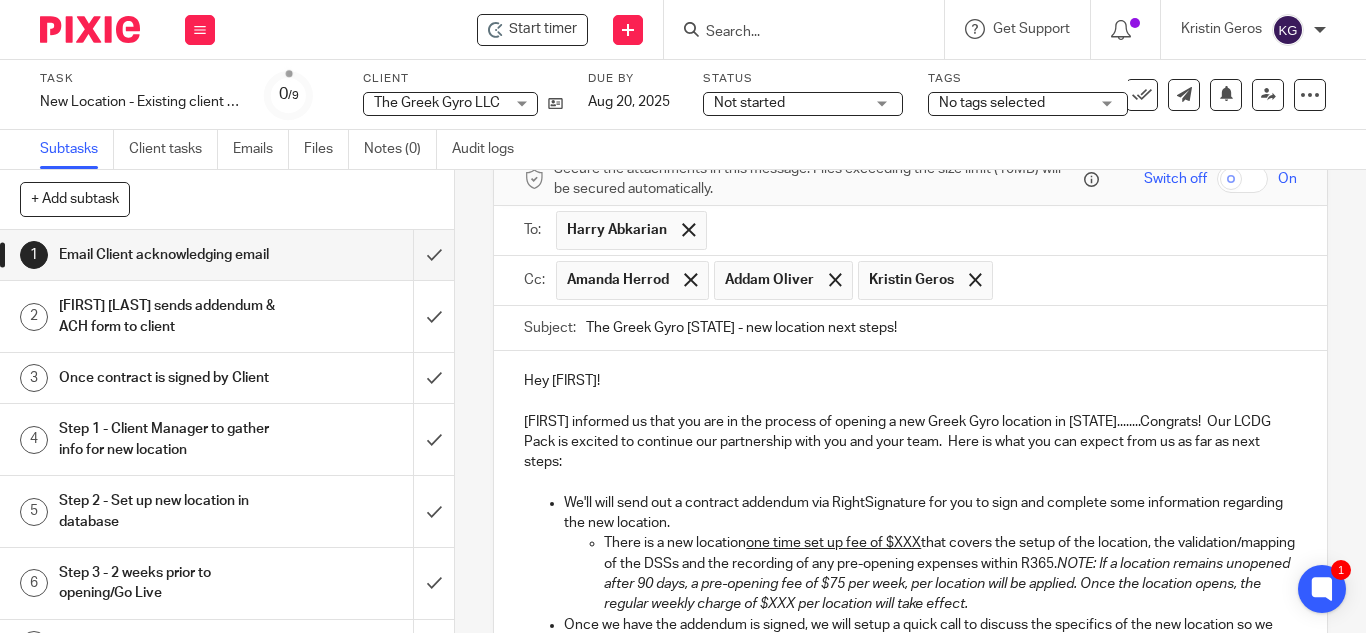 scroll, scrollTop: 200, scrollLeft: 0, axis: vertical 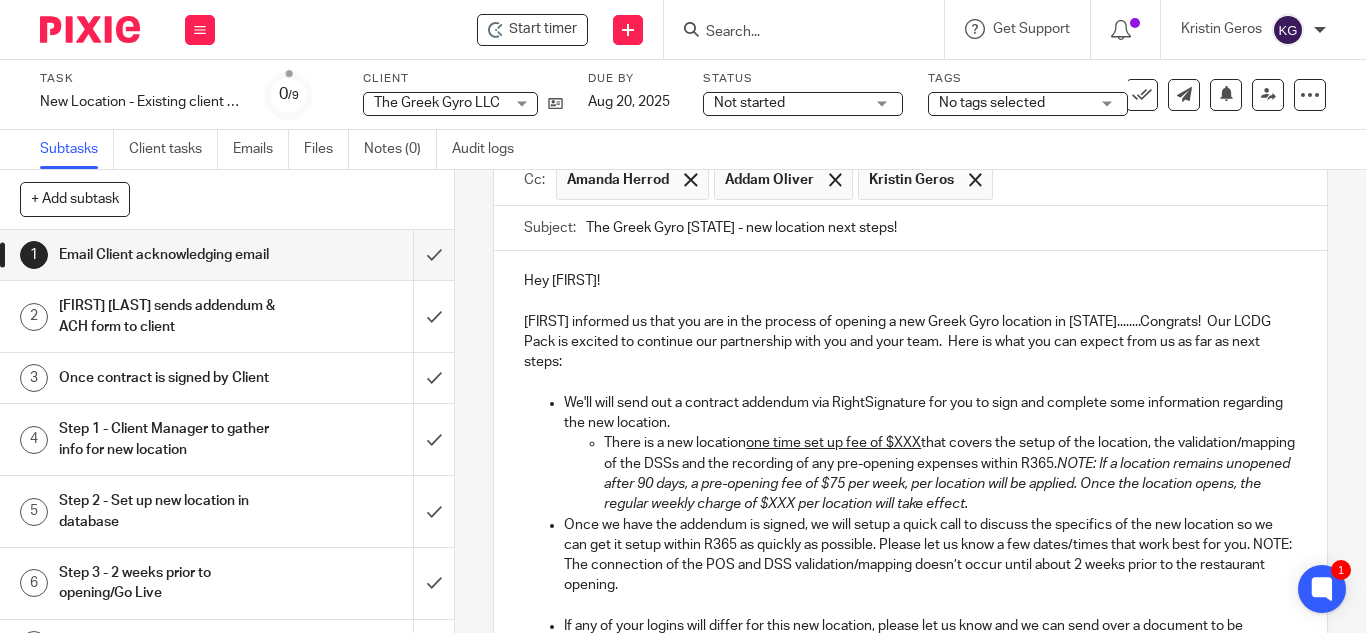 click on "There is a new location  one time set up fee of $XXX  that covers the setup of the location, the validation/mapping of the DSSs and the recording of any pre-opening expenses within R365.  NOTE: If a location remains unopened after 90 days, a pre-opening fee of $75 per week, per location will be applied. Once the location opens, the regular weekly charge of $XXX per location will take effect." at bounding box center [950, 473] 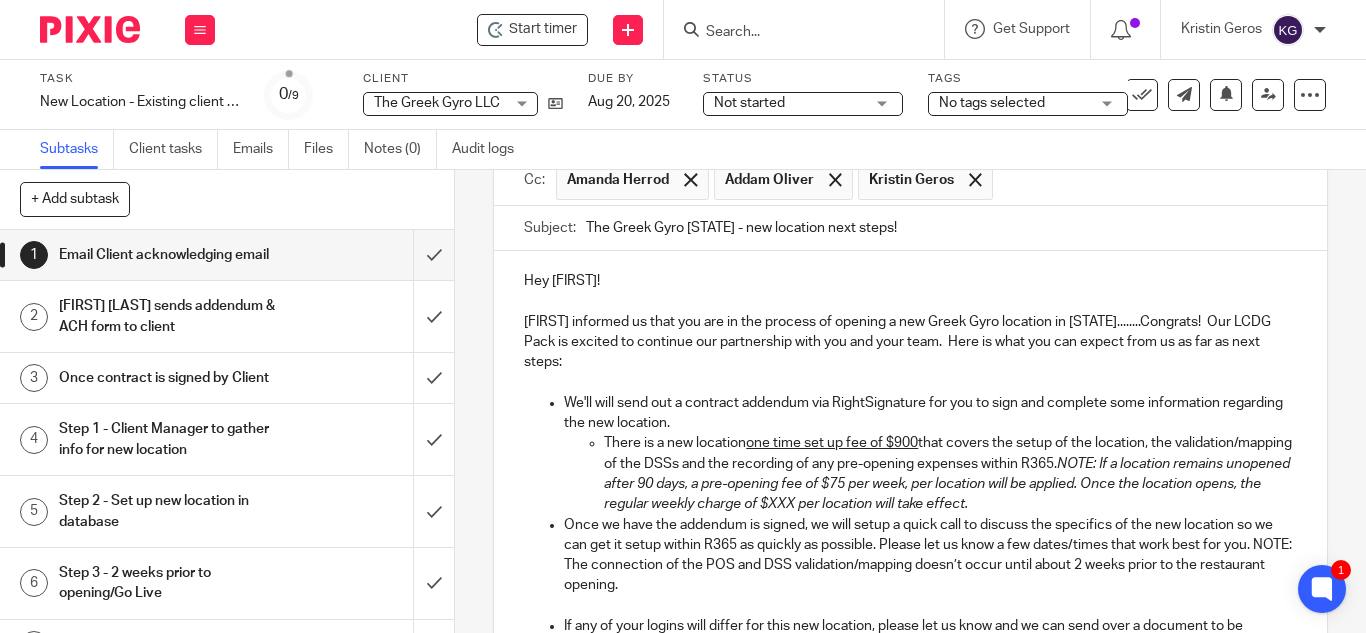 click on "NOTE: If a location remains unopened after 90 days, a pre-opening fee of $75 per week, per location will be applied. Once the location opens, the regular weekly charge of $XXX per location will take effect." at bounding box center (948, 484) 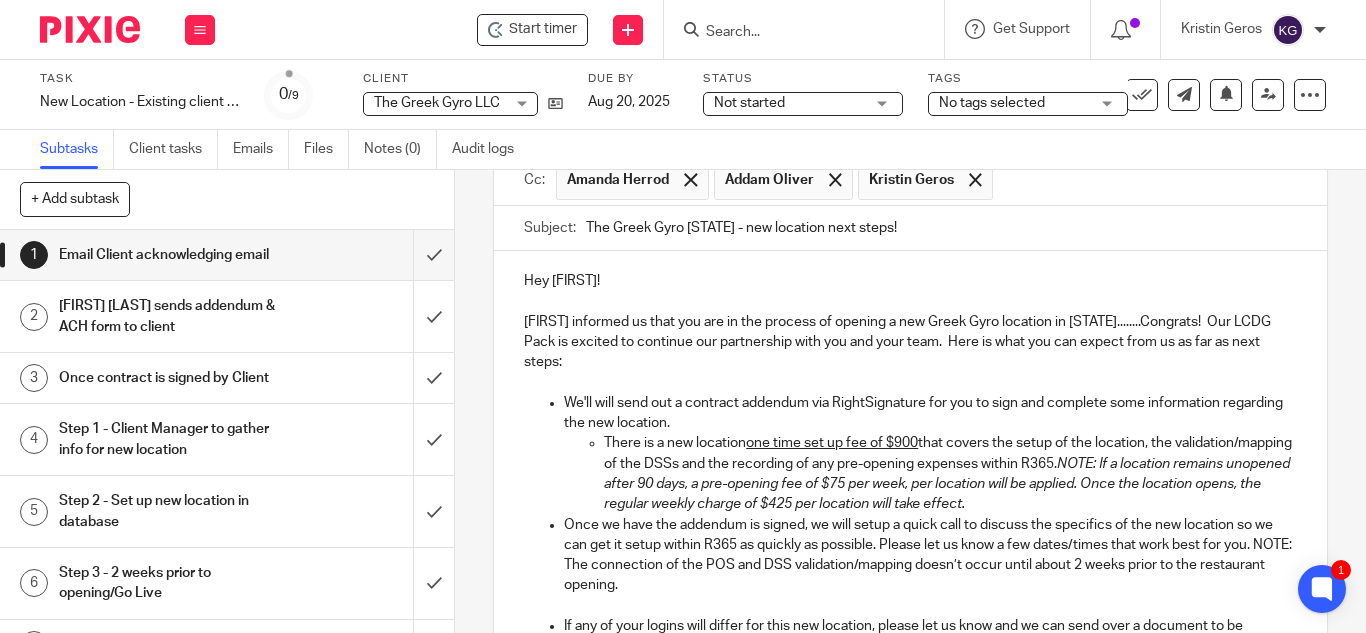 click on "Once we have the addendum is signed, we will setup a quick call to discuss the specifics of the new location so we can get it setup within R365 as quickly as possible. Please let us know a few dates/times that work best for you.  NOTE:  The connection of the POS and DSS validation/mapping doesn’t occur until about 2 weeks prior to the restaurant opening." at bounding box center (930, 555) 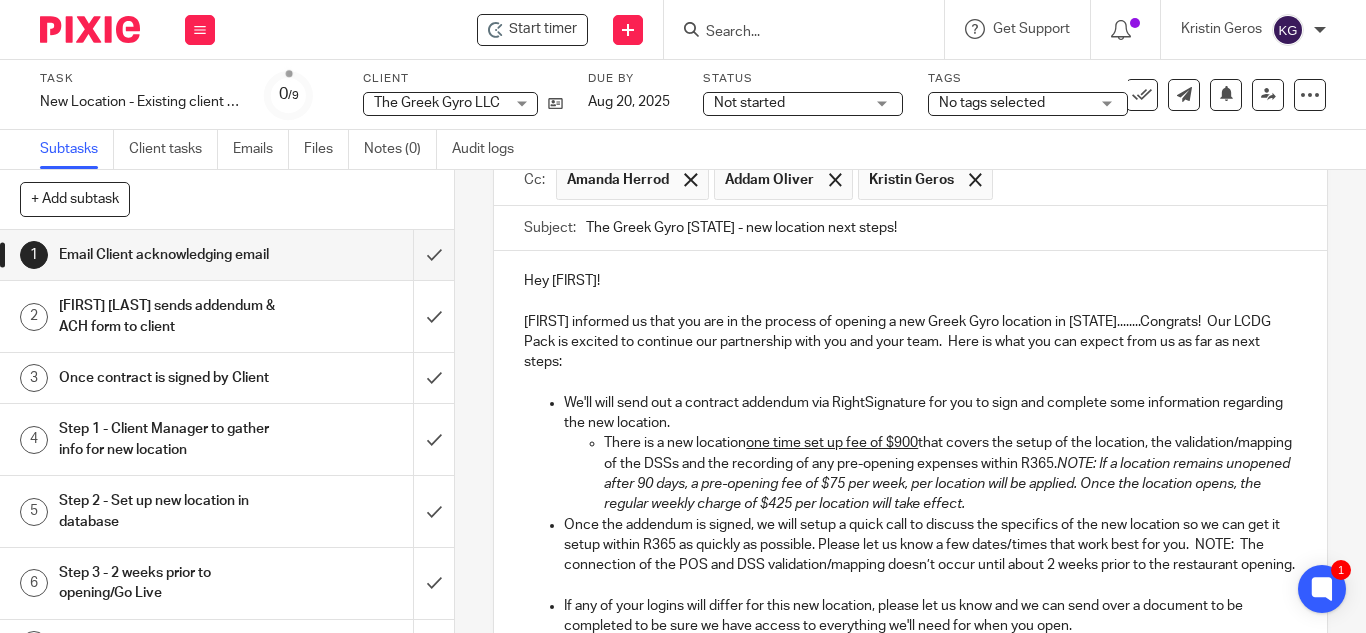 click on "Once the addendum is signed, we will setup a quick call to discuss the specifics of the new location so we can get it setup within R365 as quickly as possible. Please let us know a few dates/times that work best for you.  NOTE:  The connection of the POS and DSS validation/mapping doesn’t occur until about 2 weeks prior to the restaurant opening." at bounding box center (930, 545) 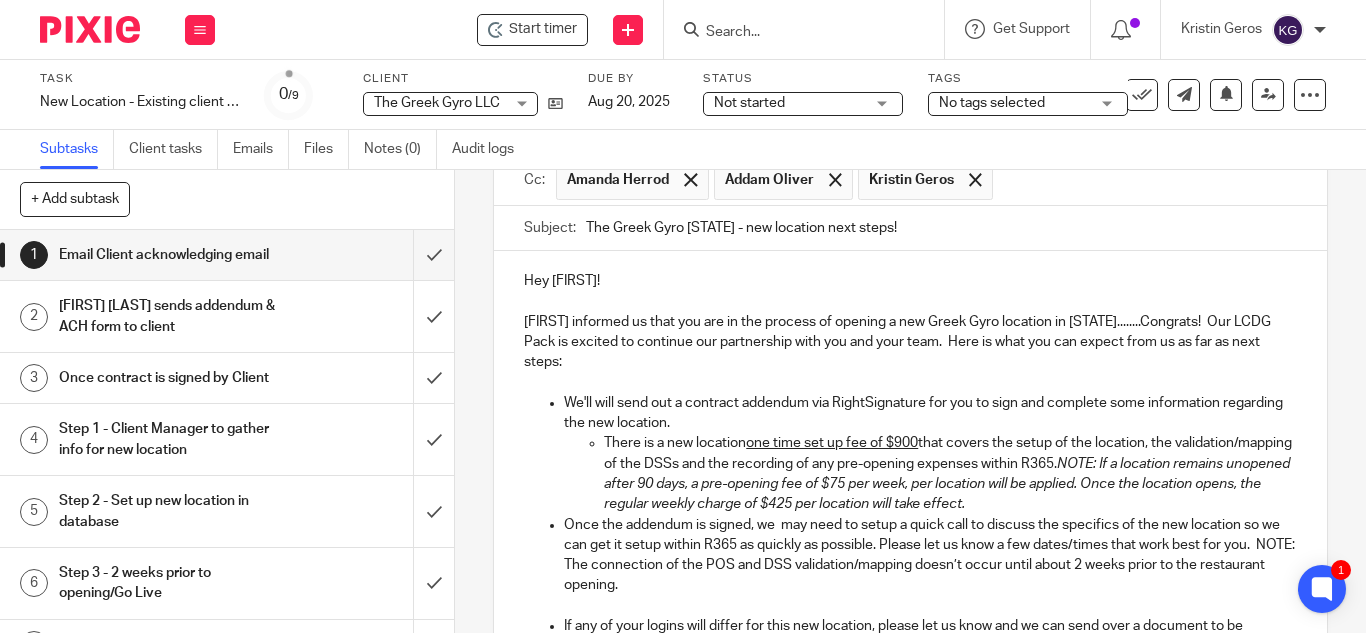 click on "Once the addendum is signed, we  may need to setup a quick call to discuss the specifics of the new location so we can get it setup within R365 as quickly as possible. Please let us know a few dates/times that work best for you.  NOTE:  The connection of the POS and DSS validation/mapping doesn’t occur until about 2 weeks prior to the restaurant opening." at bounding box center [930, 555] 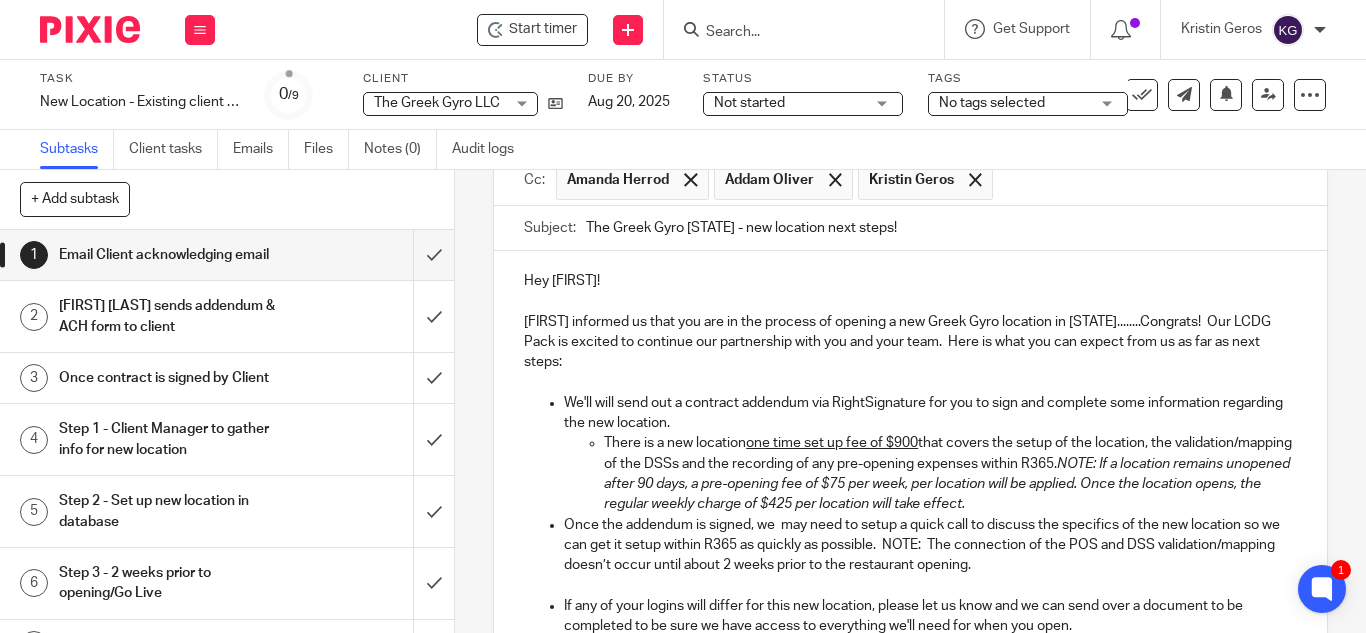 click on "NOTE: If a location remains unopened after 90 days, a pre-opening fee of $75 per week, per location will be applied. Once the location opens, the regular weekly charge of $425 per location will take effect." at bounding box center [948, 484] 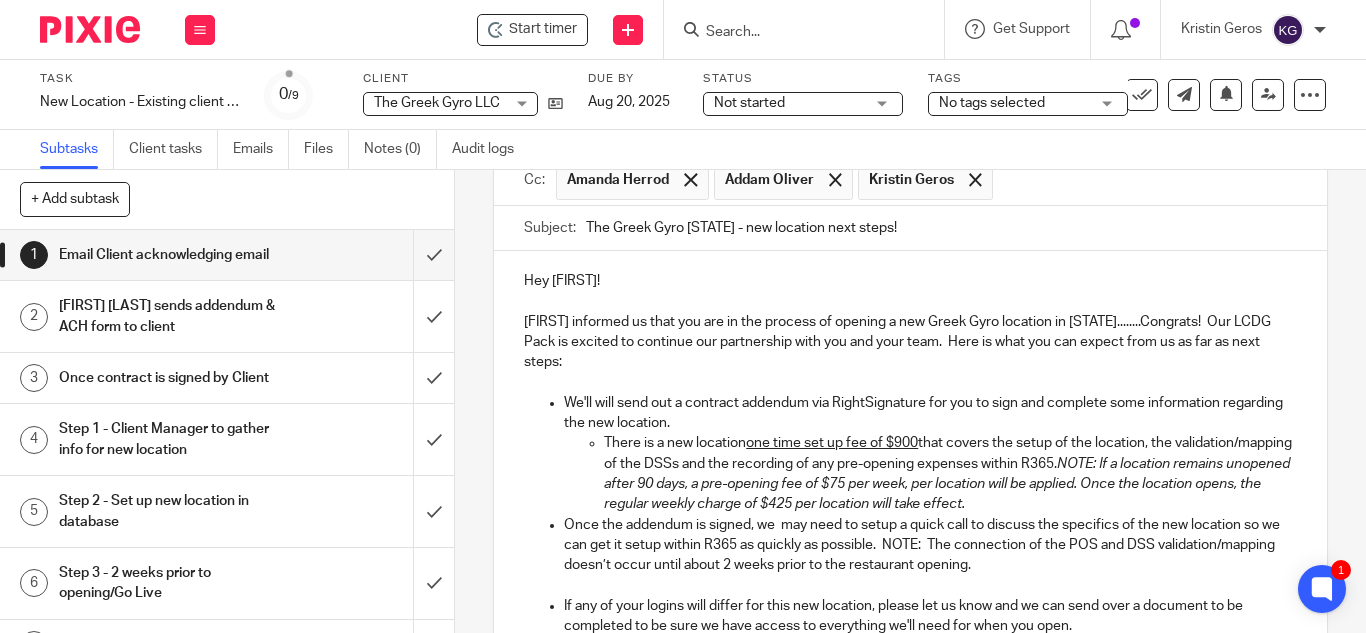 scroll, scrollTop: 300, scrollLeft: 0, axis: vertical 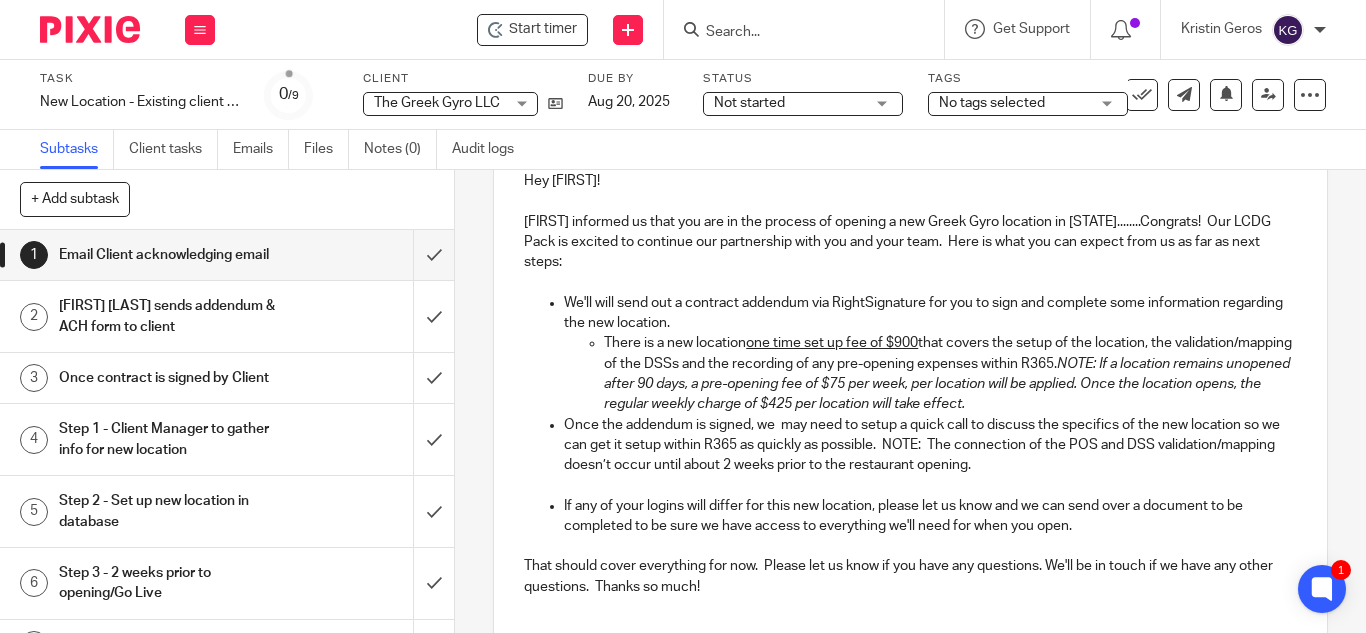 click on "Once the addendum is signed, we  may need to setup a quick call to discuss the specifics of the new location so we can get it setup within R365 as quickly as possible.  NOTE:  The connection of the POS and DSS validation/mapping doesn’t occur until about 2 weeks prior to the restaurant opening." at bounding box center [930, 445] 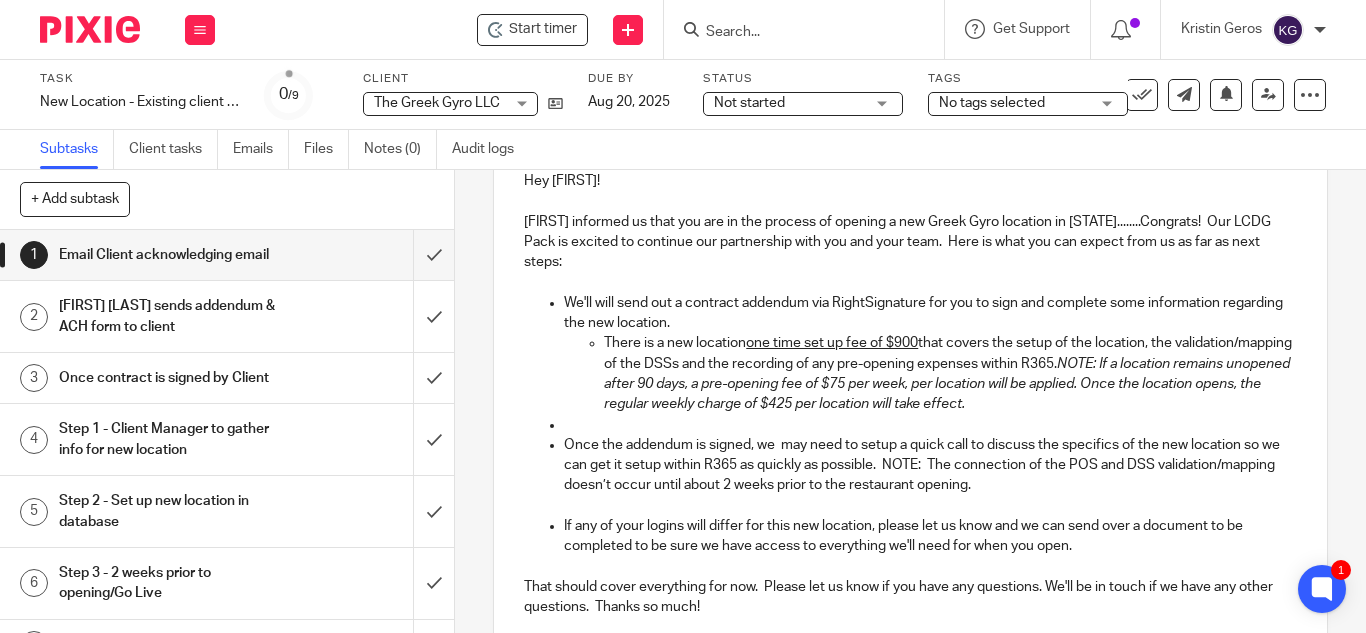 click at bounding box center (930, 425) 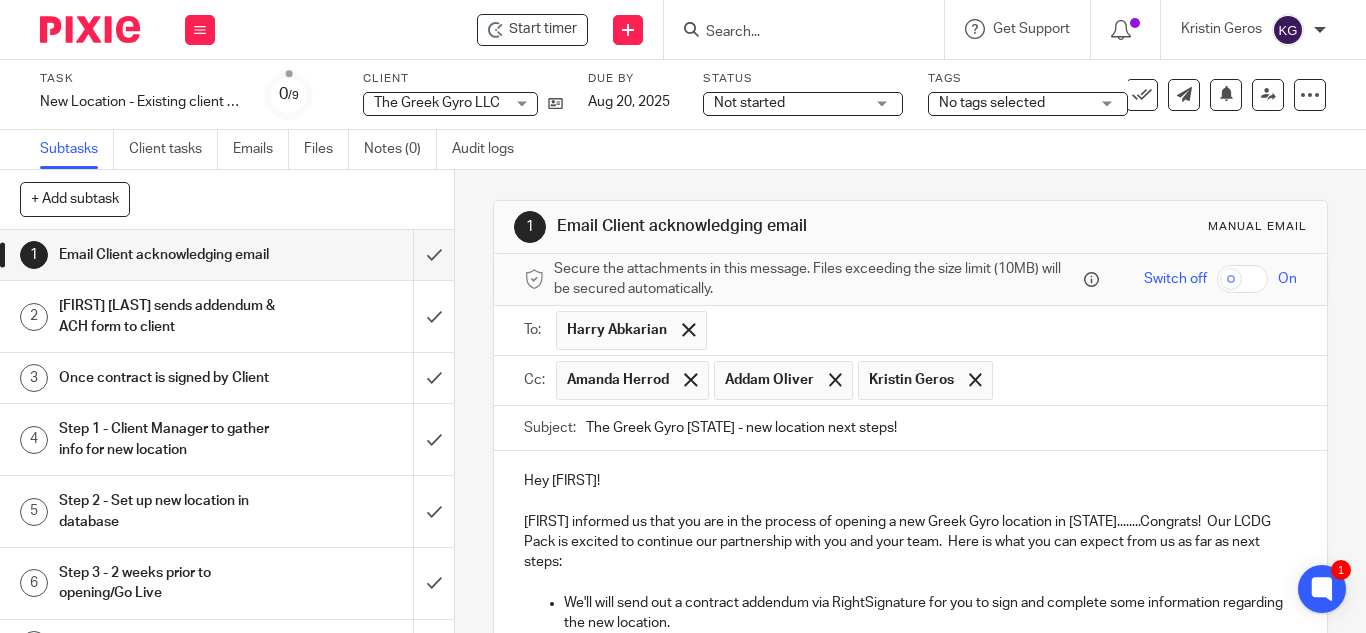 scroll, scrollTop: 100, scrollLeft: 0, axis: vertical 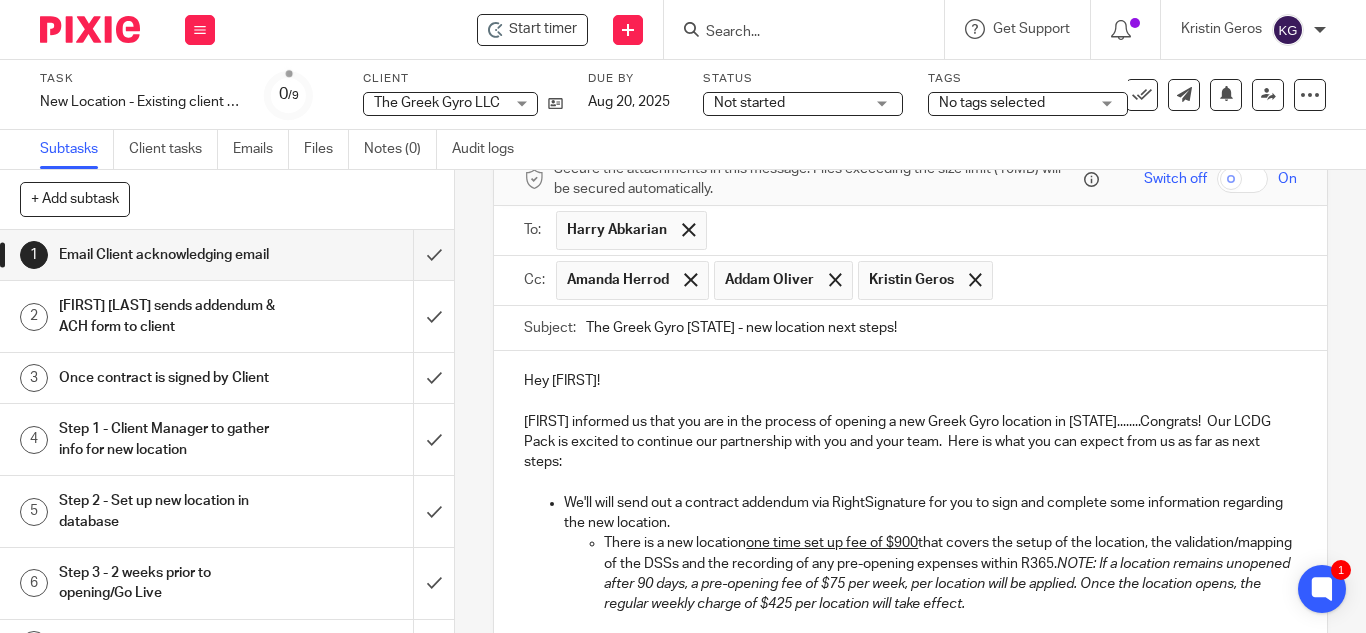 click on "We'll will send out a contract addendum via RightSignature for you to sign and complete some information regarding the new location." at bounding box center [930, 513] 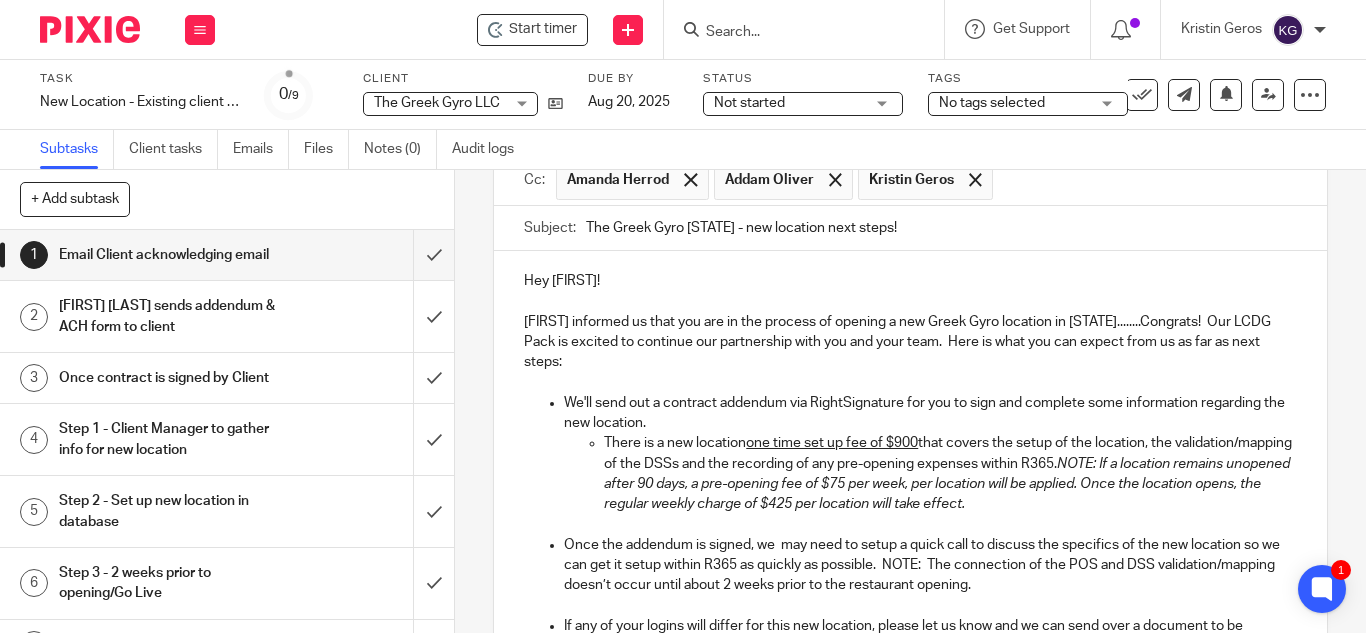 scroll, scrollTop: 478, scrollLeft: 0, axis: vertical 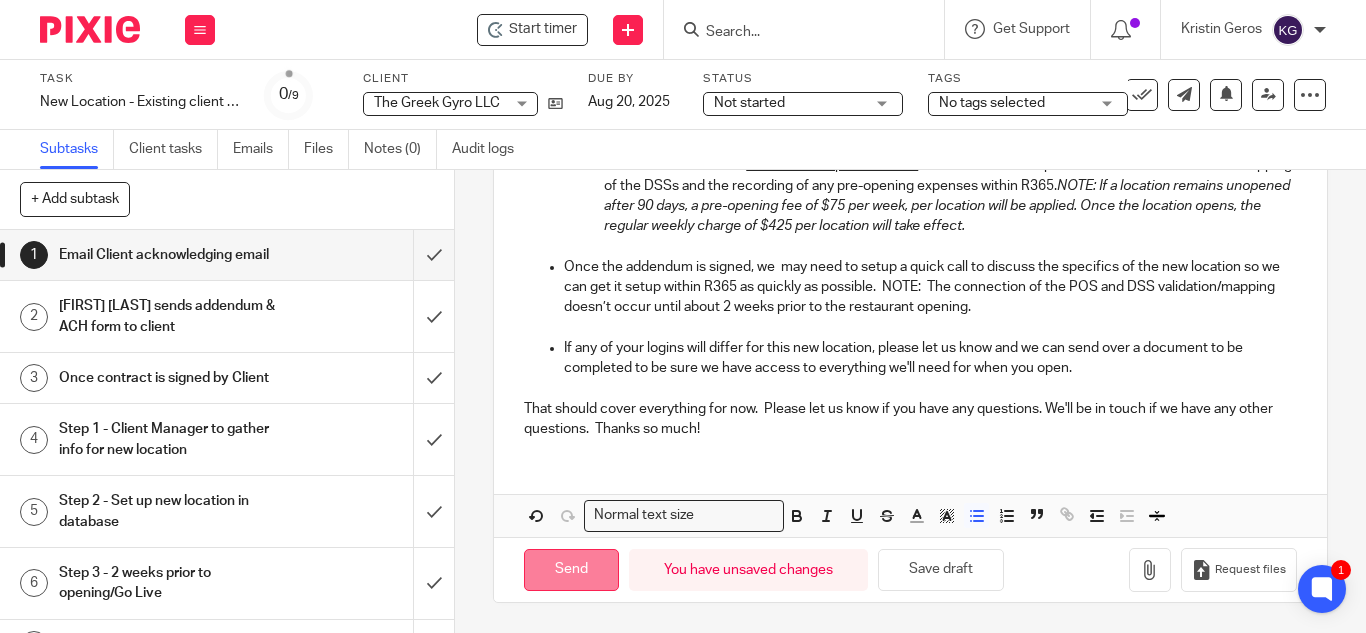 click on "Send" at bounding box center (571, 570) 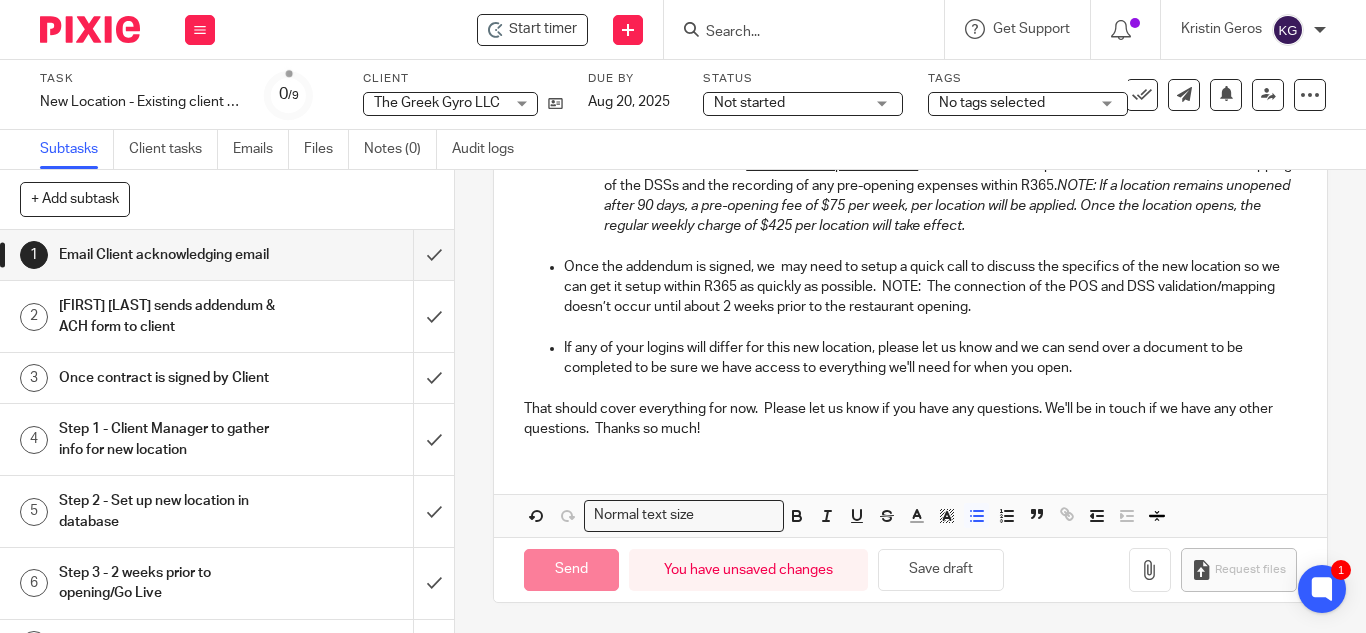 type on "Sent" 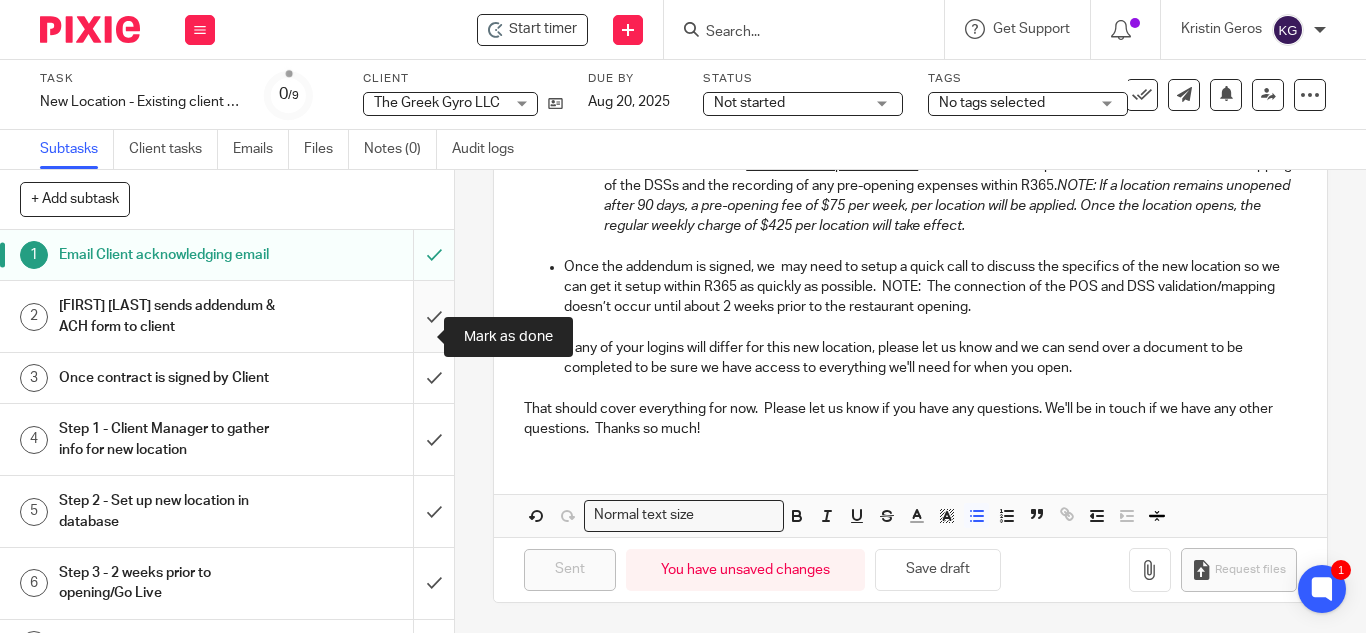 click at bounding box center (227, 316) 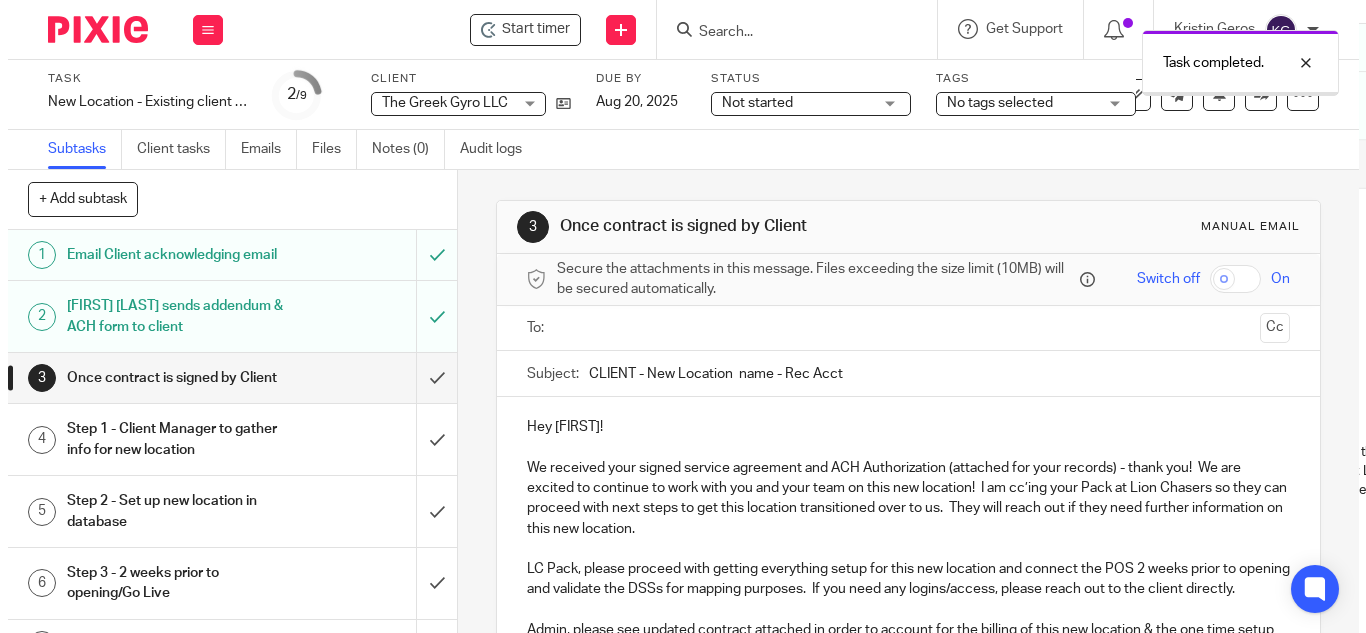 scroll, scrollTop: 0, scrollLeft: 0, axis: both 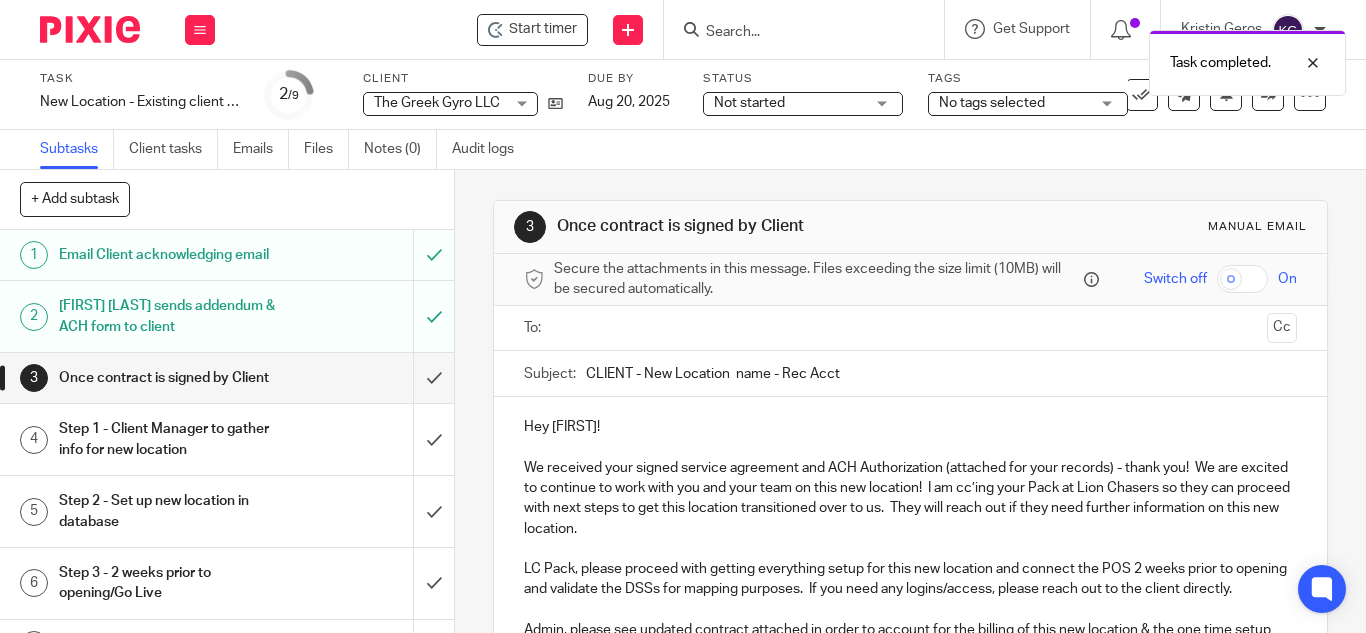 click on "Not started
Not started" at bounding box center [803, 104] 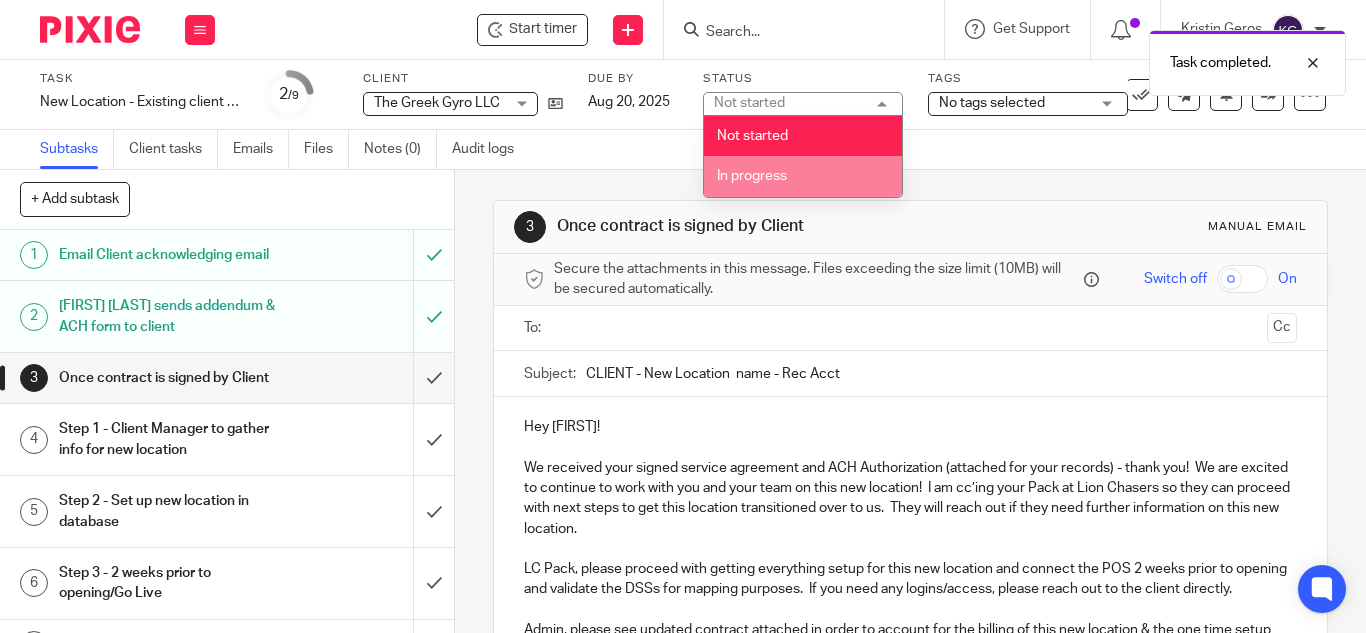 click on "In progress" at bounding box center [803, 176] 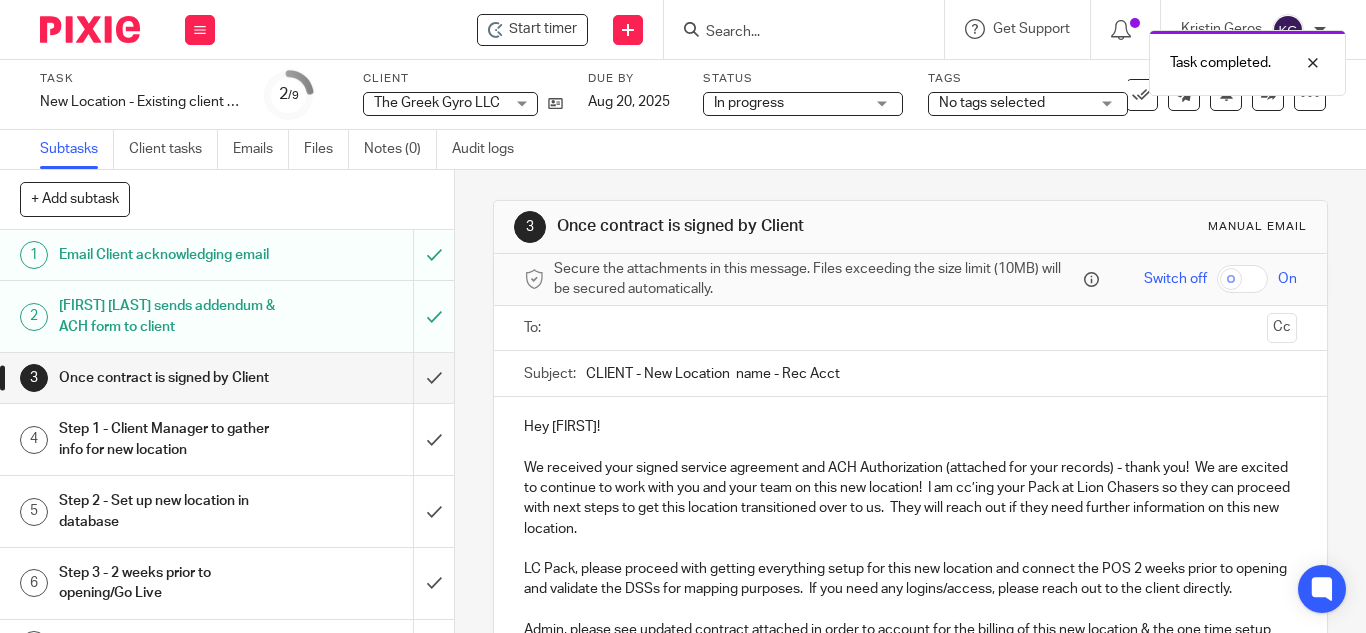 click on "No tags selected" at bounding box center (992, 103) 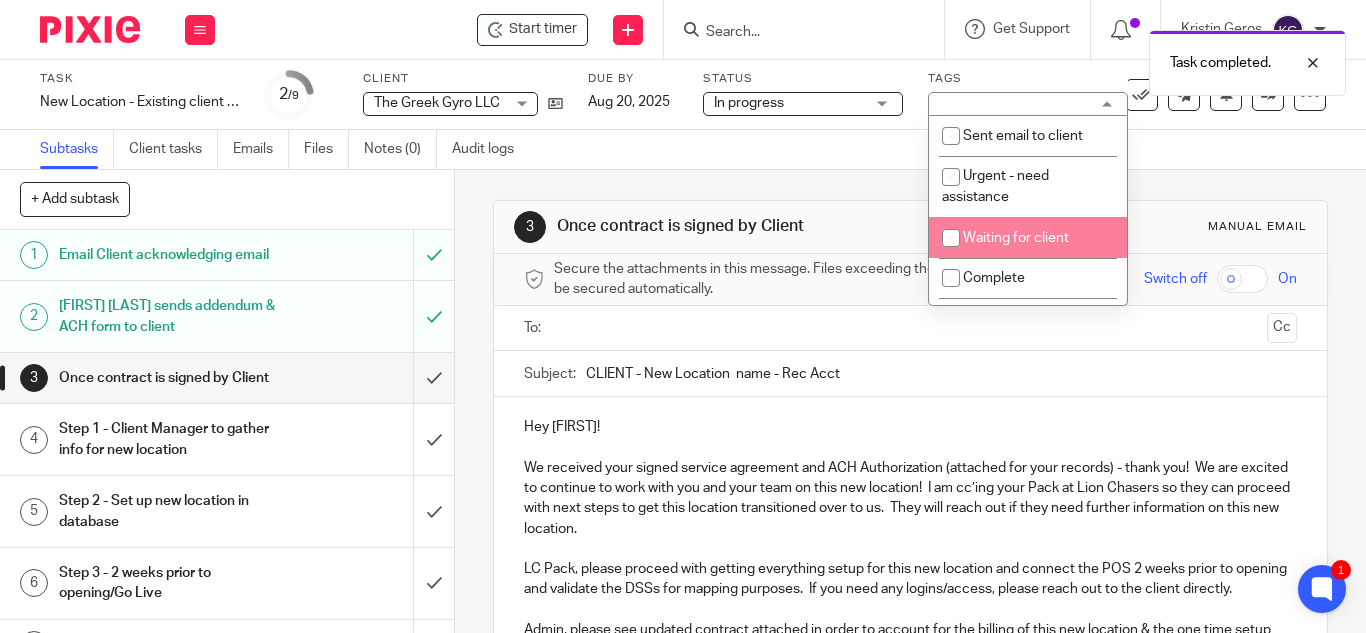 click on "Waiting for client" at bounding box center (1016, 238) 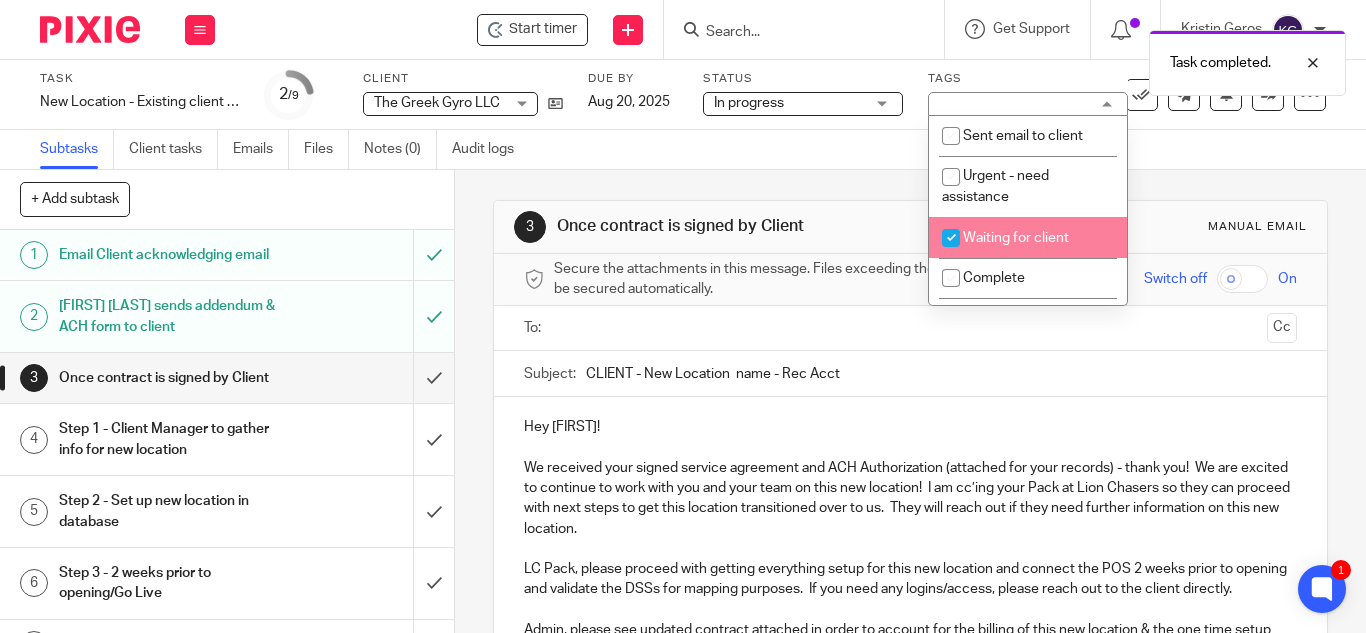 checkbox on "true" 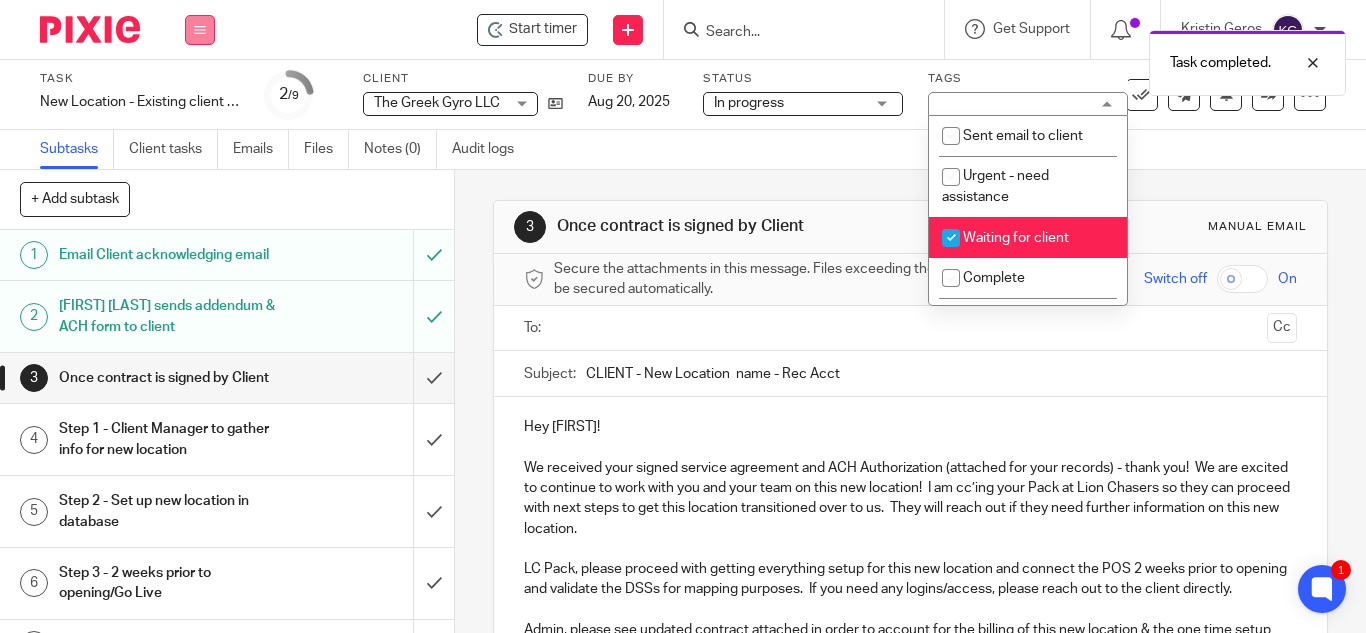 click at bounding box center (200, 30) 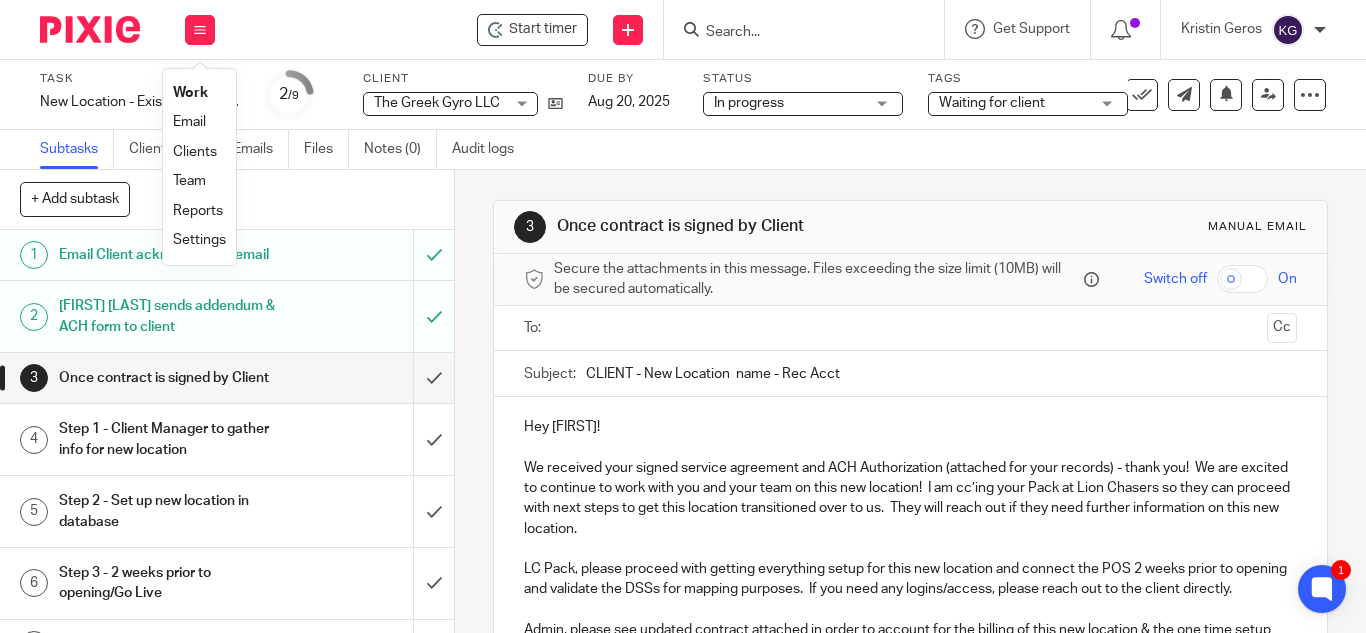 click on "Work" at bounding box center [190, 93] 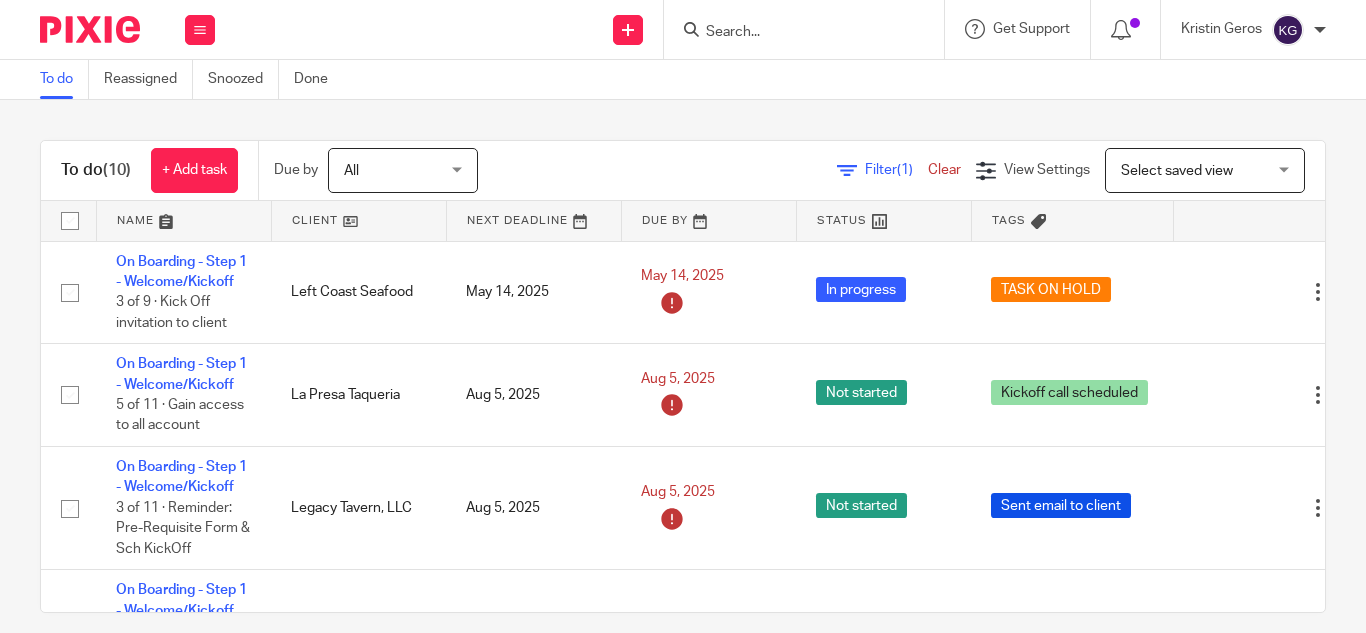 scroll, scrollTop: 0, scrollLeft: 0, axis: both 